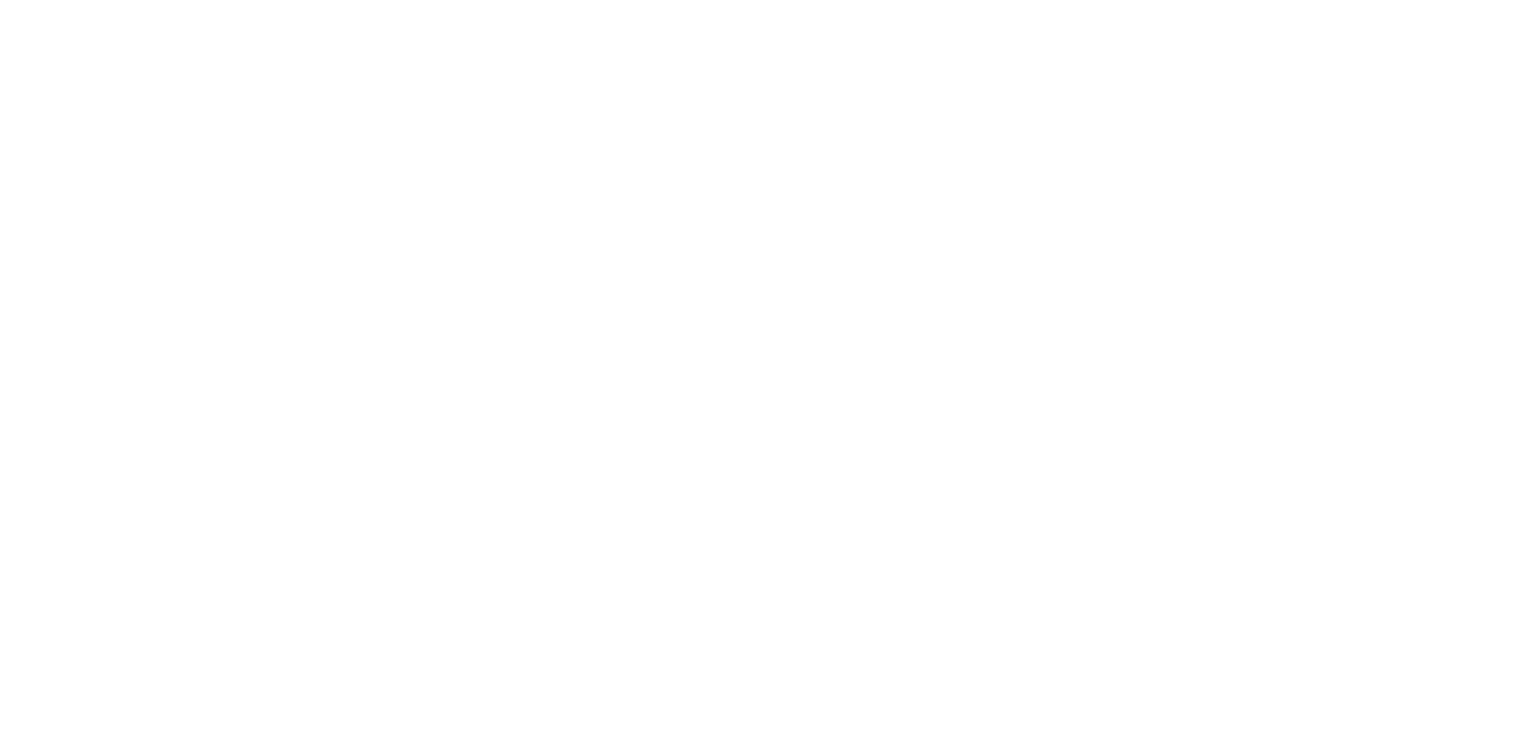 scroll, scrollTop: 0, scrollLeft: 0, axis: both 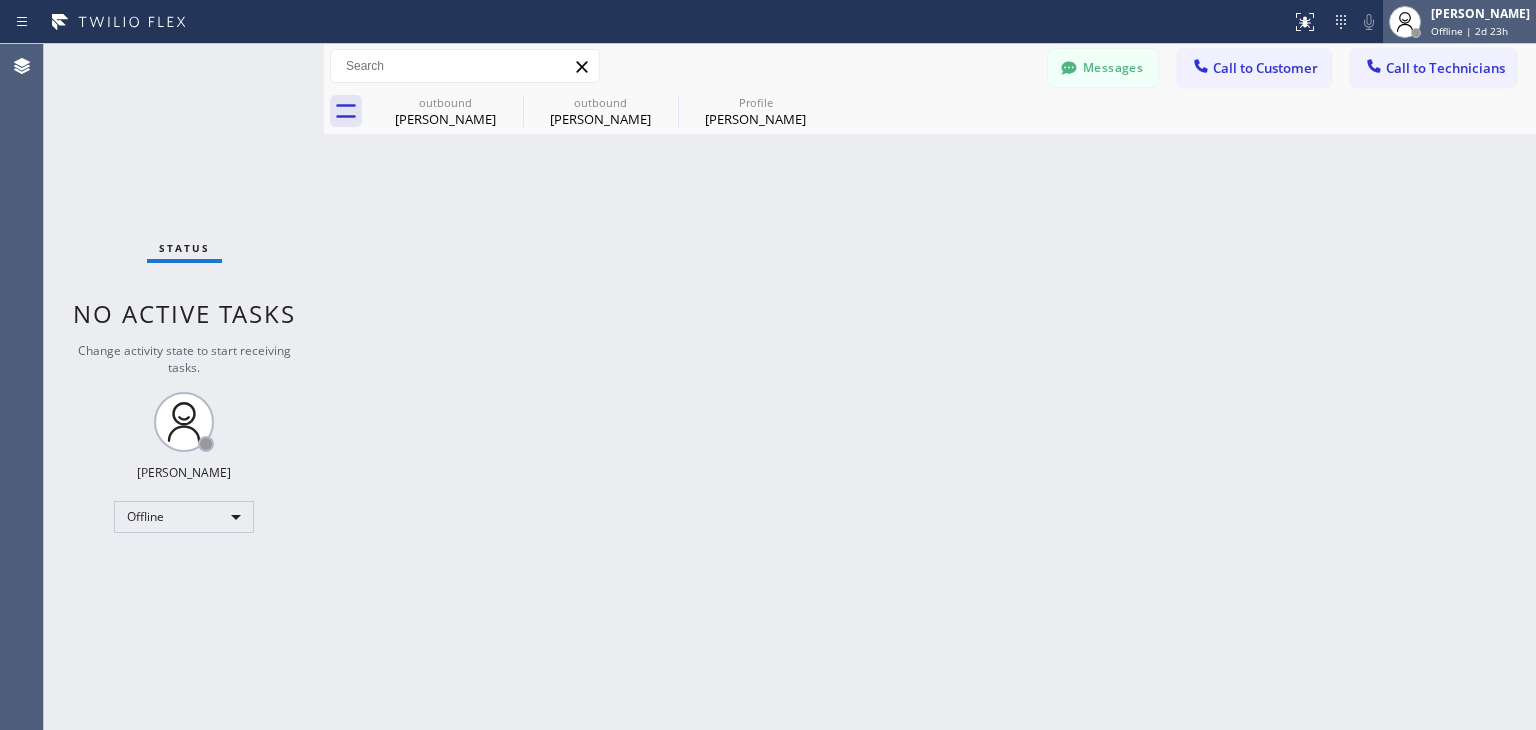 click 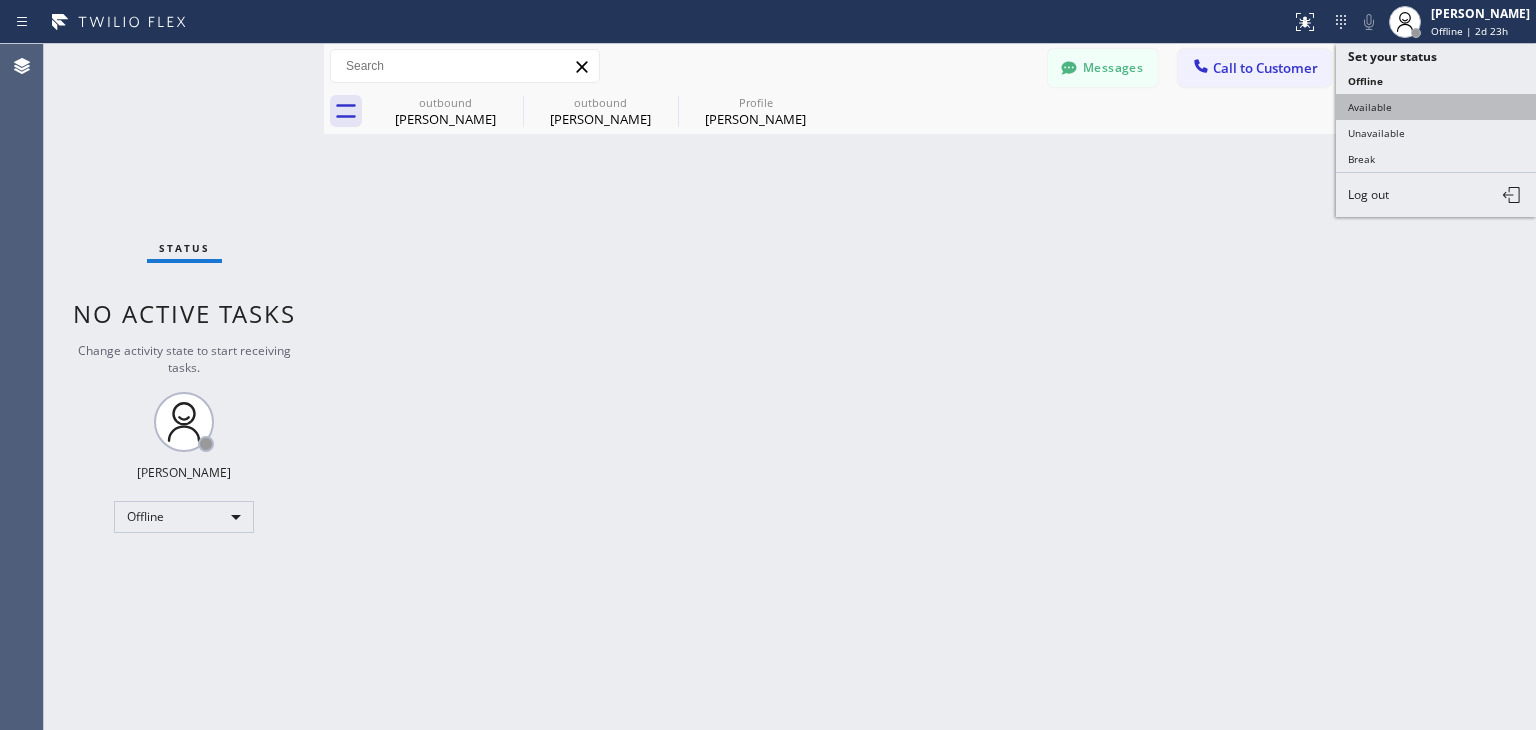 click on "Available" at bounding box center (1436, 107) 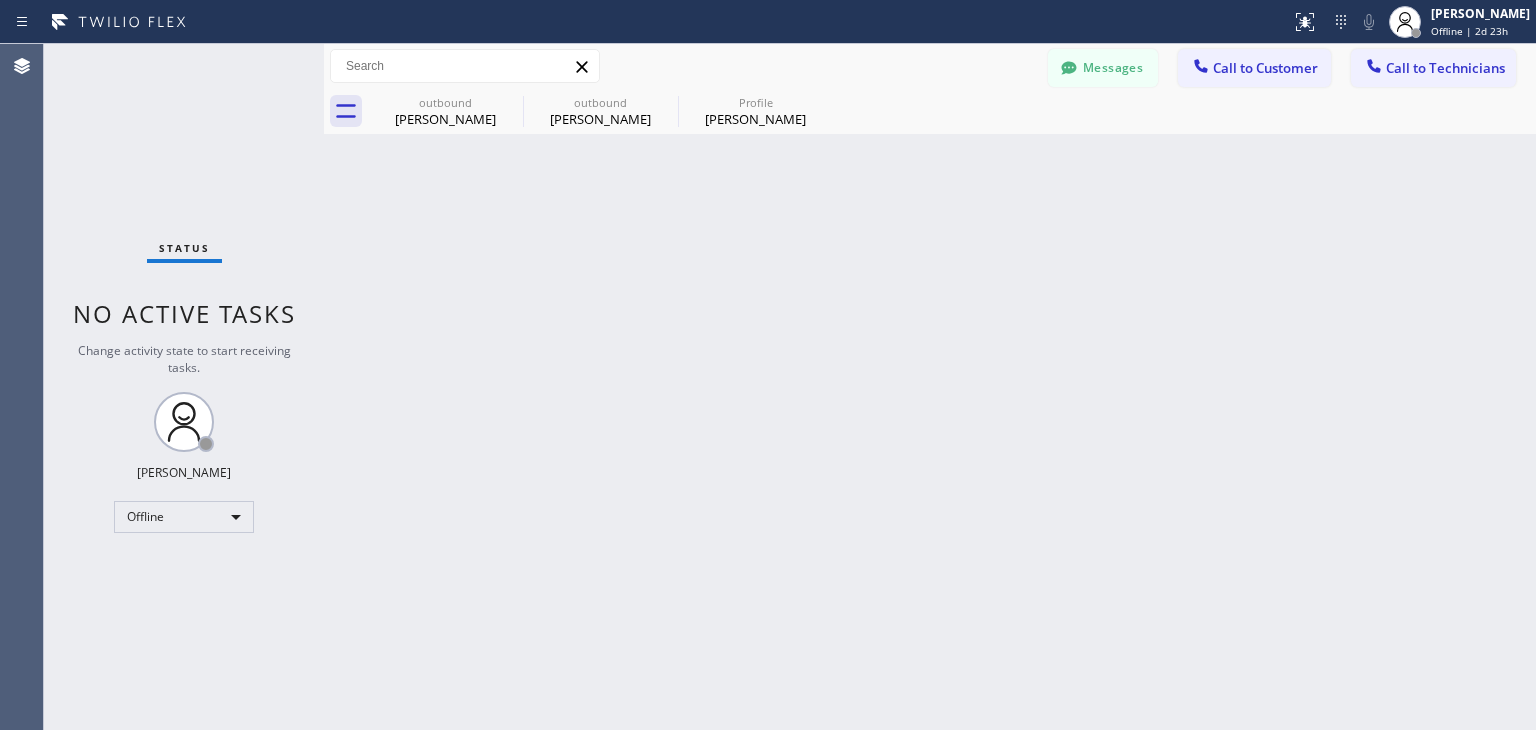 click on "outbound [PERSON_NAME] outbound [PERSON_NAME] Profile [PERSON_NAME]" at bounding box center [952, 111] 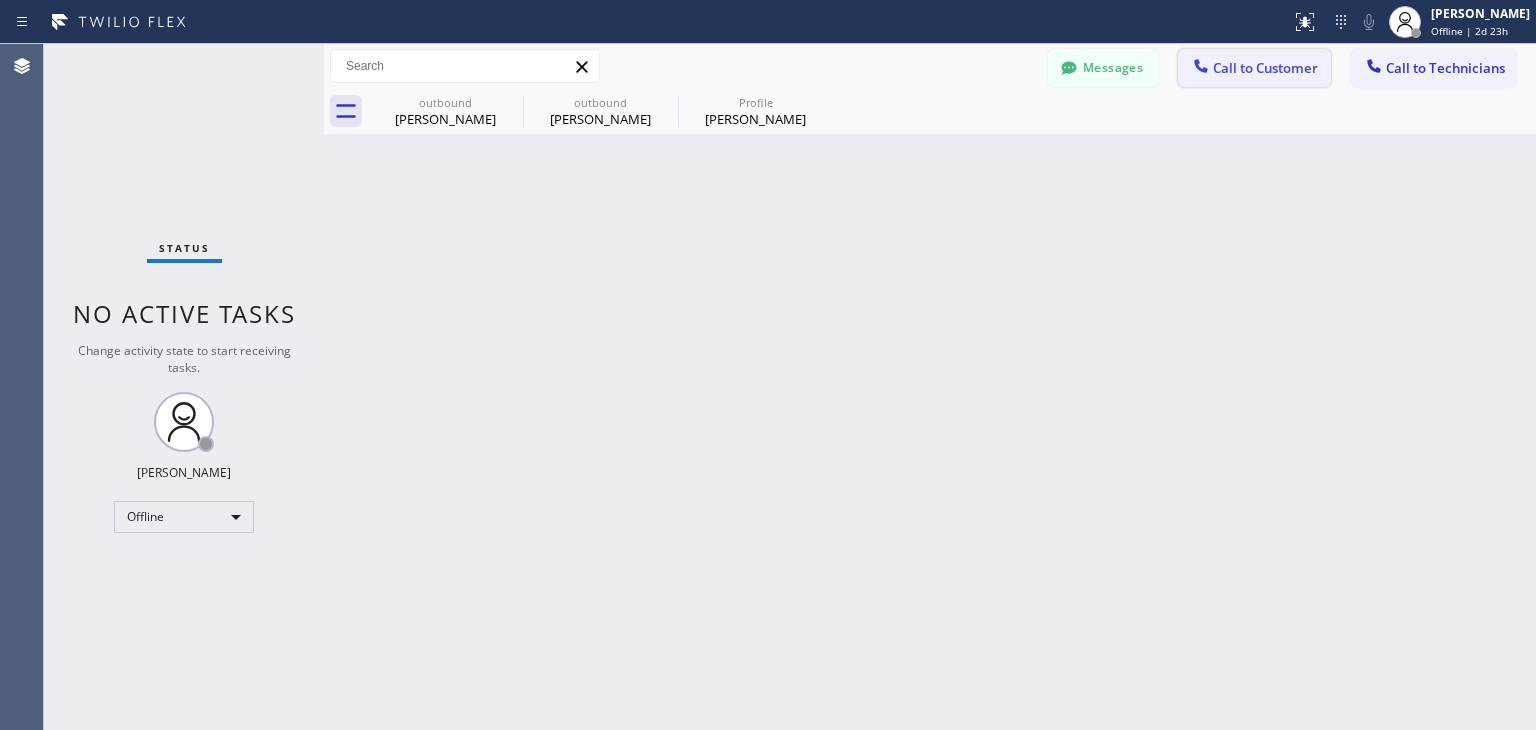 click on "Call to Customer" at bounding box center (1254, 68) 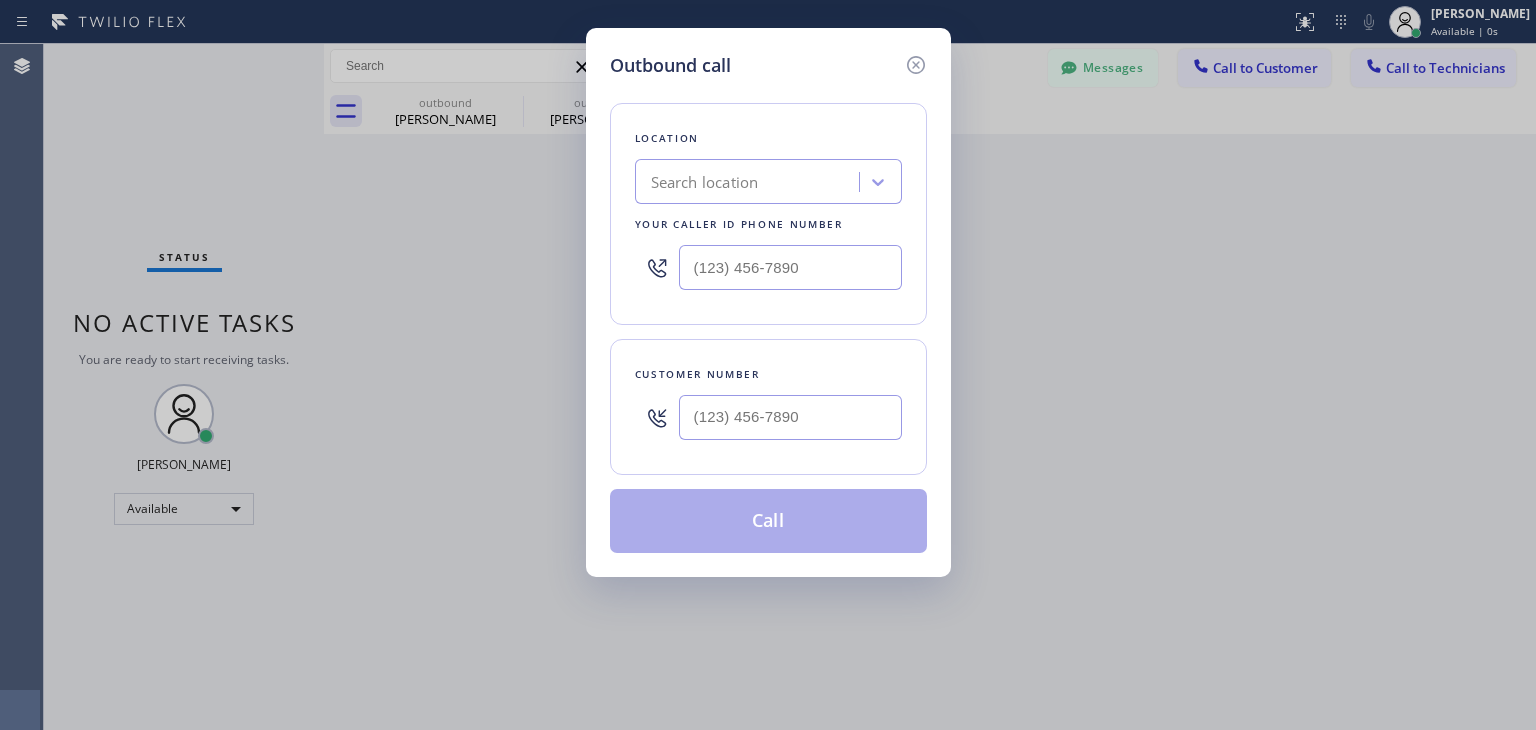 type 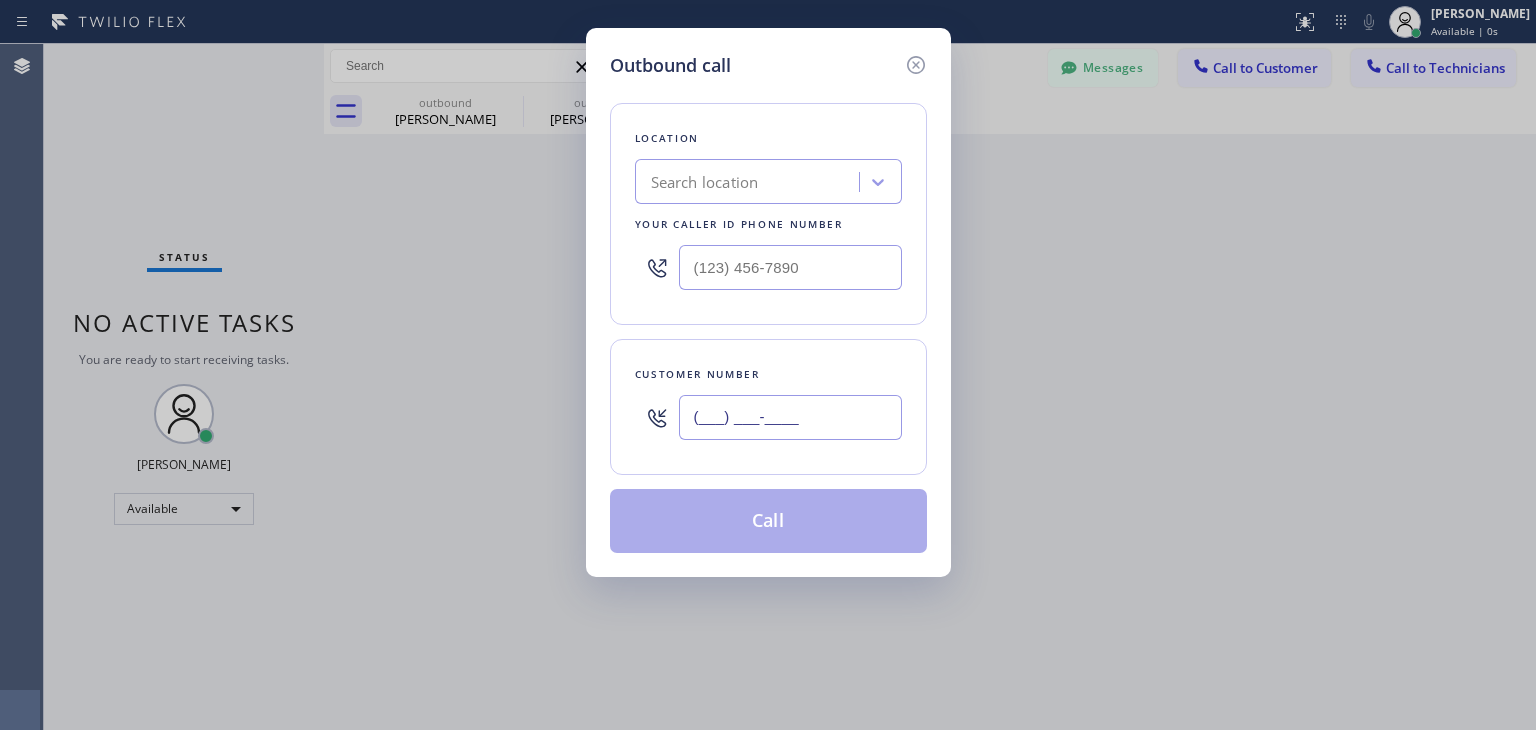 paste on "831) 234-0464" 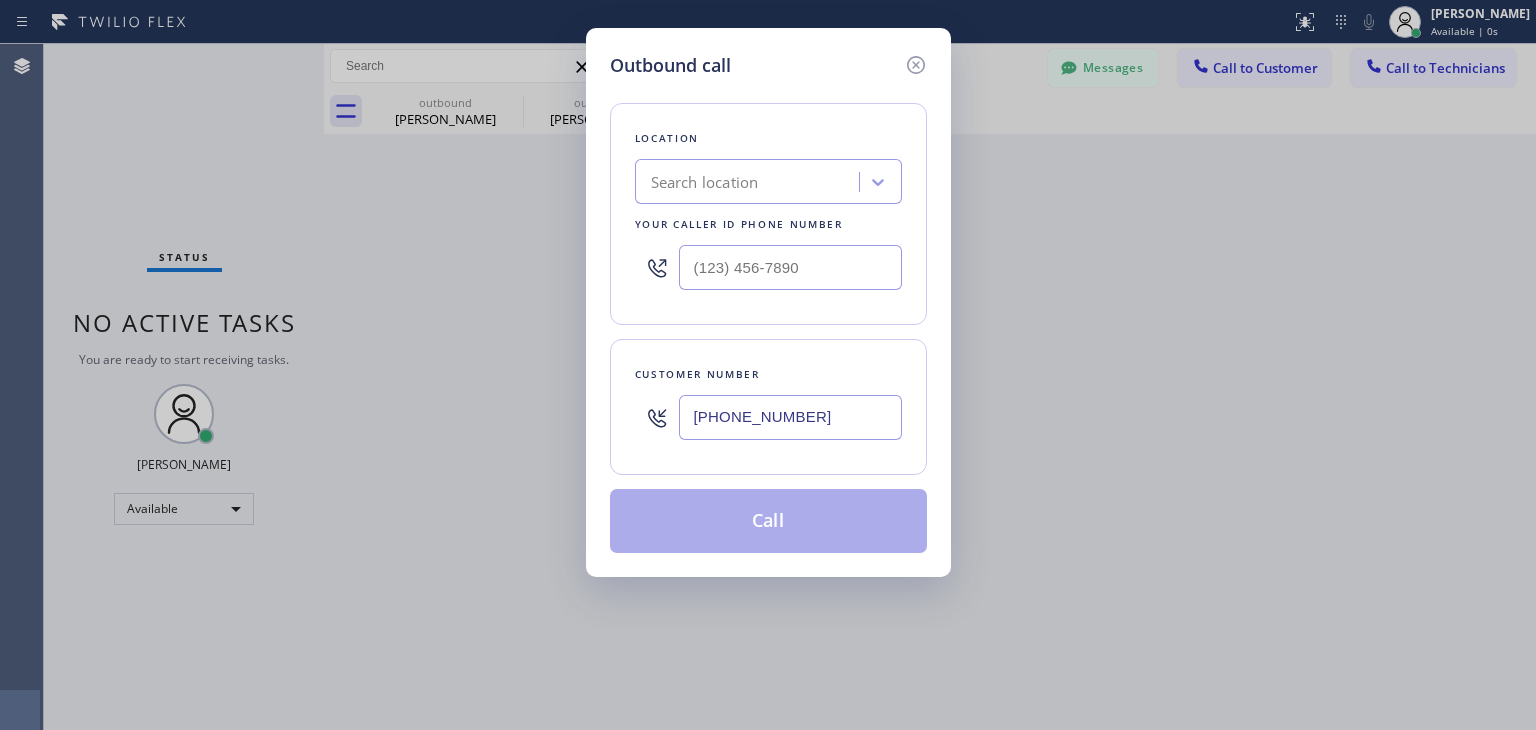 click on "[PHONE_NUMBER]" at bounding box center (790, 417) 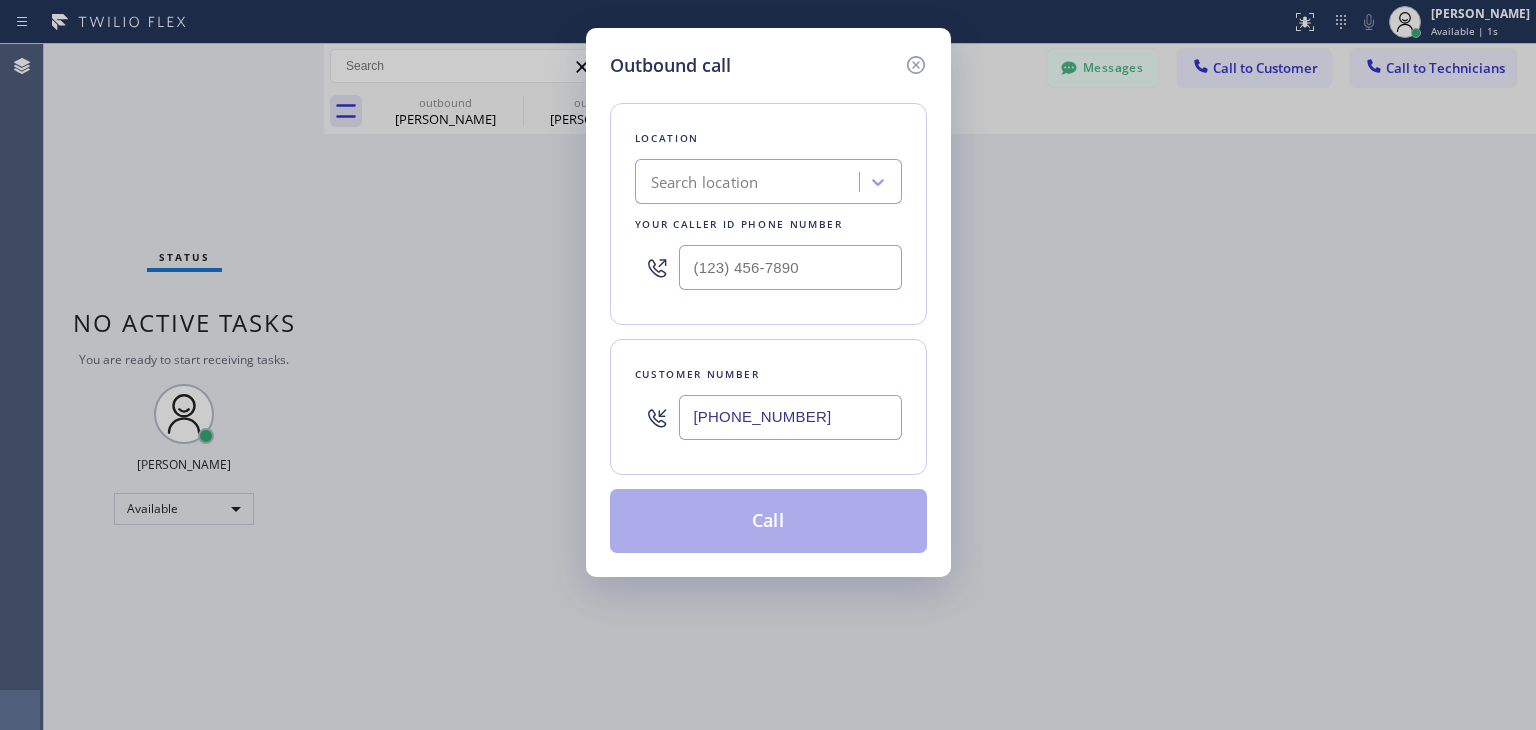 type on "[PHONE_NUMBER]" 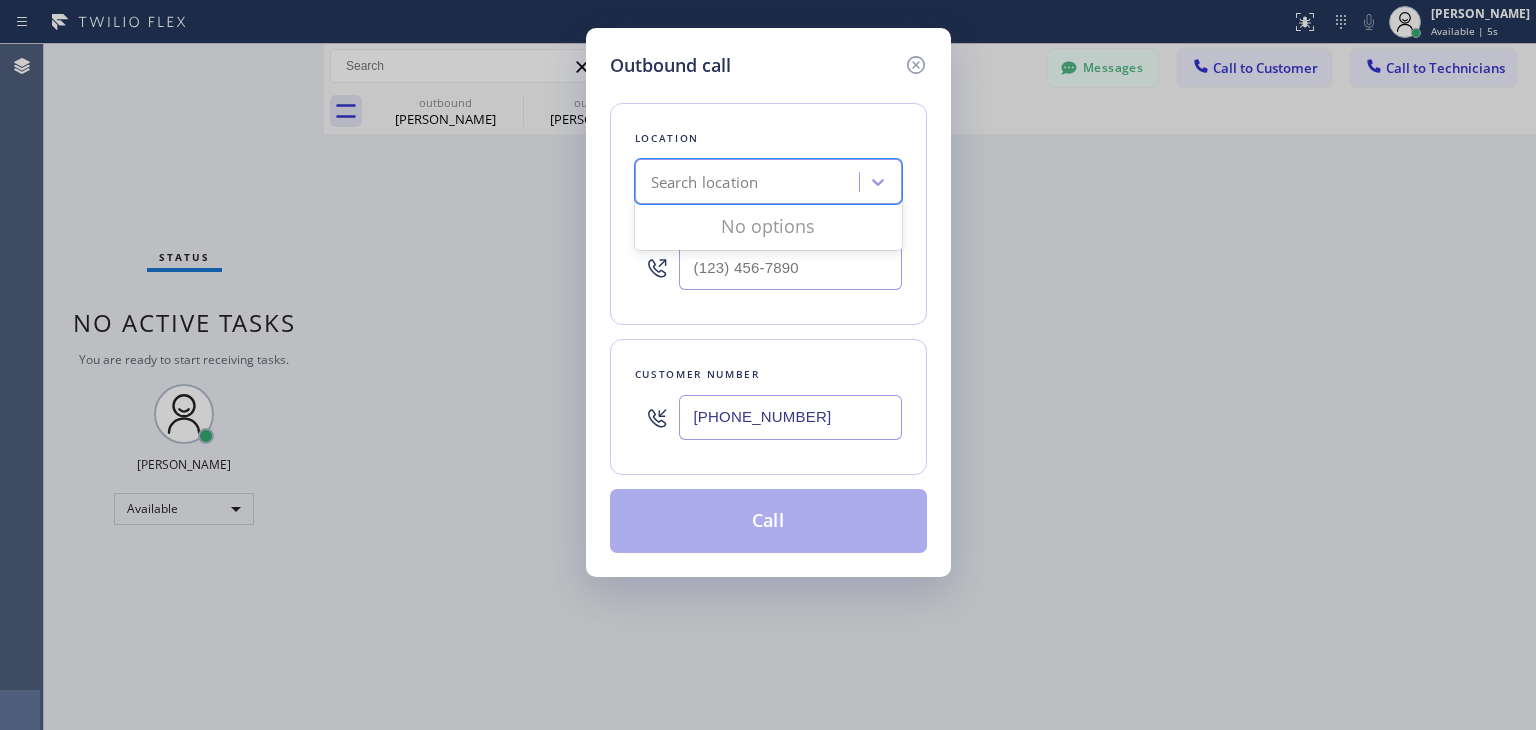 paste on "Sub-Zero-Wolf Repair" 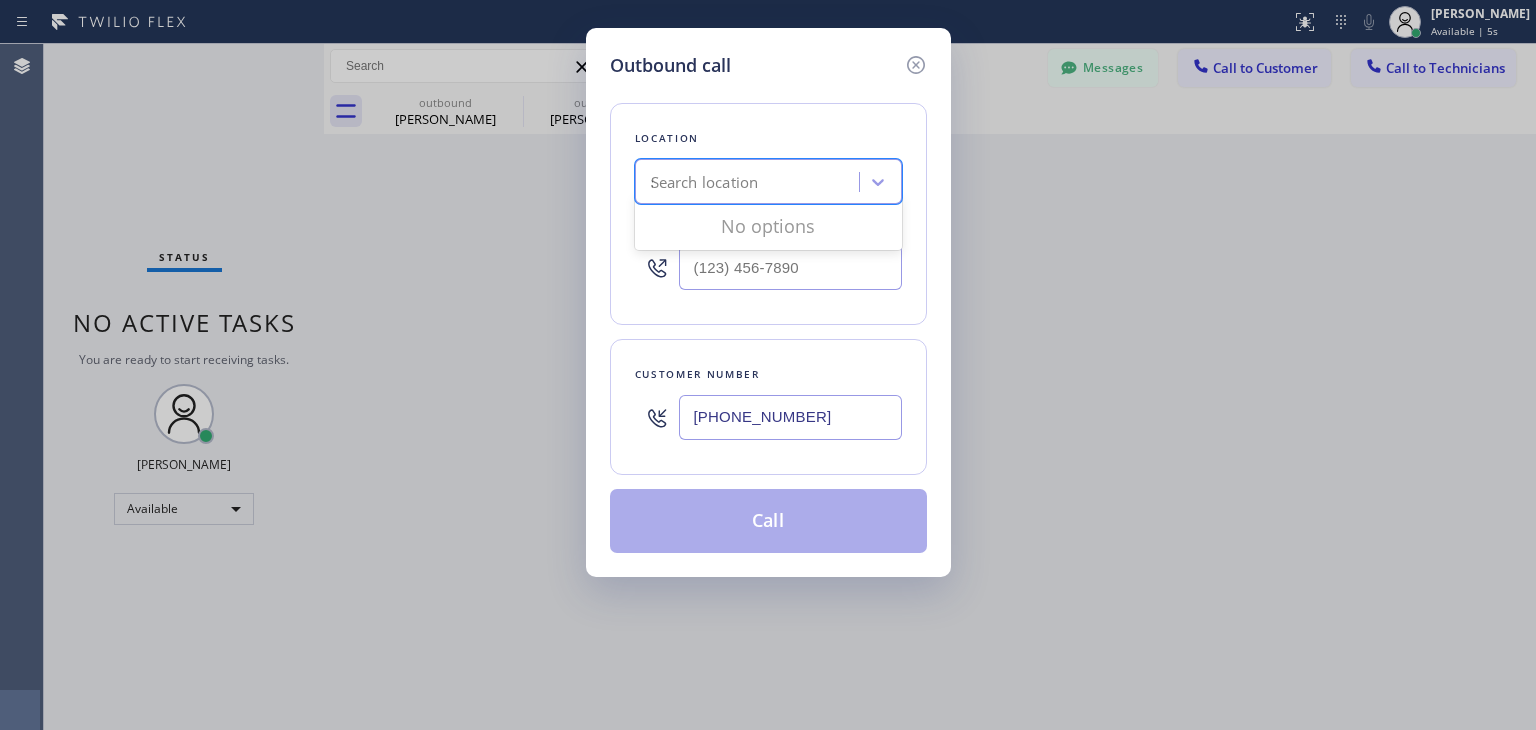 click on "Search location Sub-Zero-Wolf Repair" at bounding box center [750, 182] 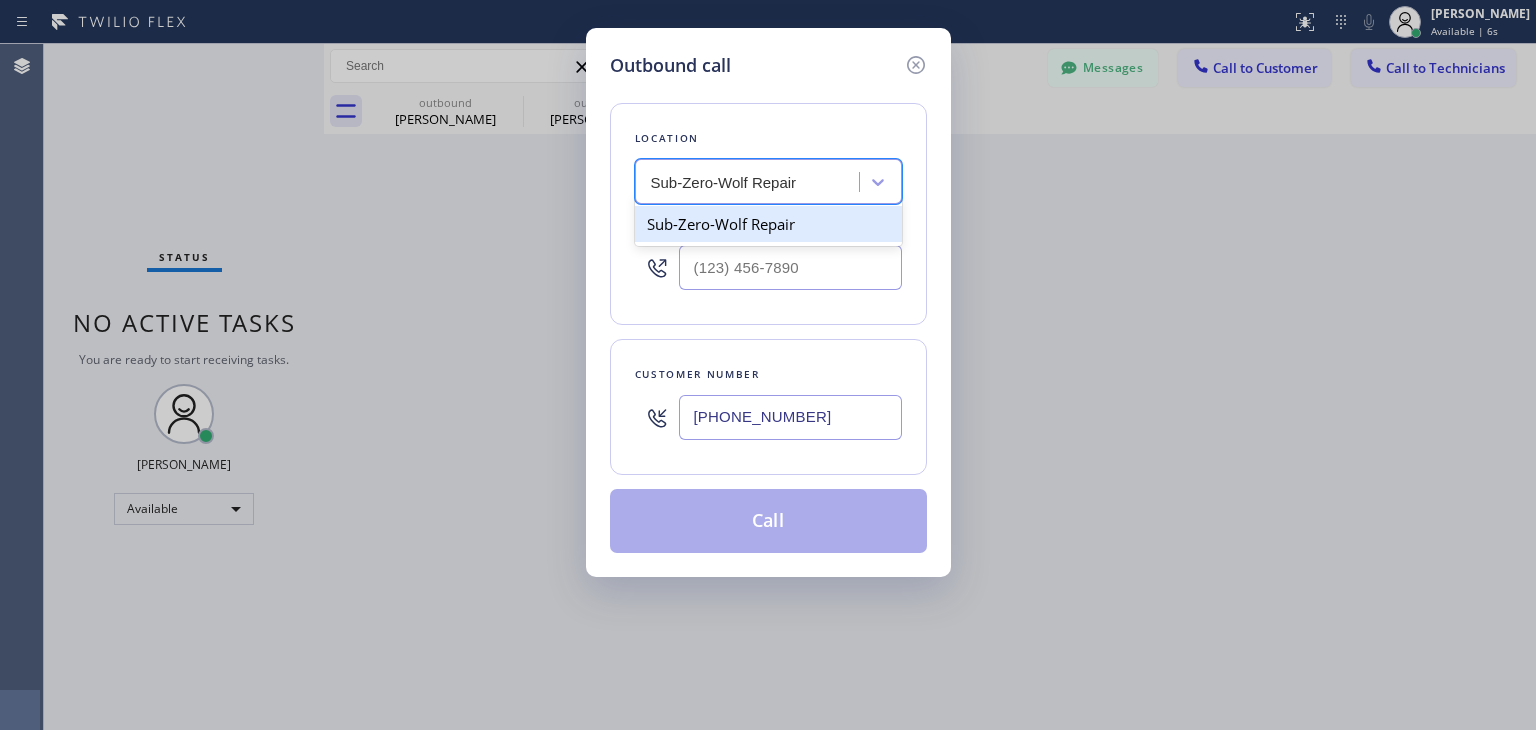 scroll, scrollTop: 0, scrollLeft: 0, axis: both 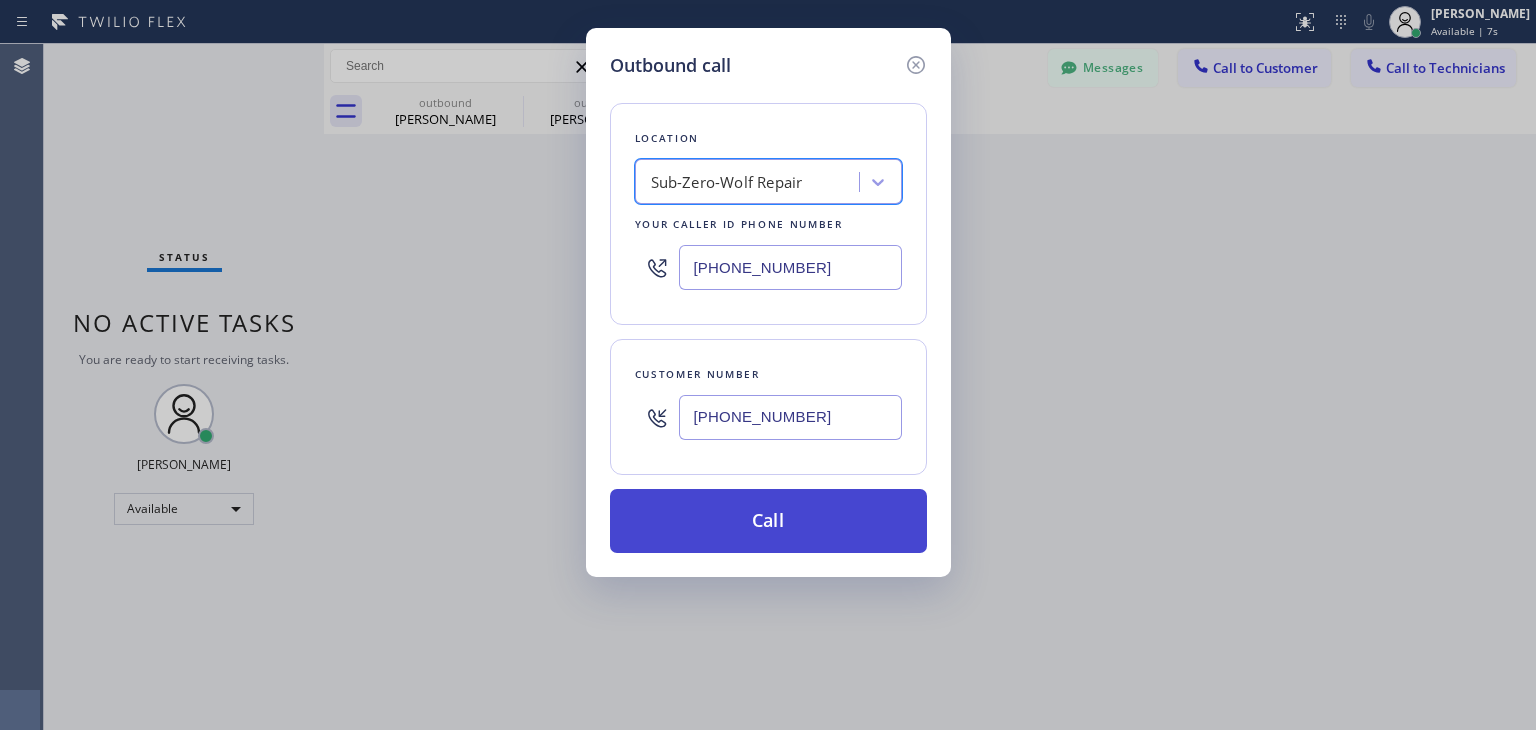 click on "Call" at bounding box center (768, 521) 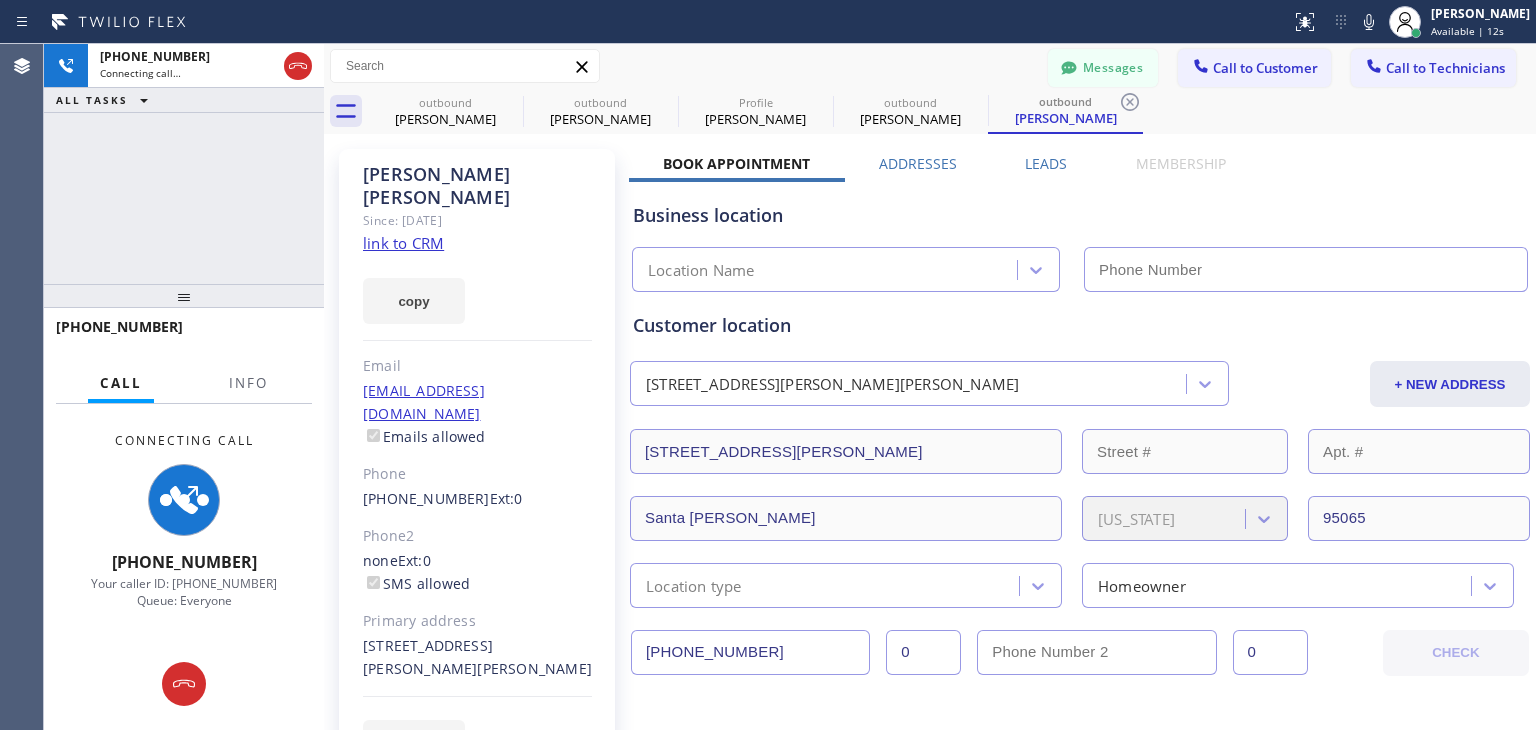 type on "[PHONE_NUMBER]" 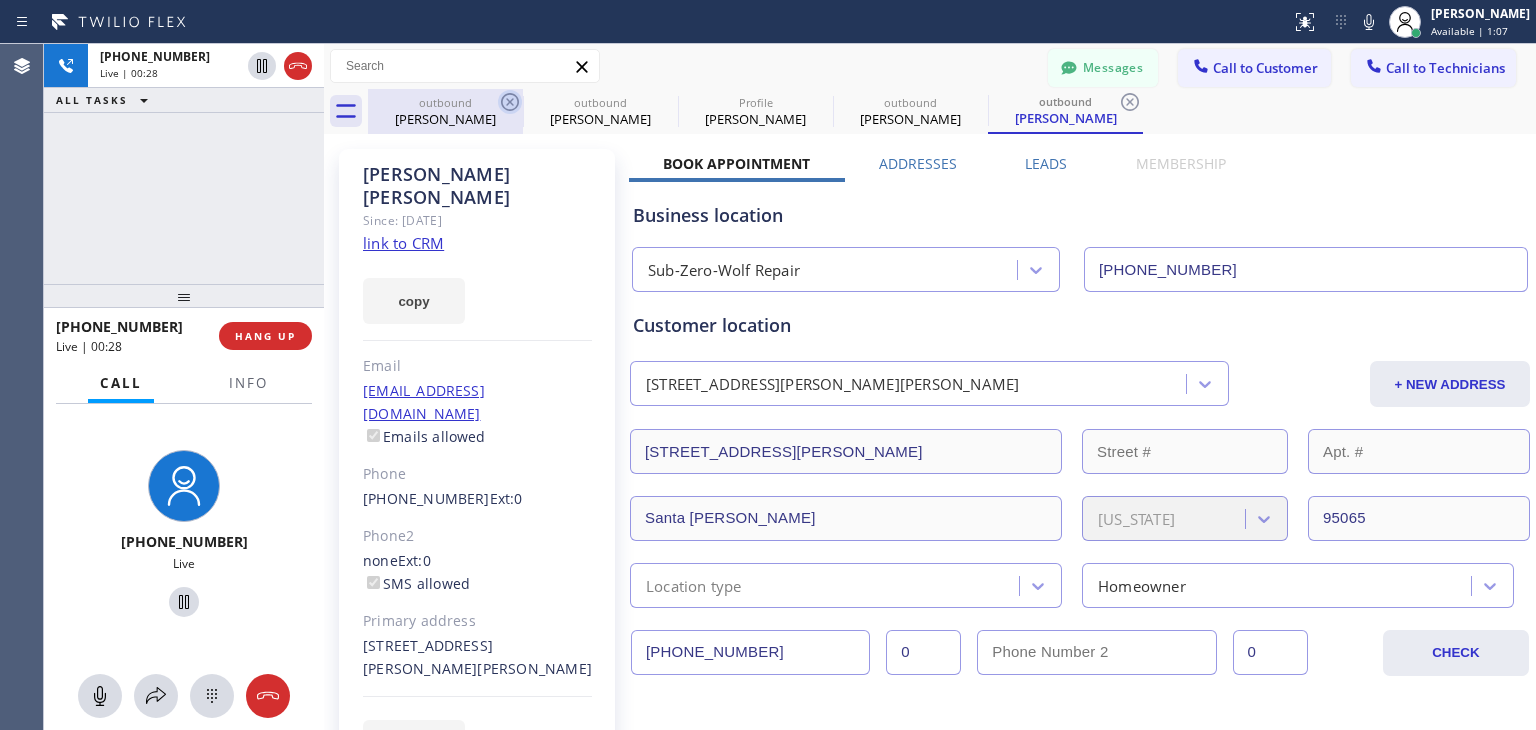 click 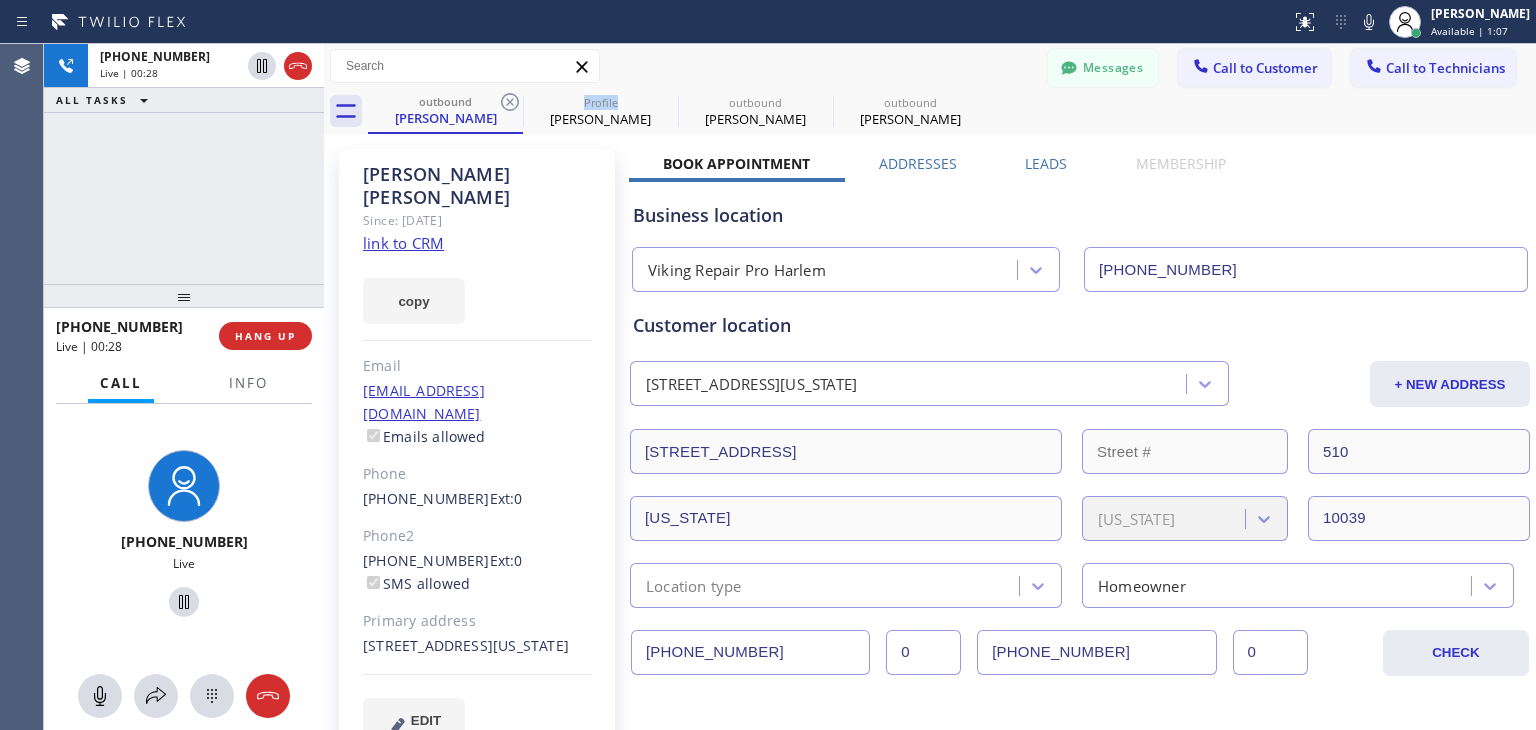click 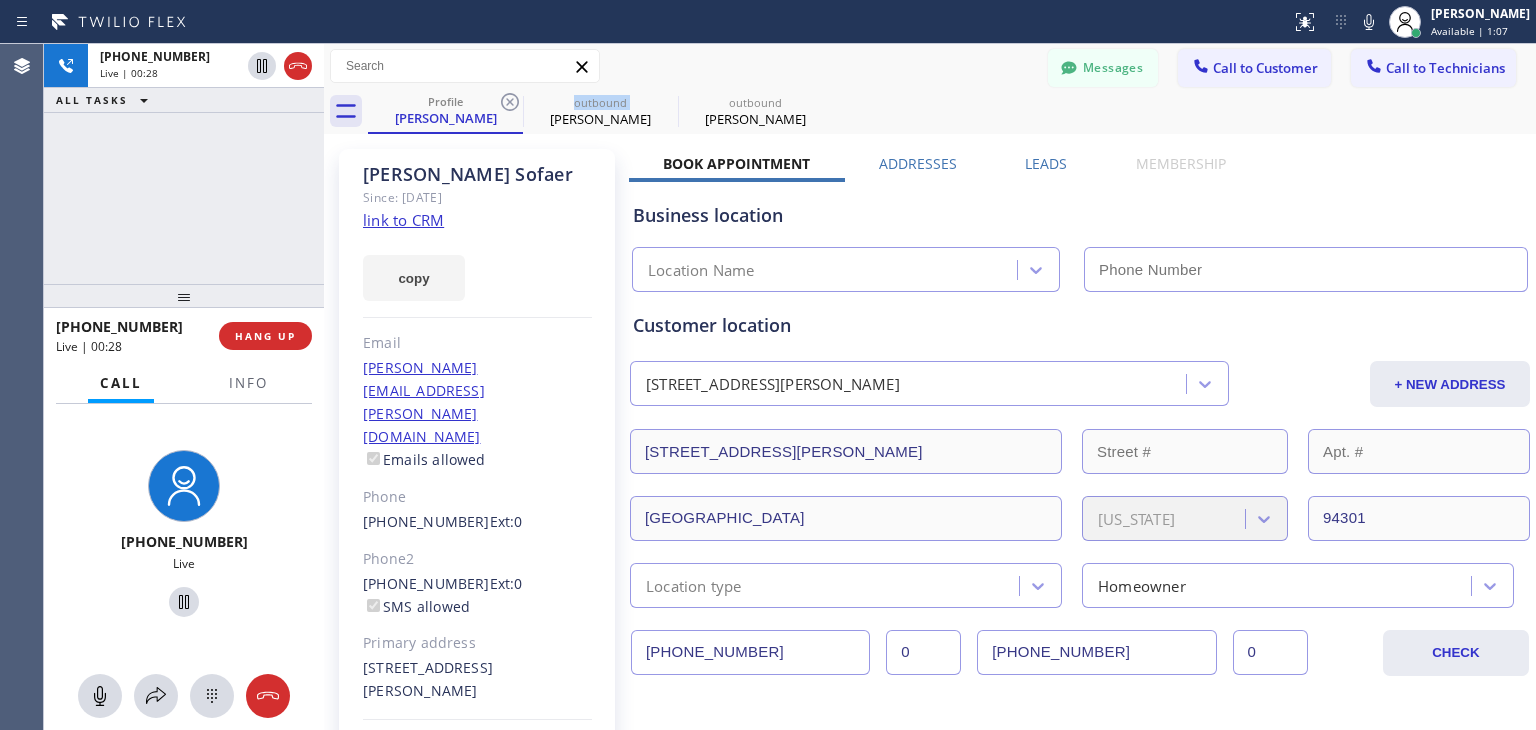 click 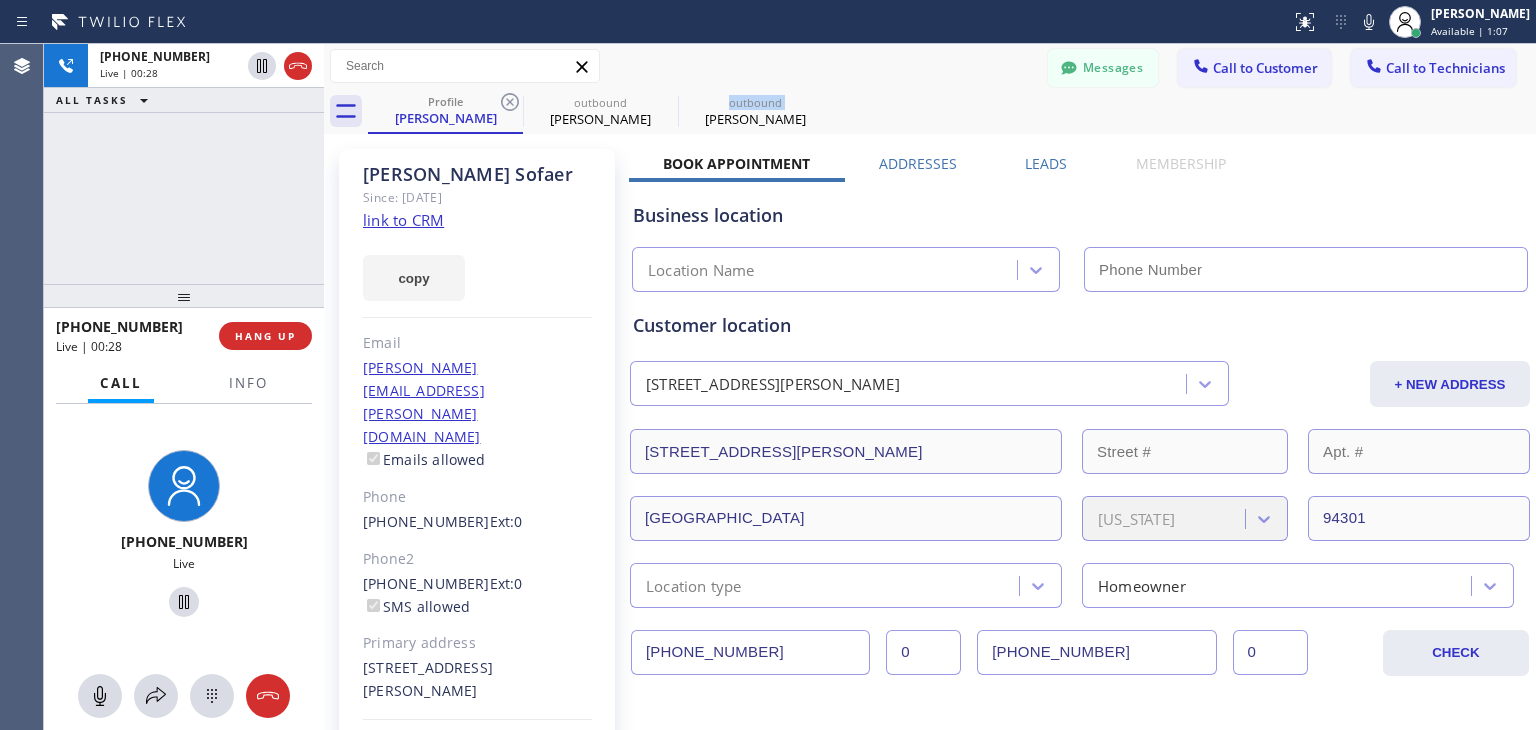 click 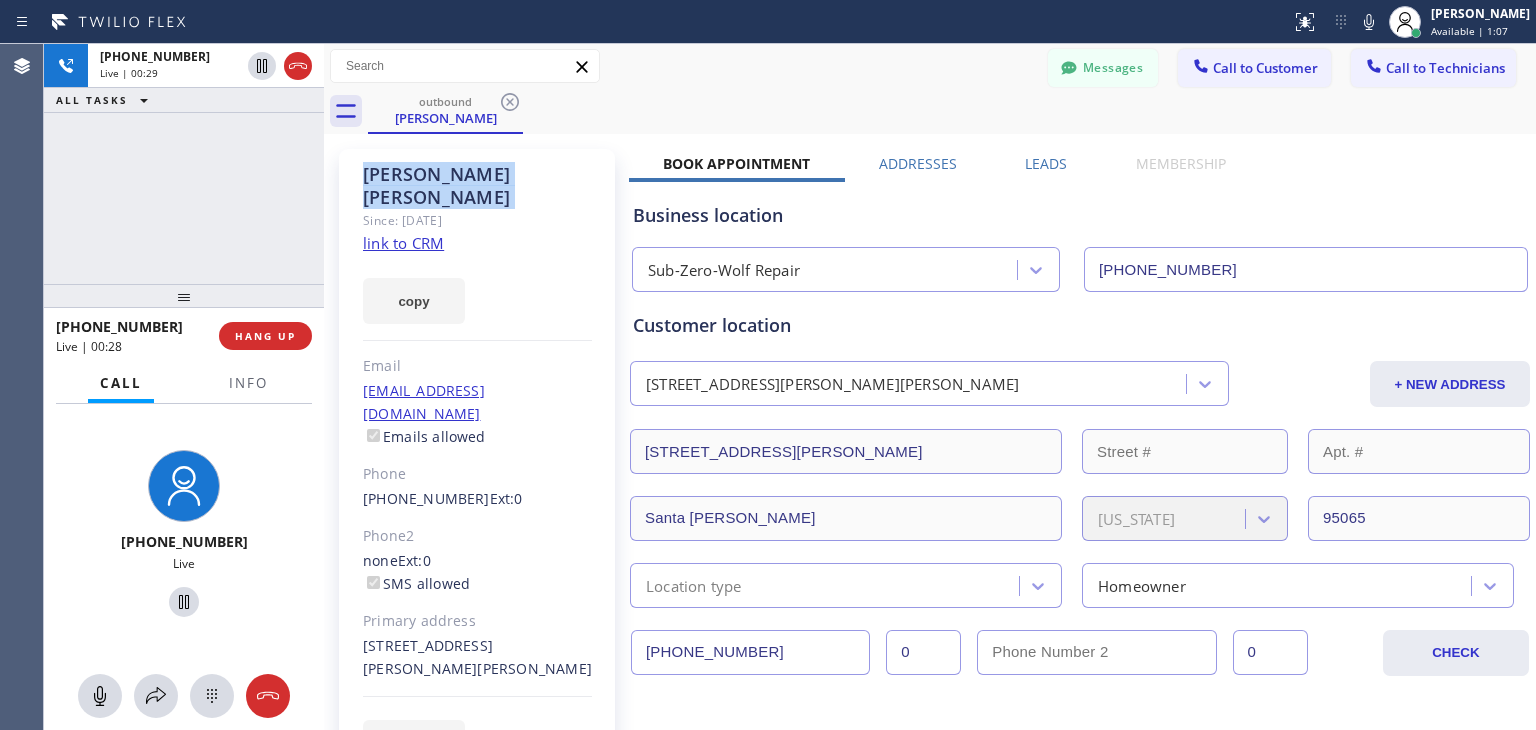 click 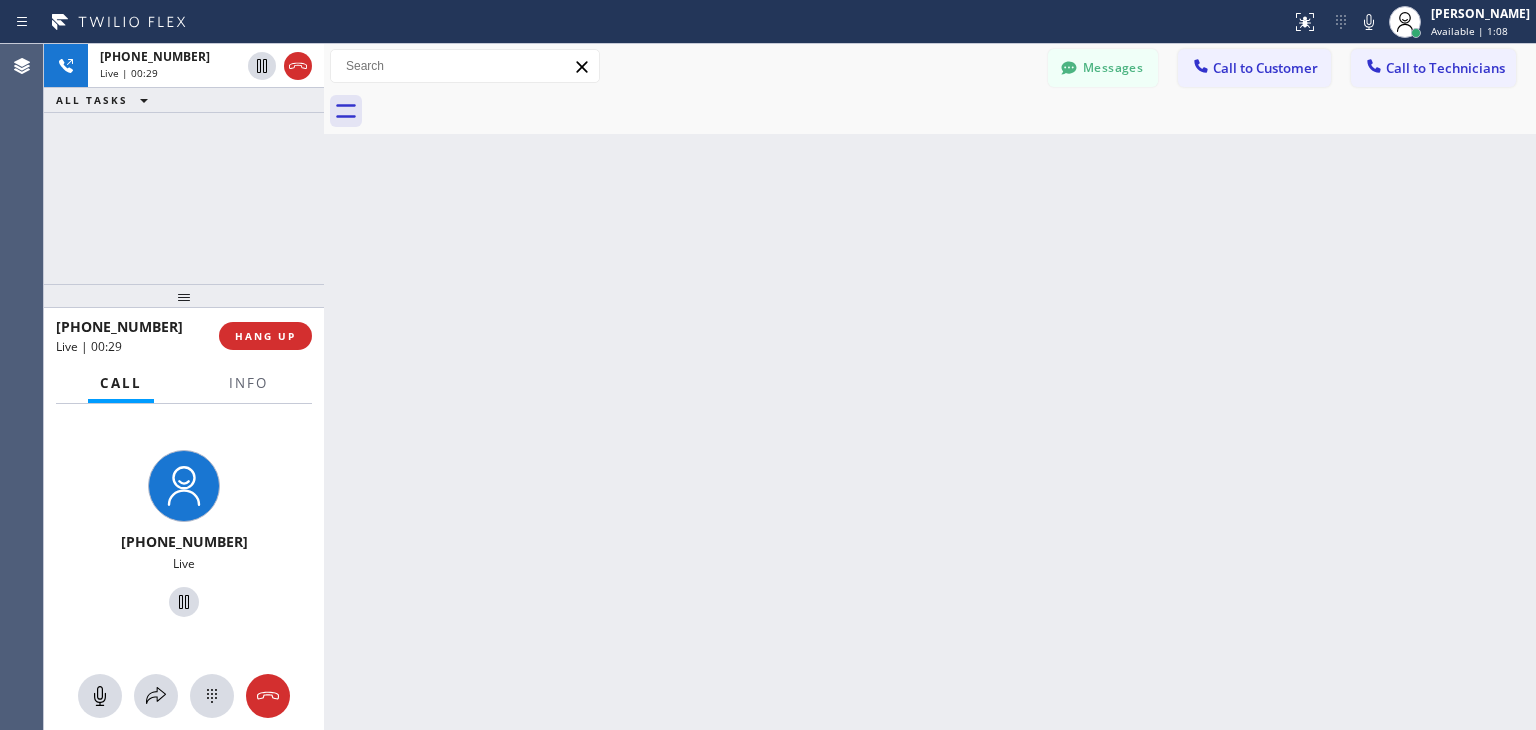 click at bounding box center [952, 111] 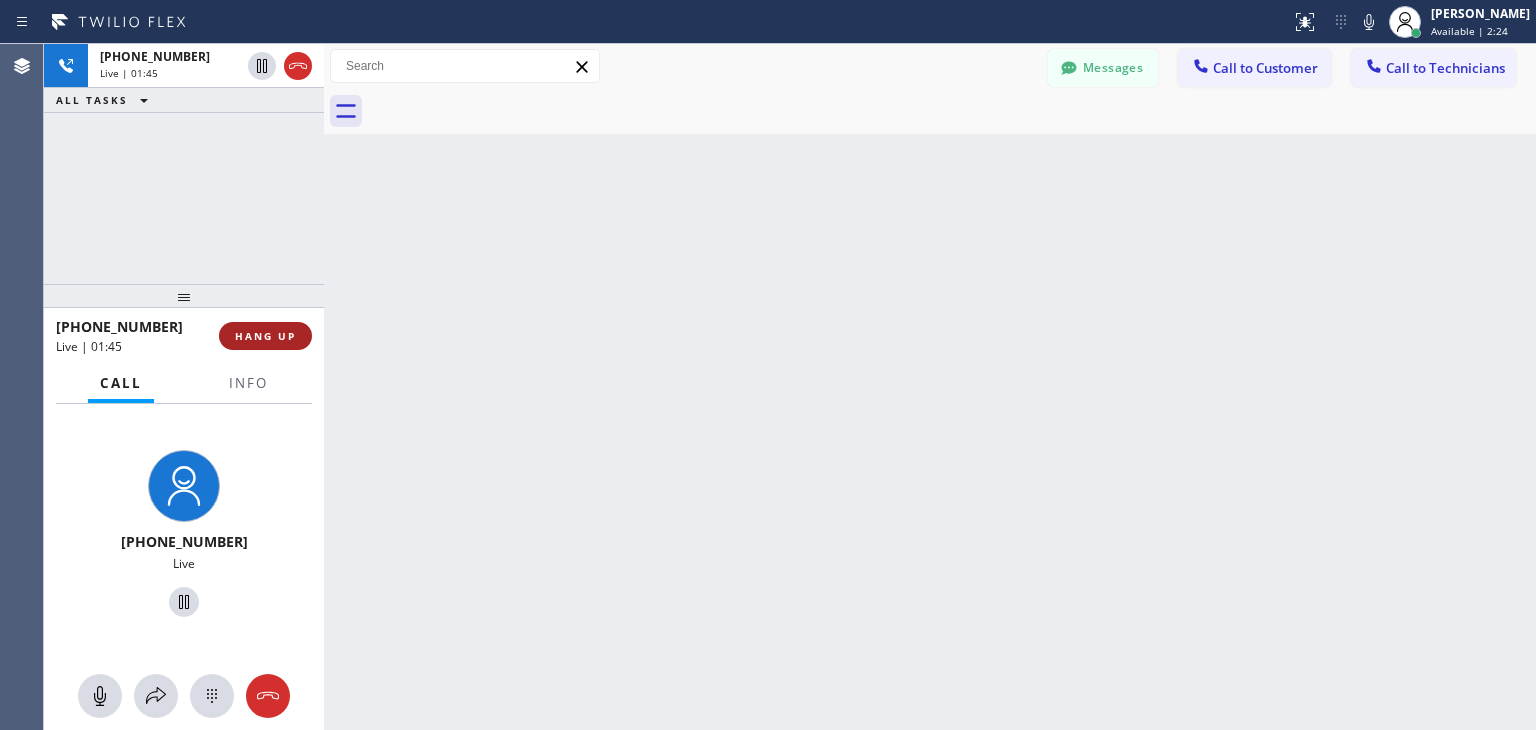 click on "HANG UP" at bounding box center [265, 336] 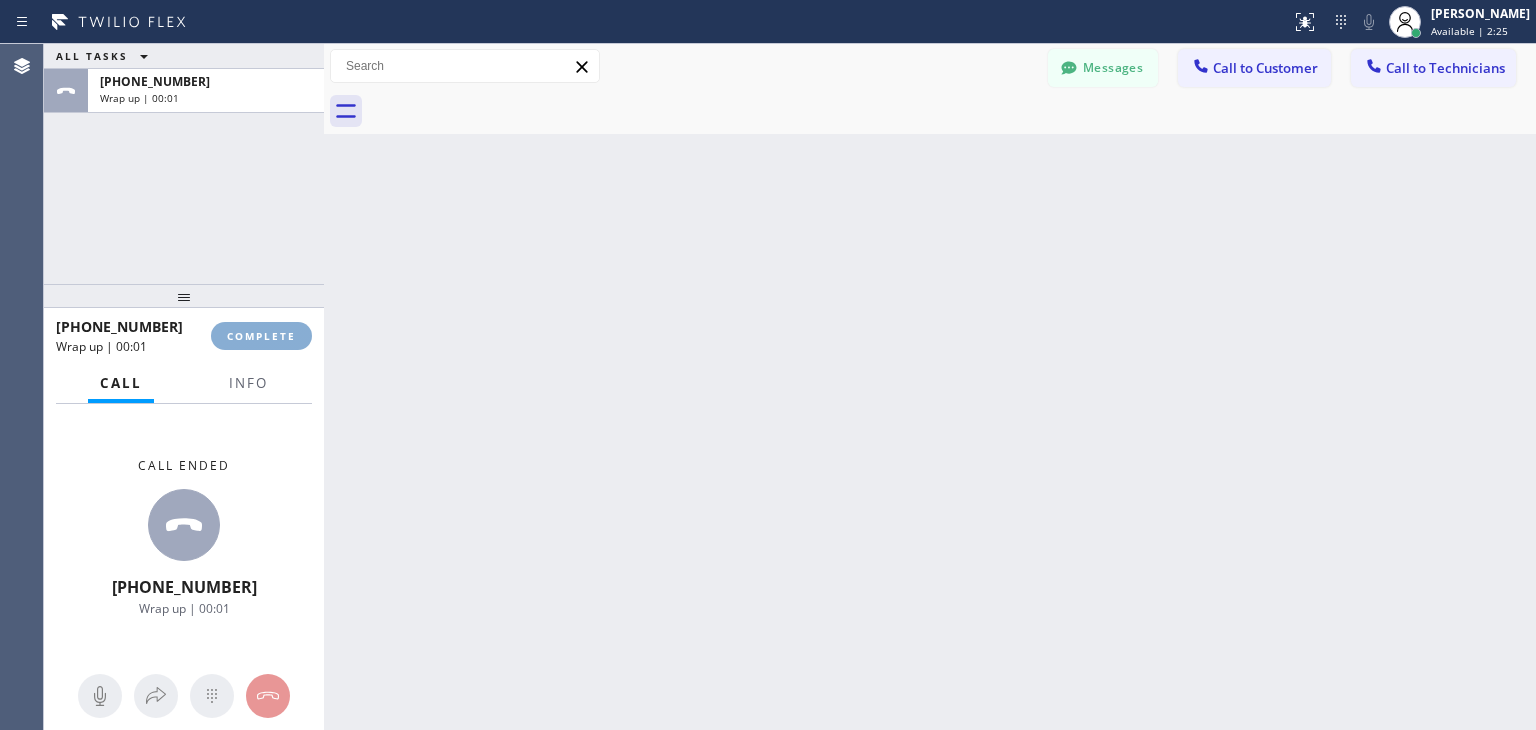click on "COMPLETE" at bounding box center (261, 336) 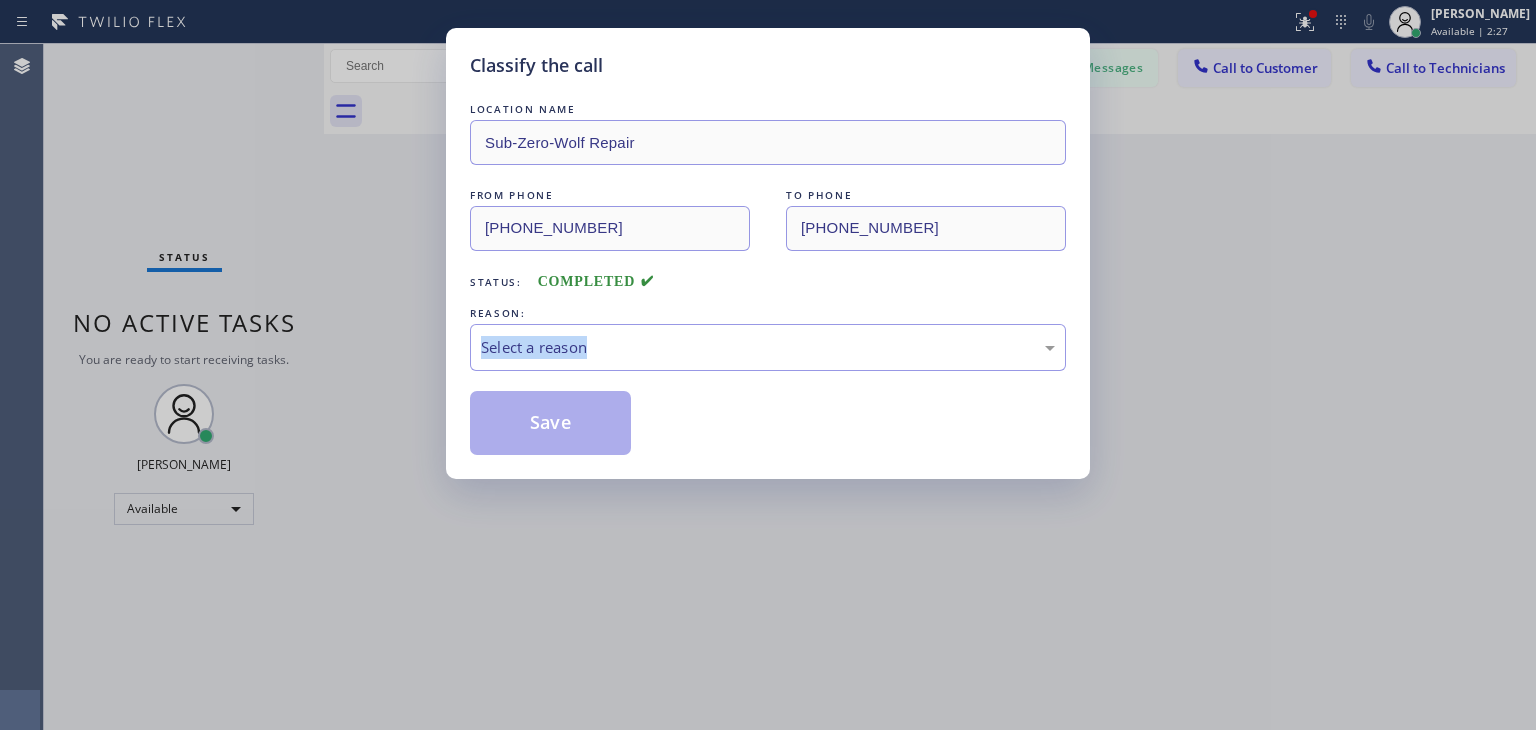 click on "Classify the call LOCATION NAME Sub-Zero-Wolf Repair FROM PHONE [PHONE_NUMBER] TO PHONE [PHONE_NUMBER] Status: COMPLETED REASON: Select a reason Save" at bounding box center [768, 365] 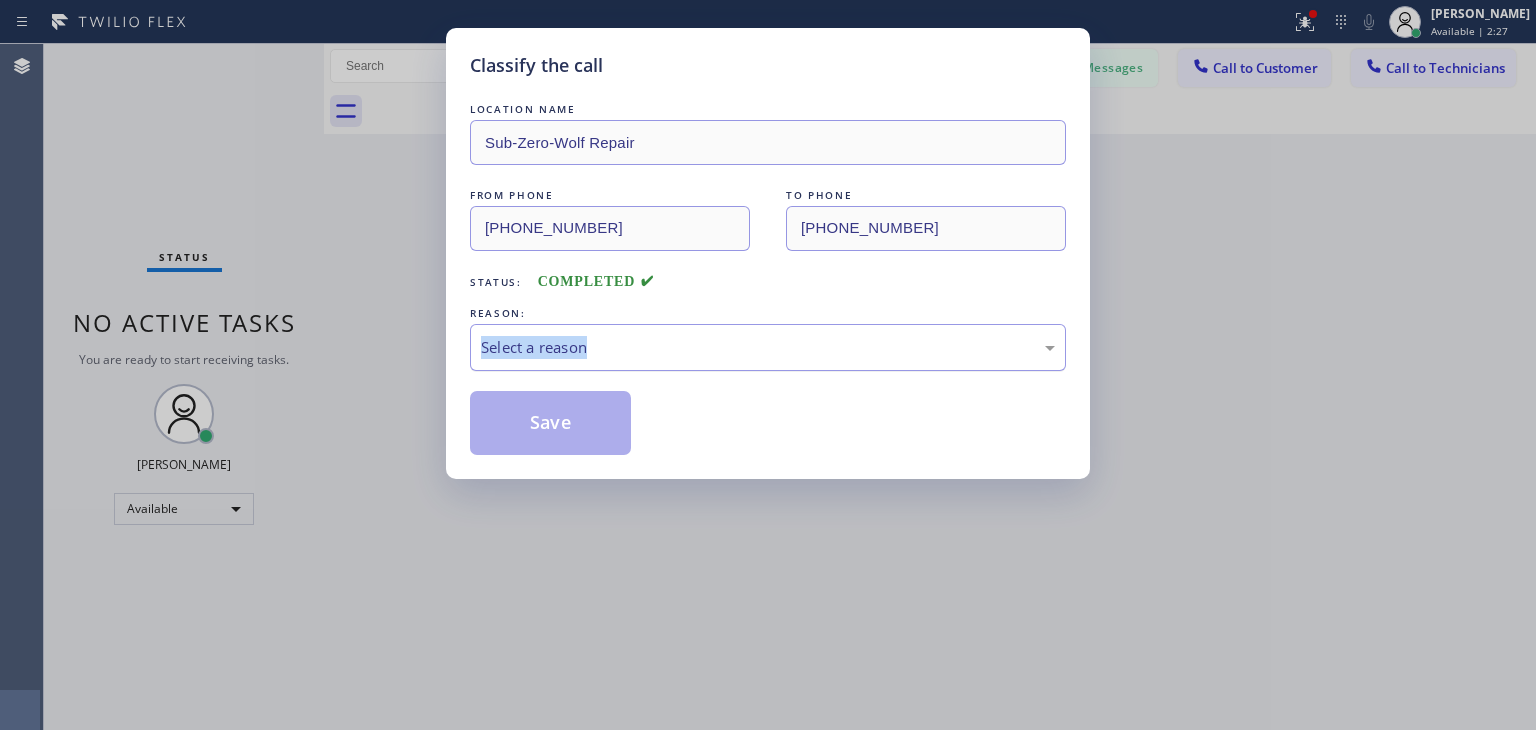 drag, startPoint x: 248, startPoint y: 333, endPoint x: 620, endPoint y: 337, distance: 372.0215 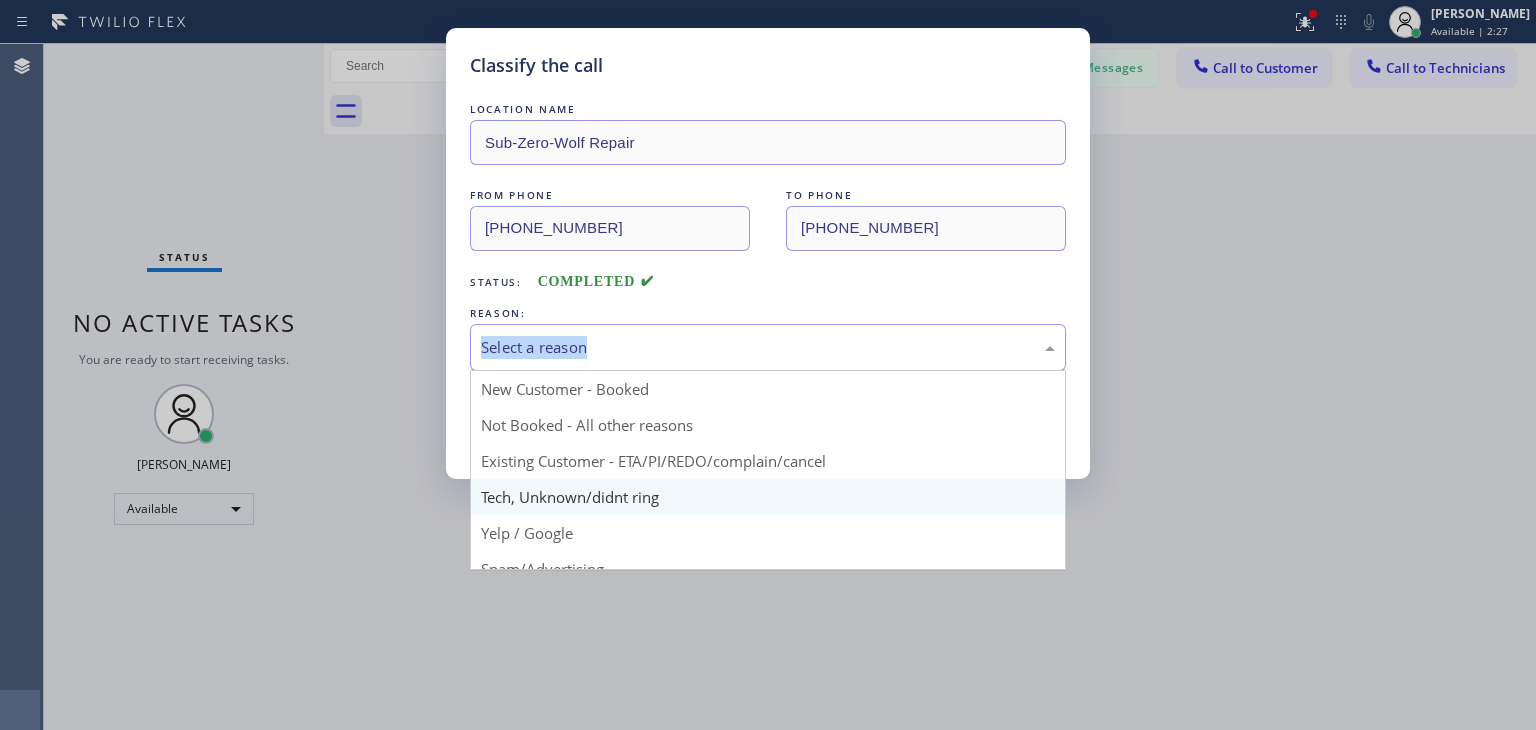 drag, startPoint x: 620, startPoint y: 337, endPoint x: 684, endPoint y: 479, distance: 155.75623 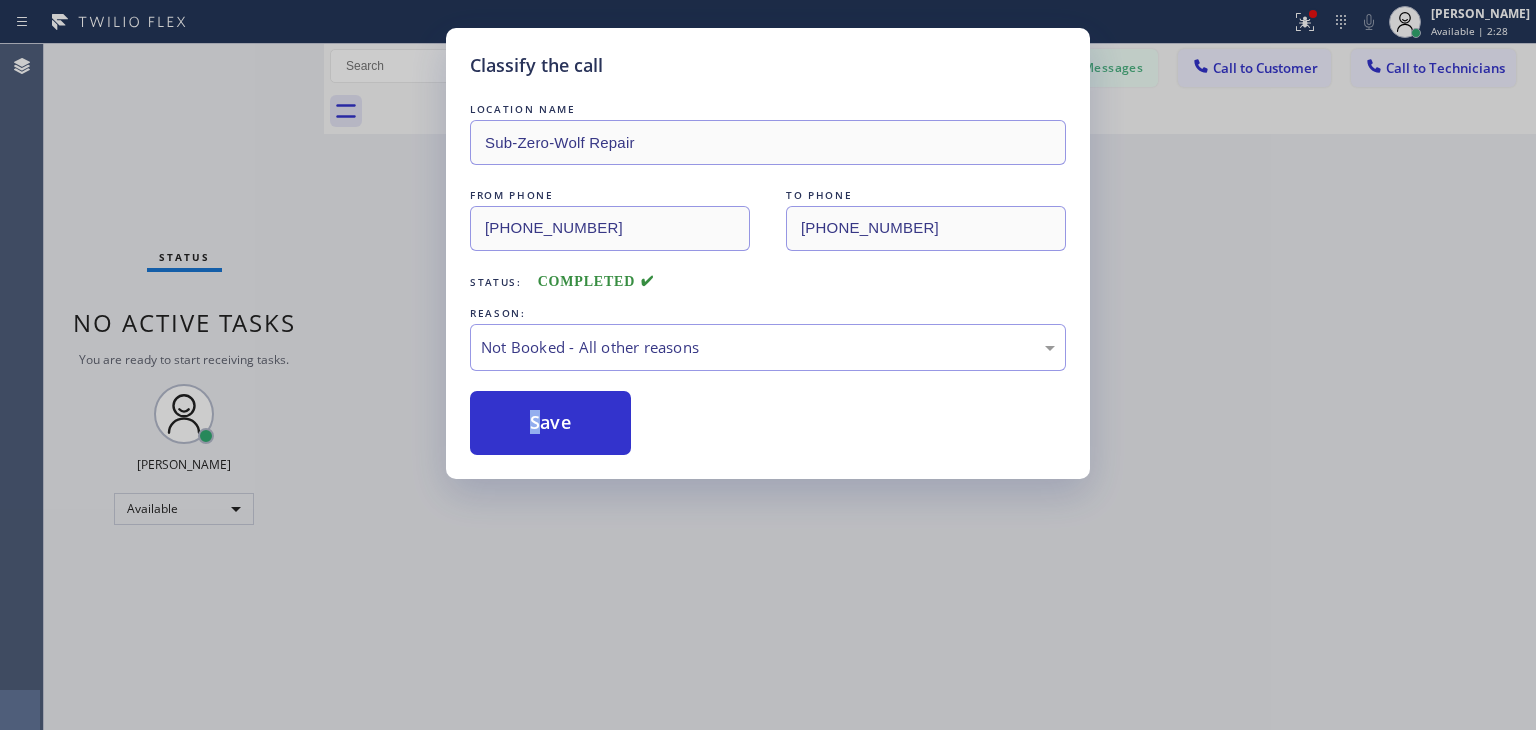drag, startPoint x: 716, startPoint y: 440, endPoint x: 705, endPoint y: 370, distance: 70.85902 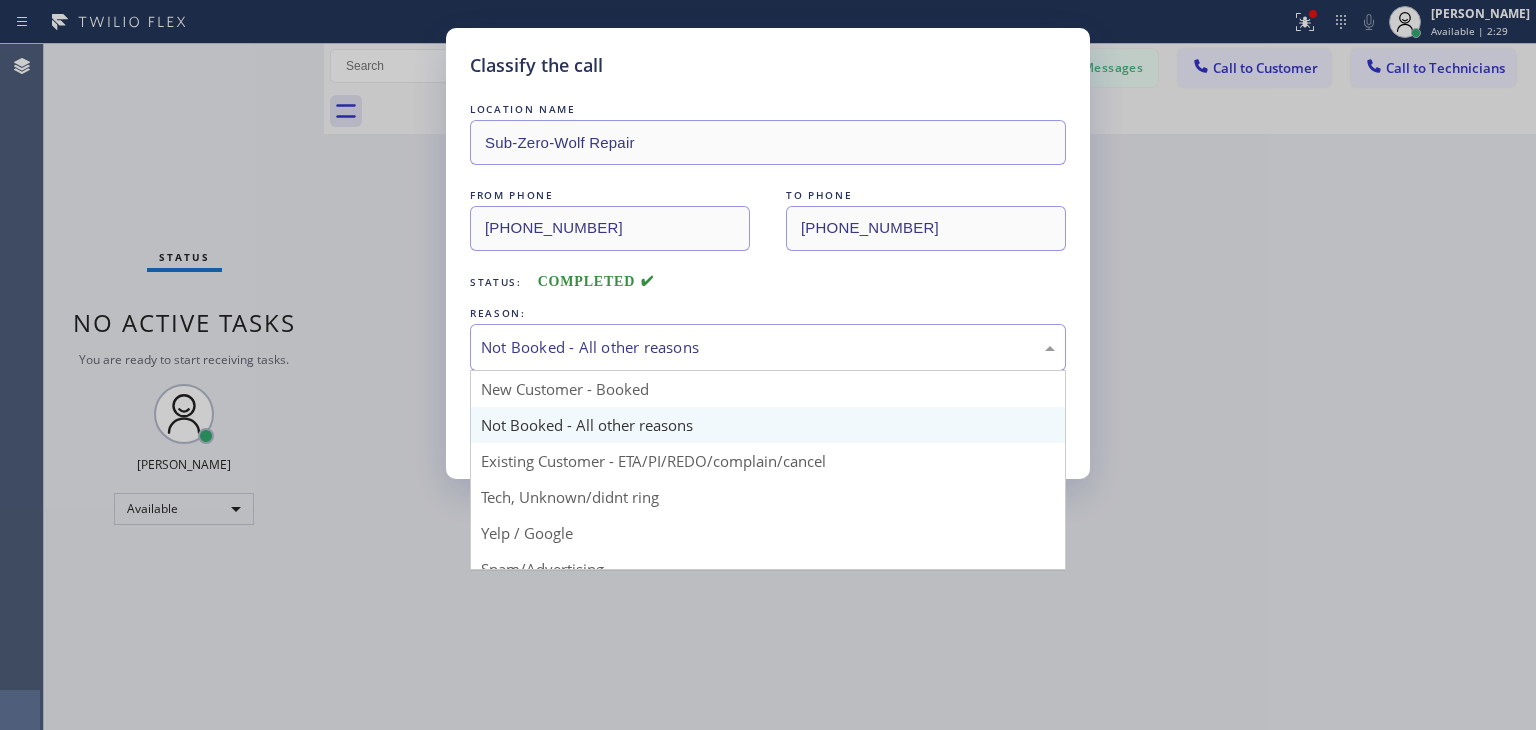click on "Not Booked - All other reasons" at bounding box center [768, 347] 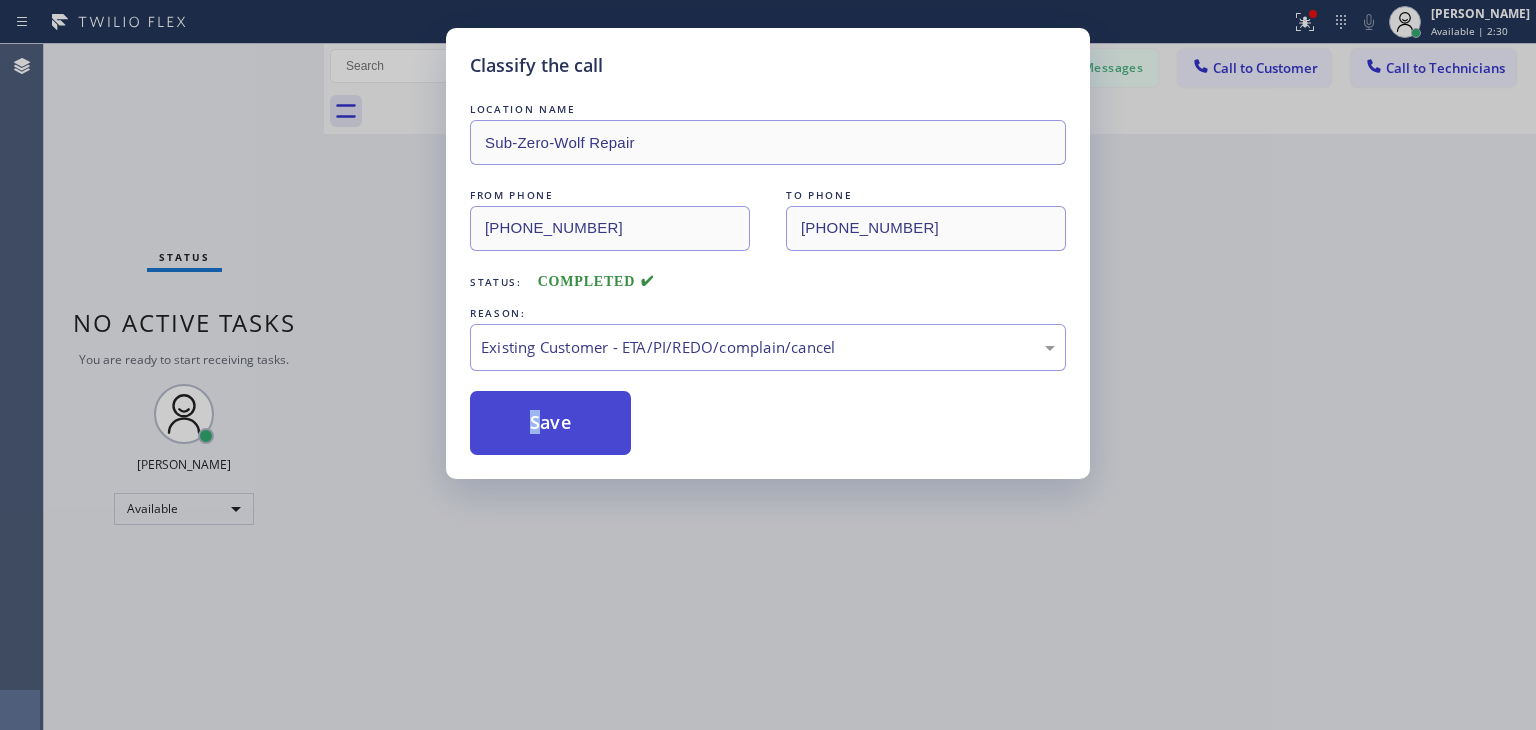 click on "Save" at bounding box center [550, 423] 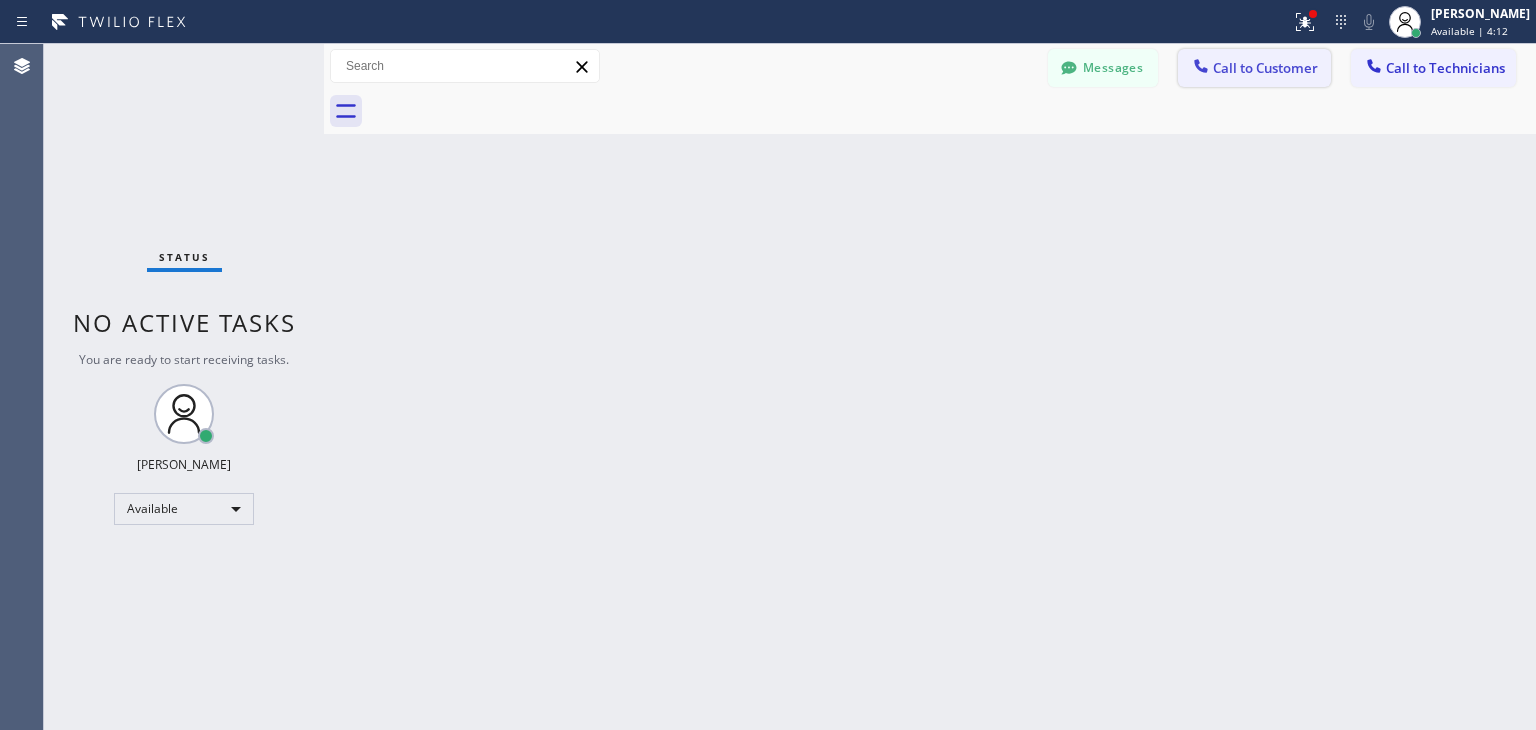 click on "Call to Customer" at bounding box center (1265, 68) 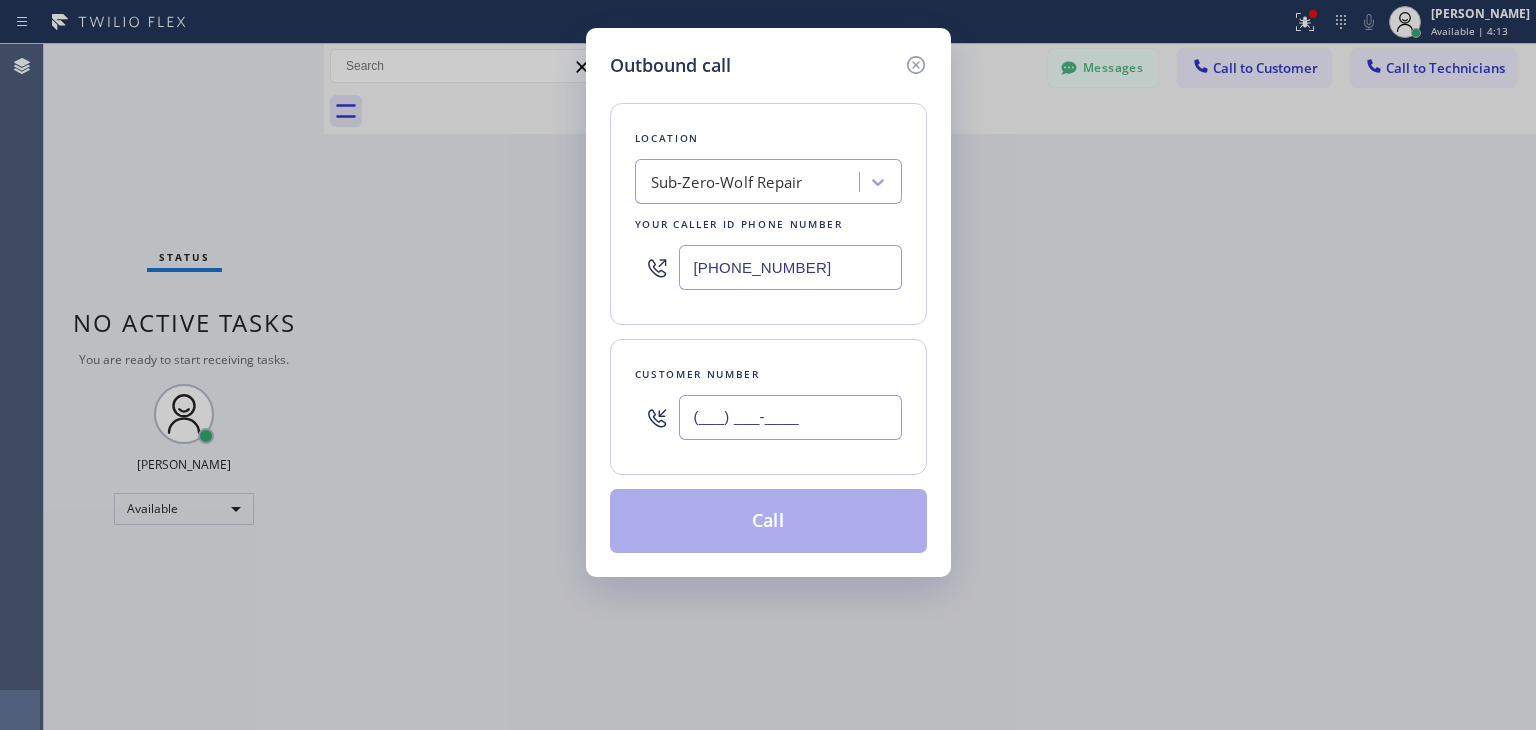 paste on "831) 818-4949" 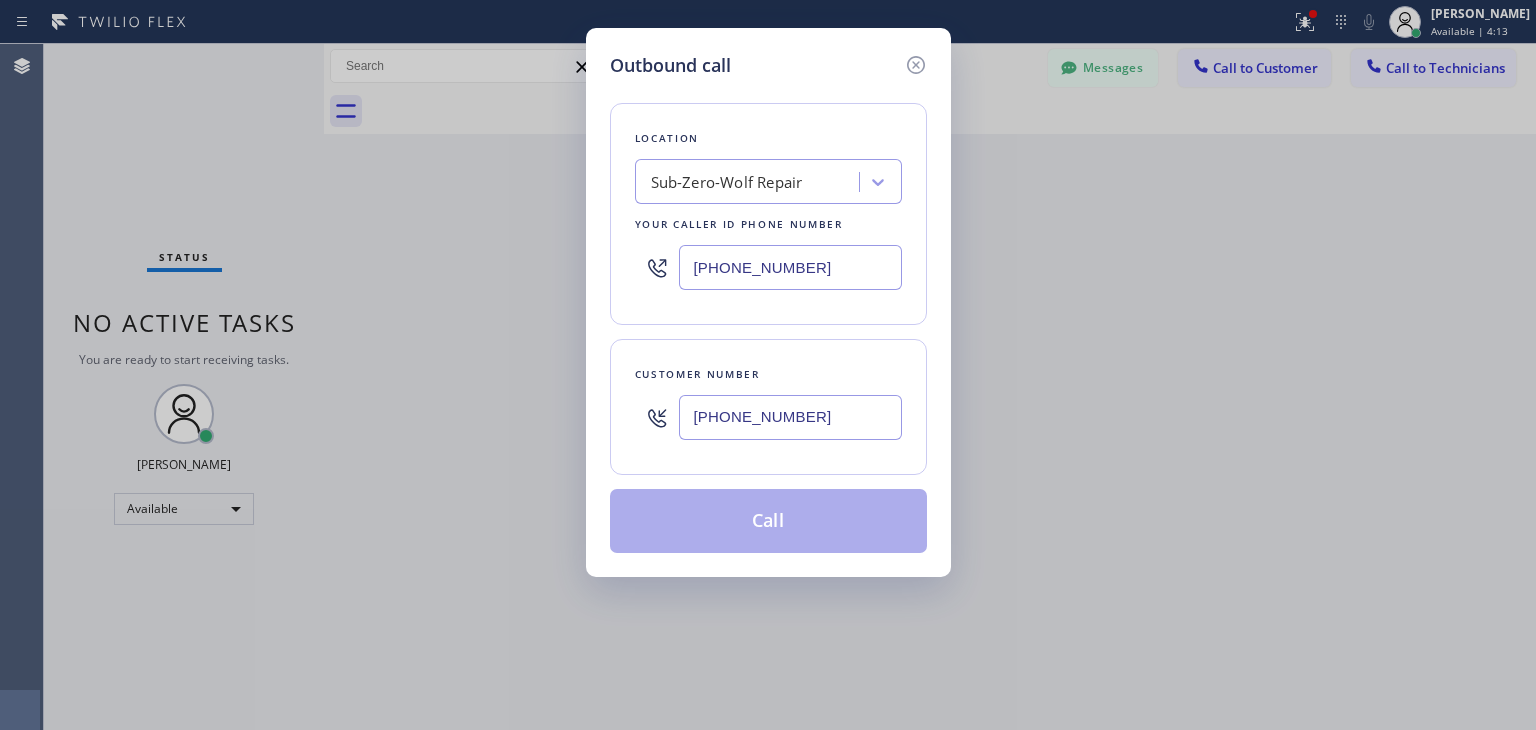 click on "[PHONE_NUMBER]" at bounding box center (790, 417) 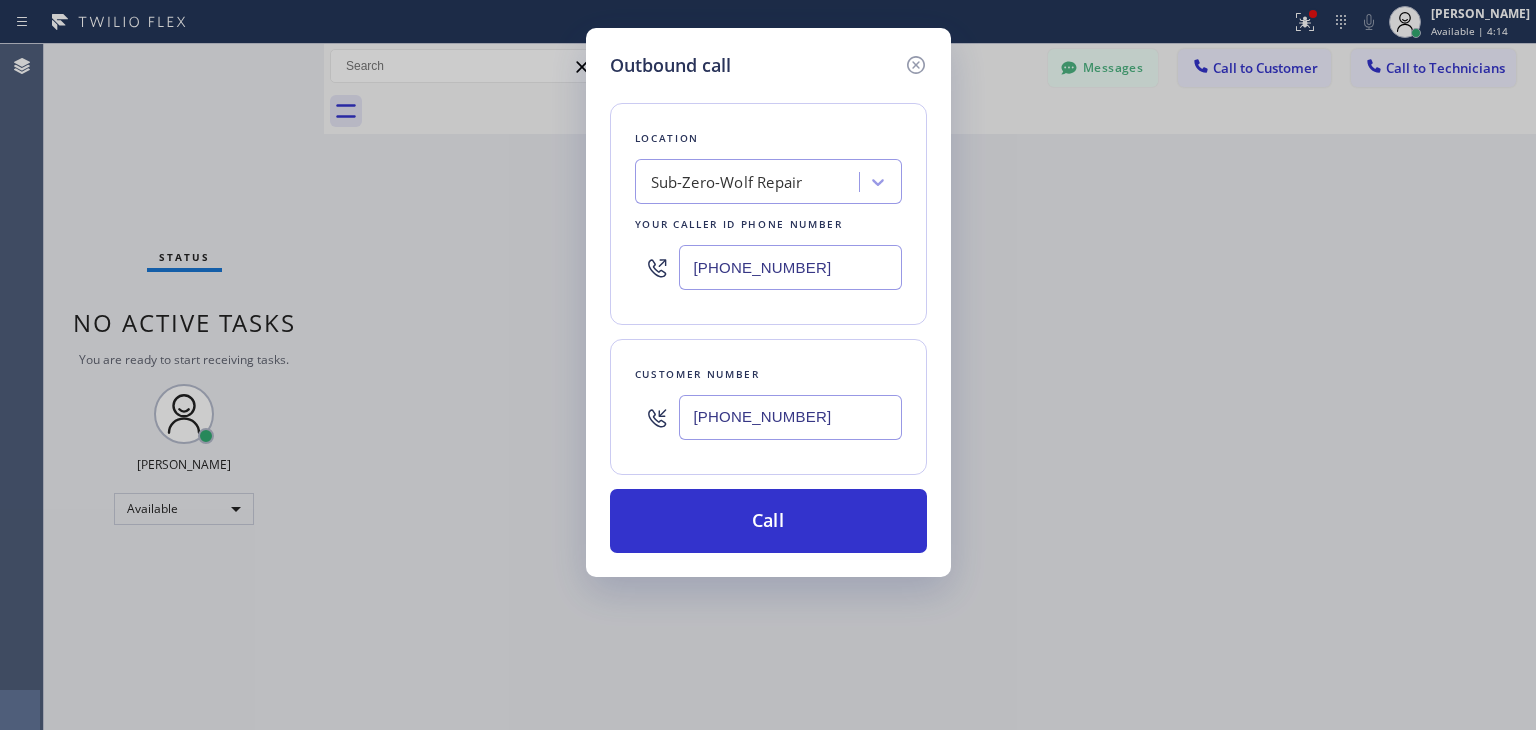 type on "[PHONE_NUMBER]" 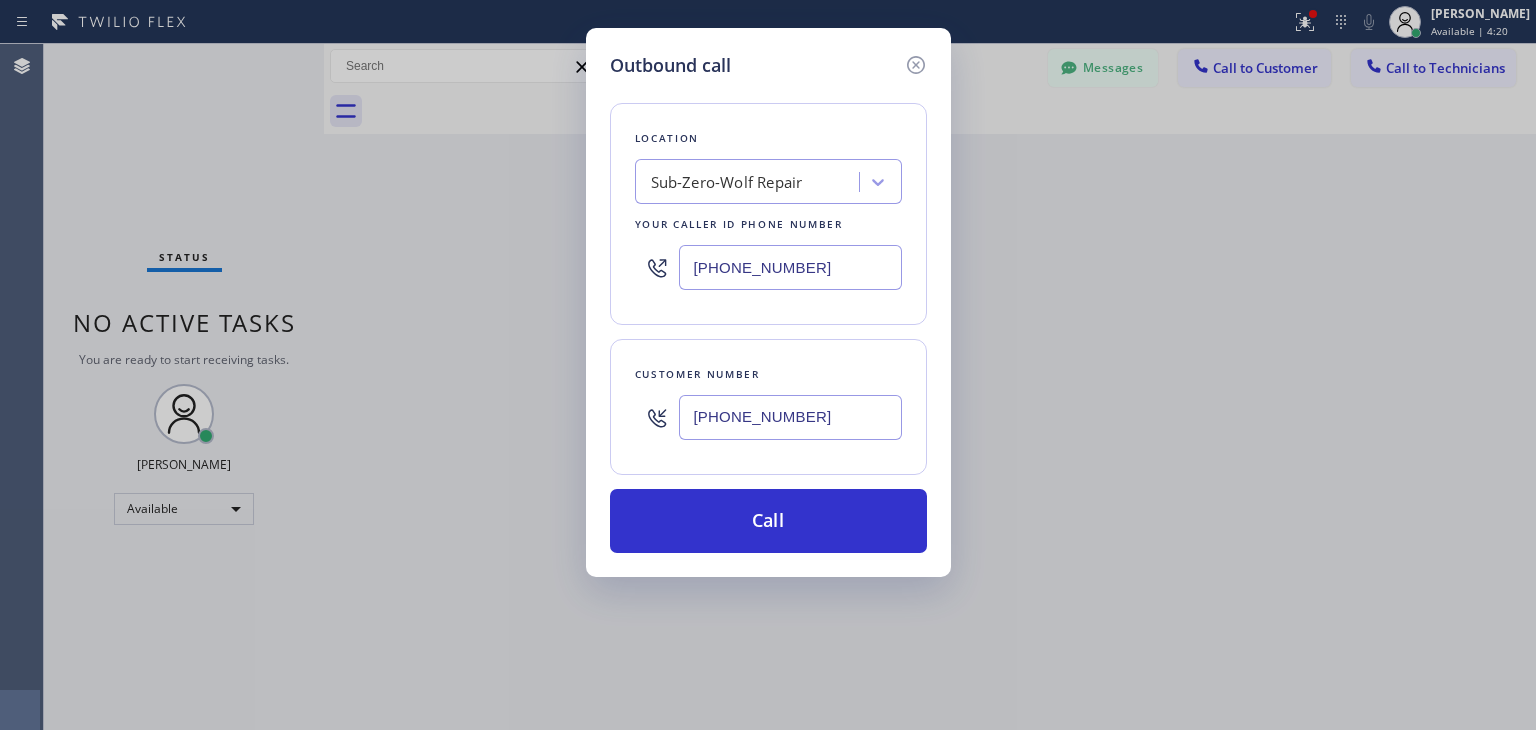paste on "Thermador Appliance Repair Zone" 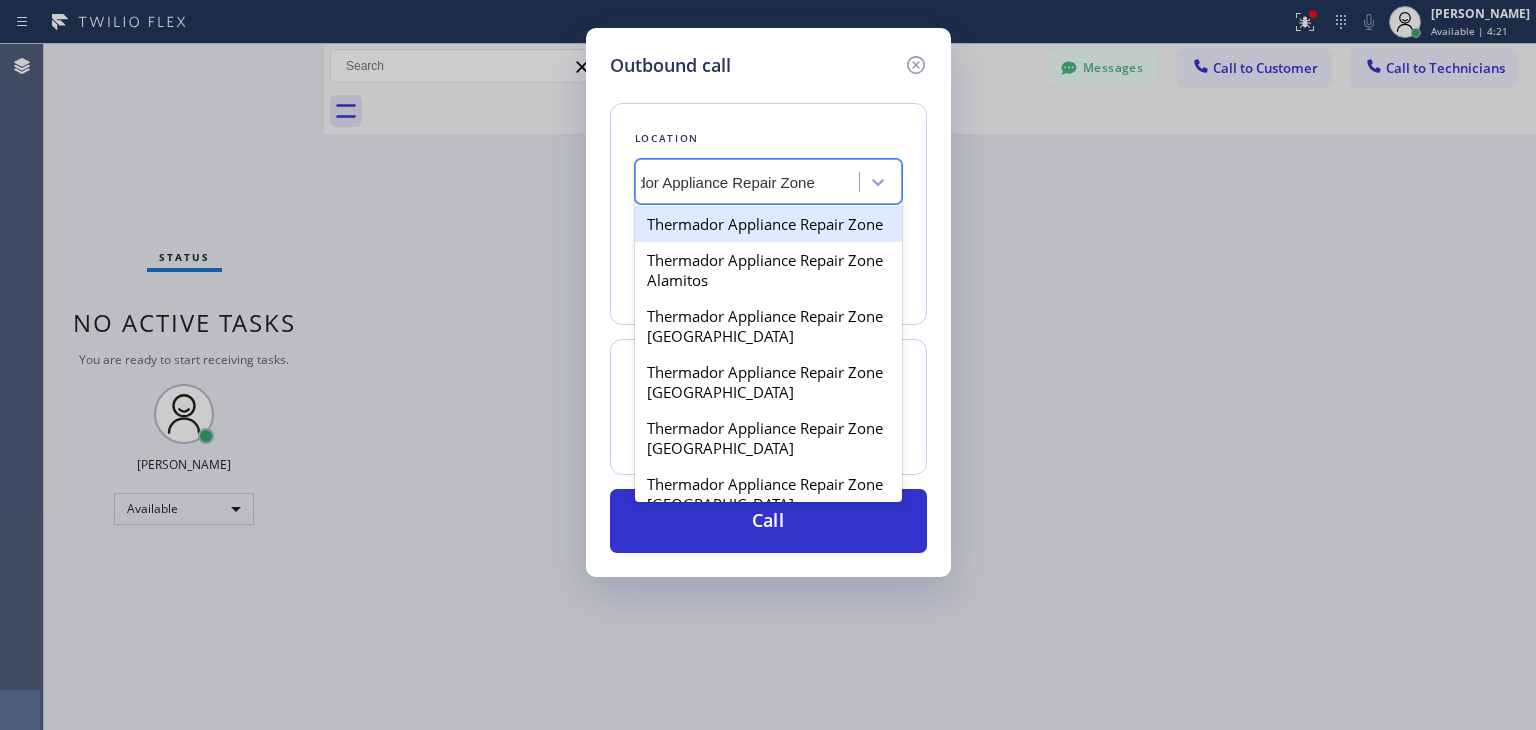 click on "Thermador Appliance Repair Zone" at bounding box center (768, 224) 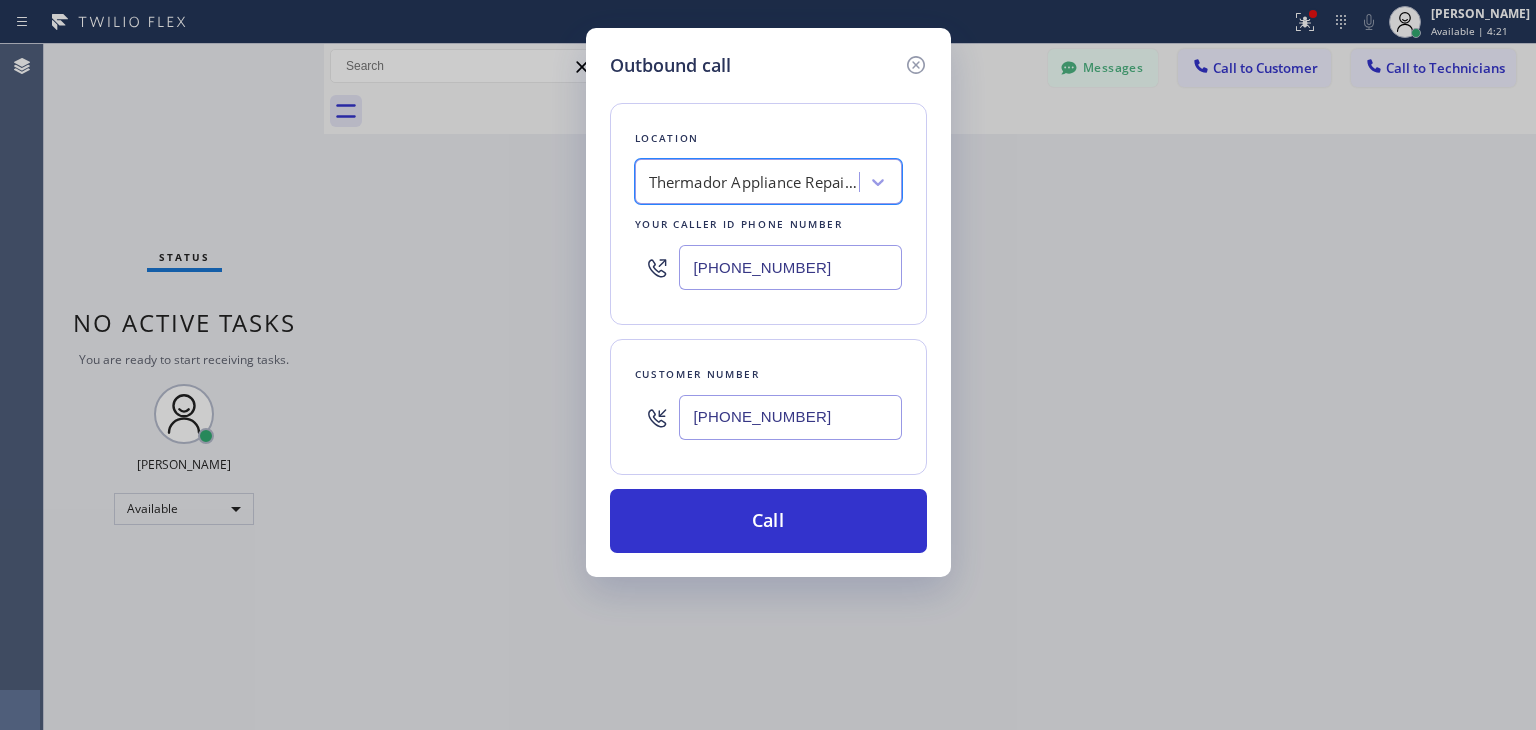 scroll, scrollTop: 0, scrollLeft: 1, axis: horizontal 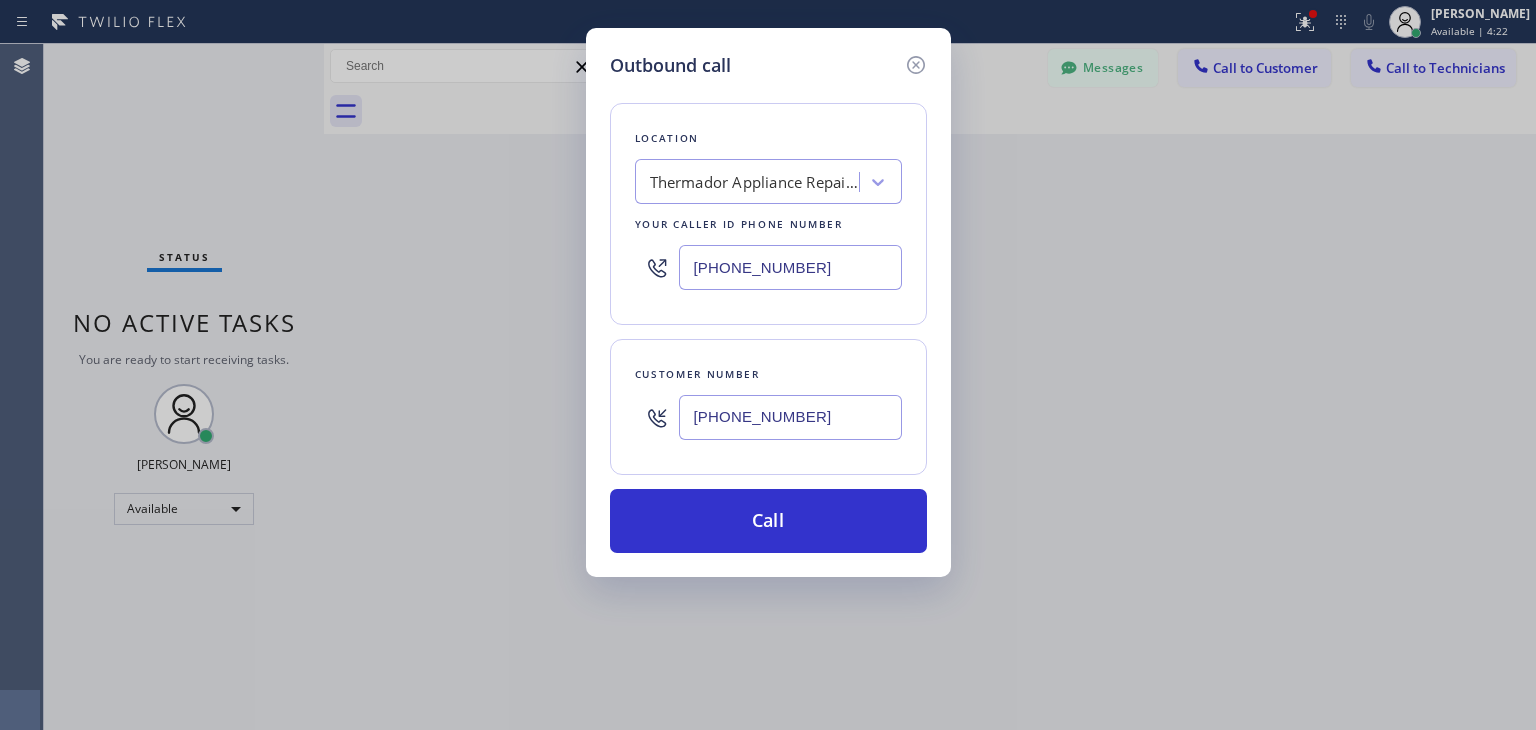 click on "Outbound call Location Thermador Appliance Repair Zone Your caller id phone number [PHONE_NUMBER] Customer number [PHONE_NUMBER] Call" at bounding box center [768, 302] 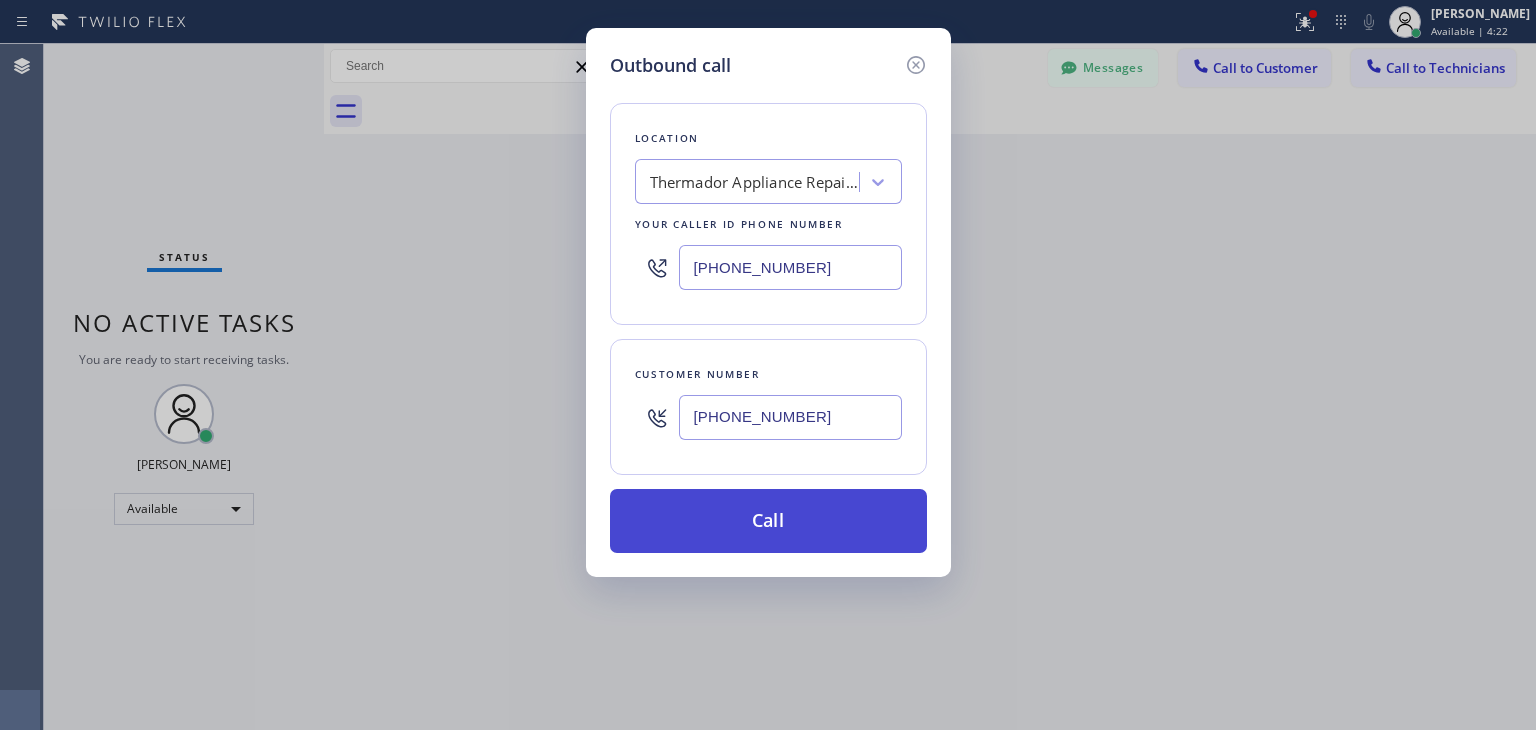 click on "Call" at bounding box center (768, 521) 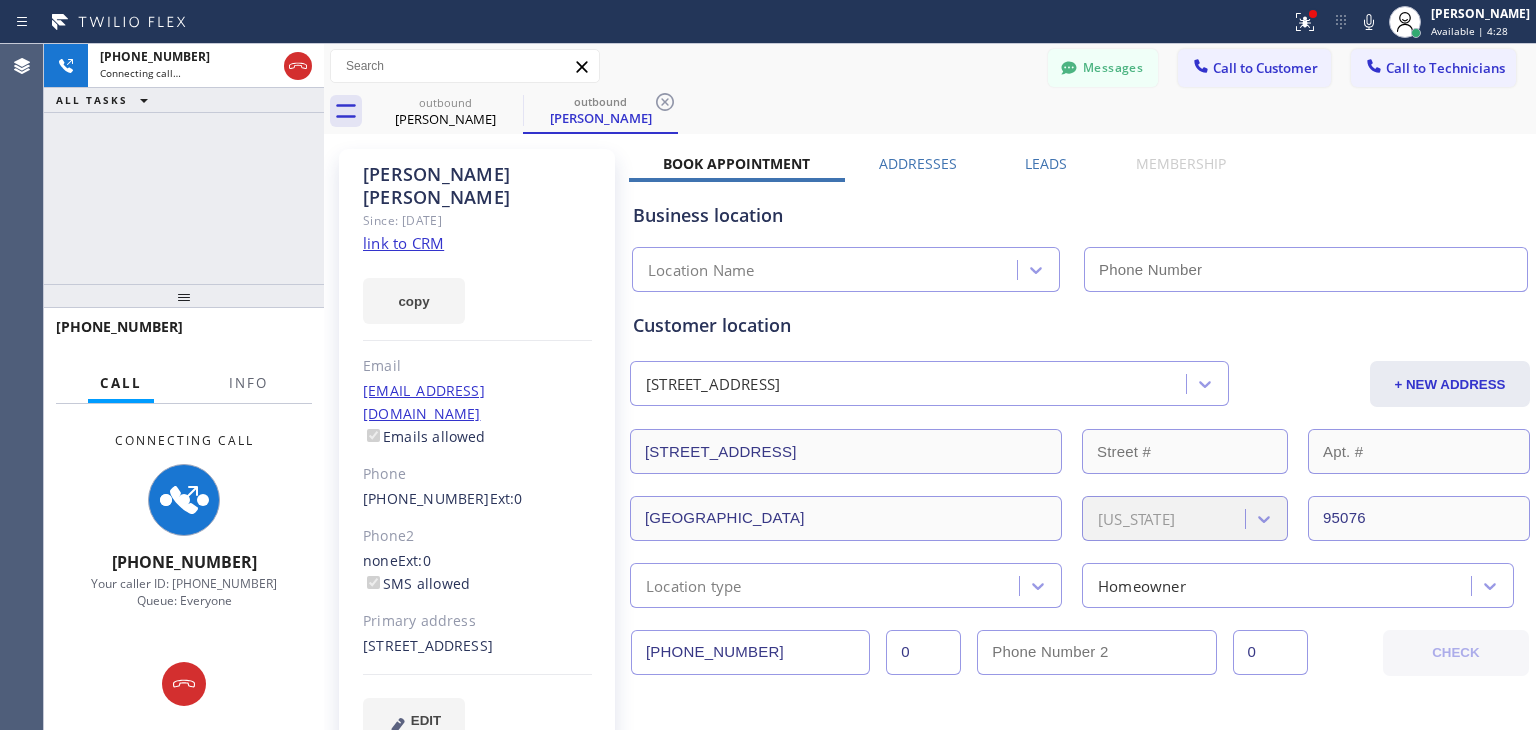 type on "[PHONE_NUMBER]" 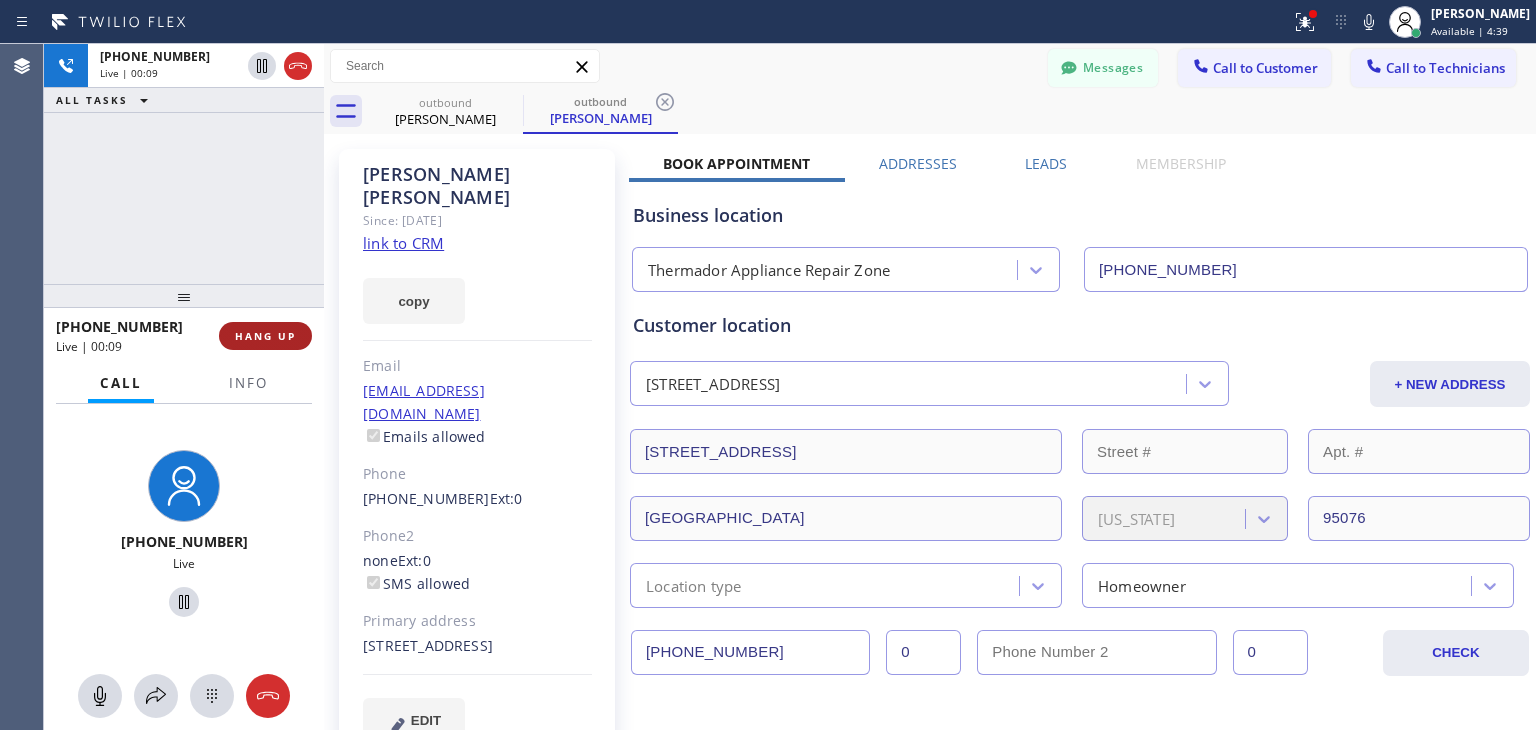 click on "HANG UP" at bounding box center (265, 336) 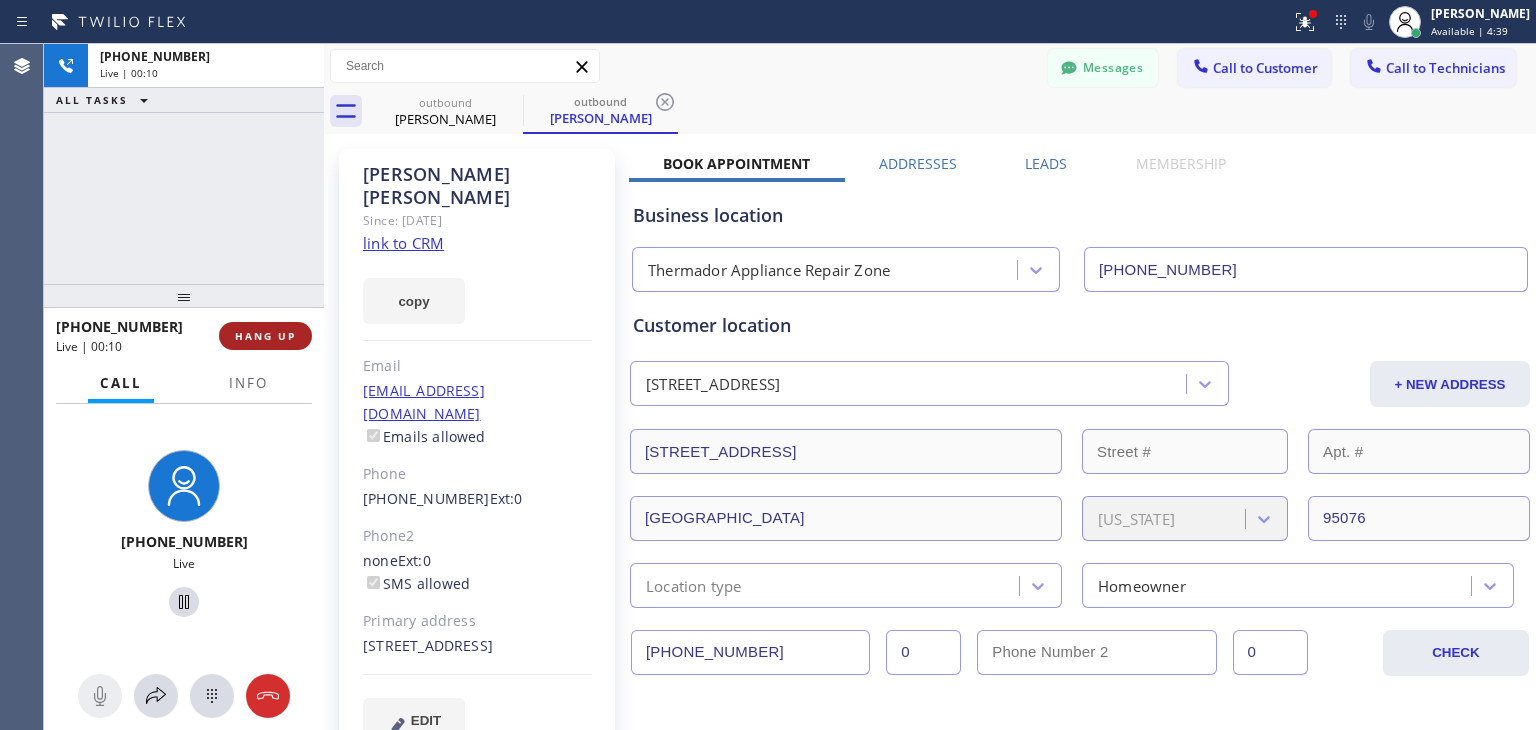 click on "HANG UP" at bounding box center (265, 336) 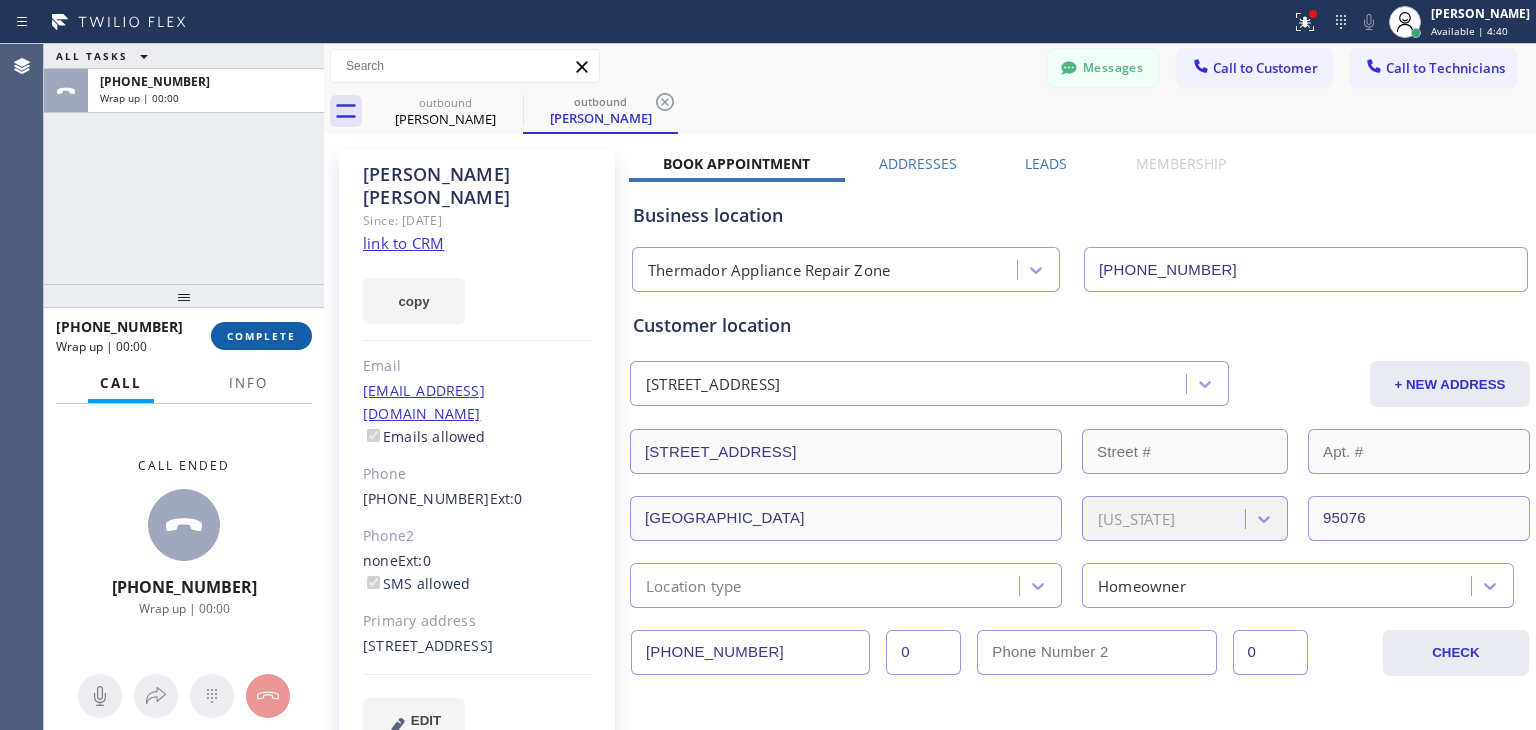 click on "COMPLETE" at bounding box center (261, 336) 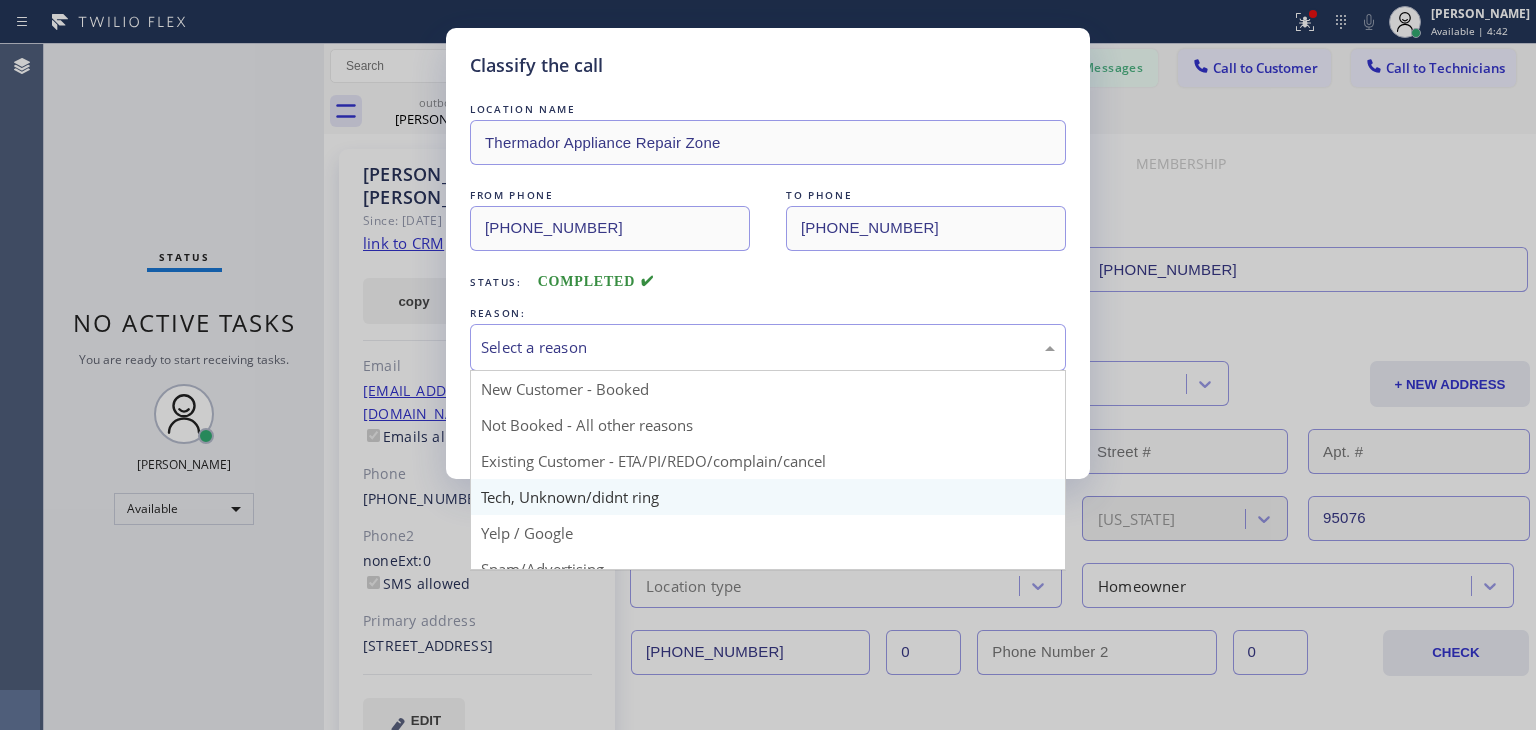 drag, startPoint x: 781, startPoint y: 345, endPoint x: 739, endPoint y: 480, distance: 141.38246 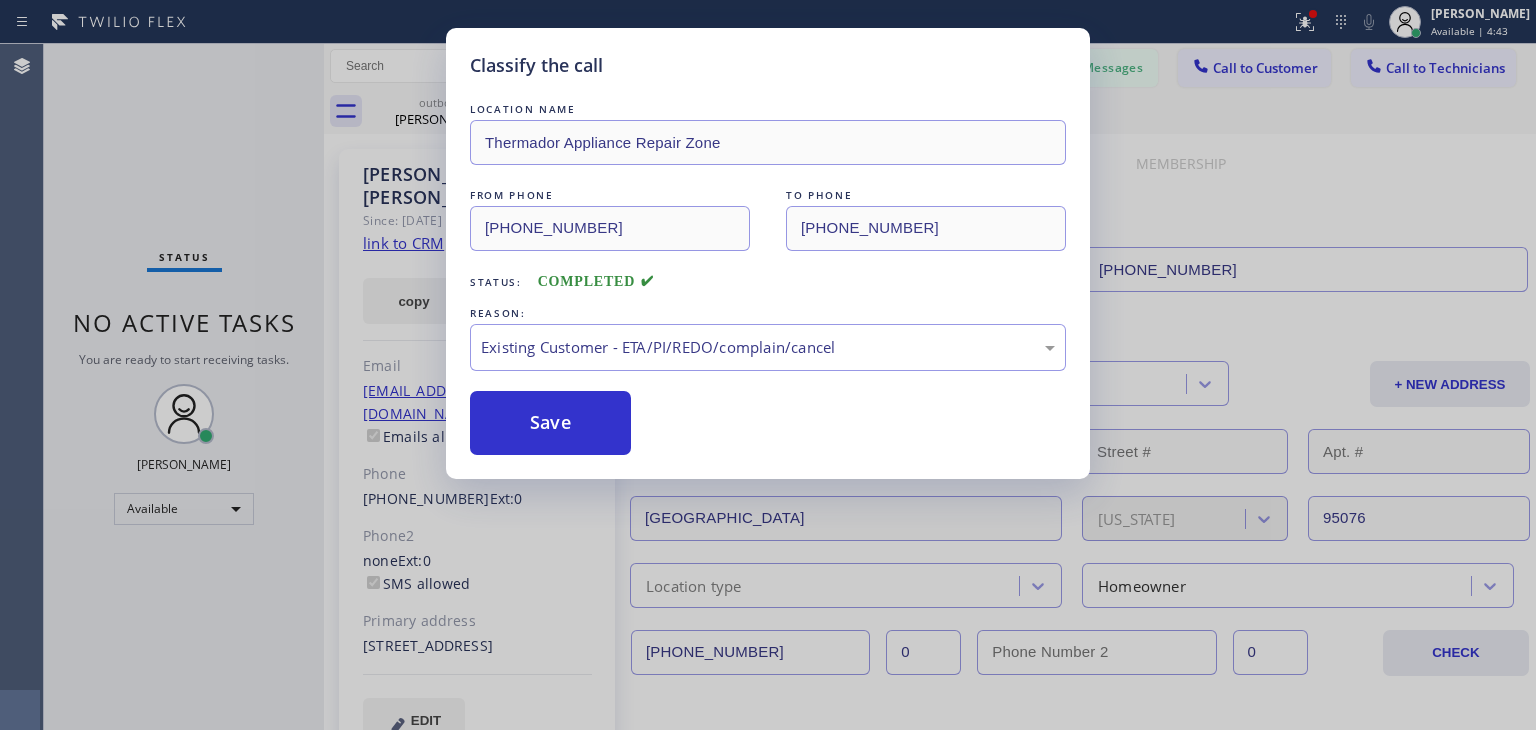 click on "Save" at bounding box center (768, 423) 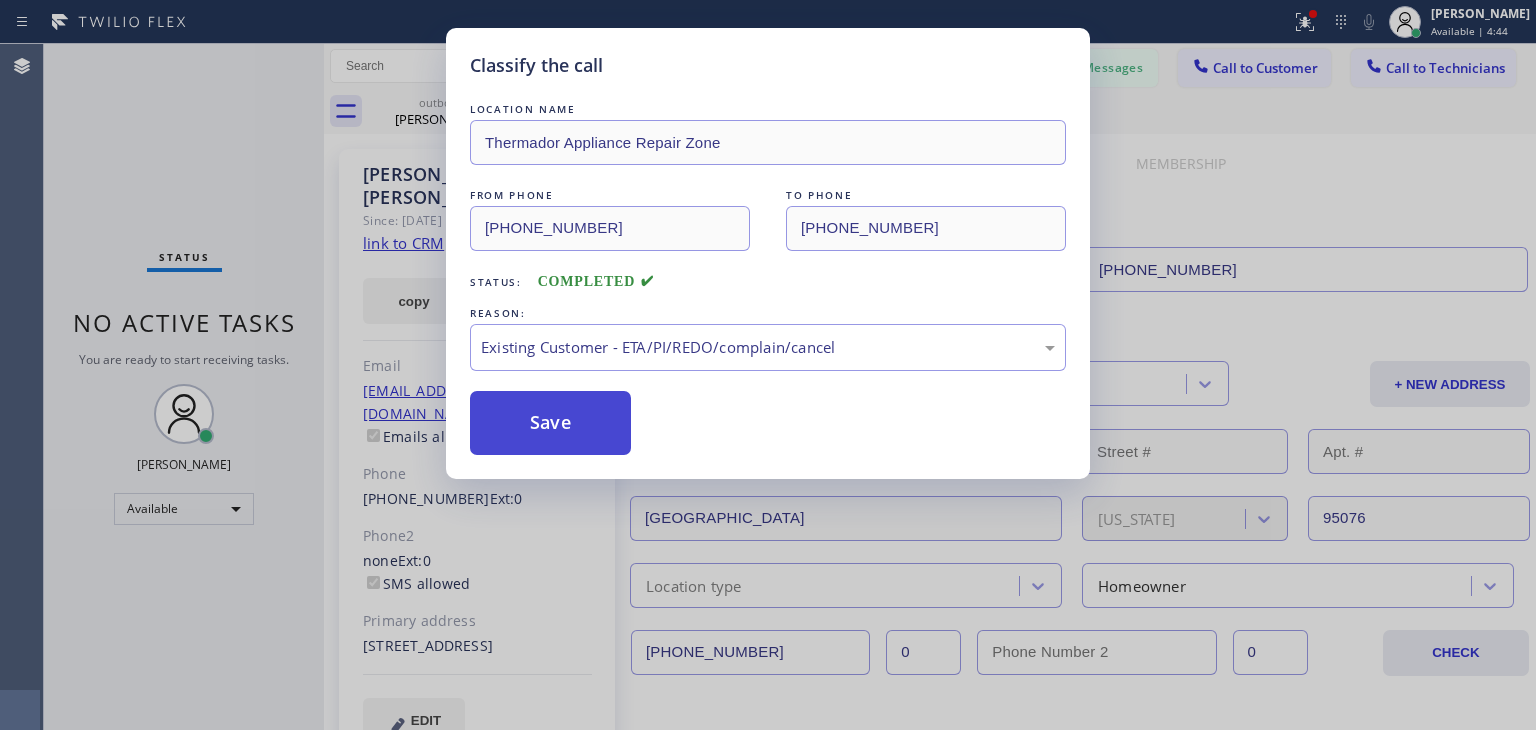 click on "Save" at bounding box center (550, 423) 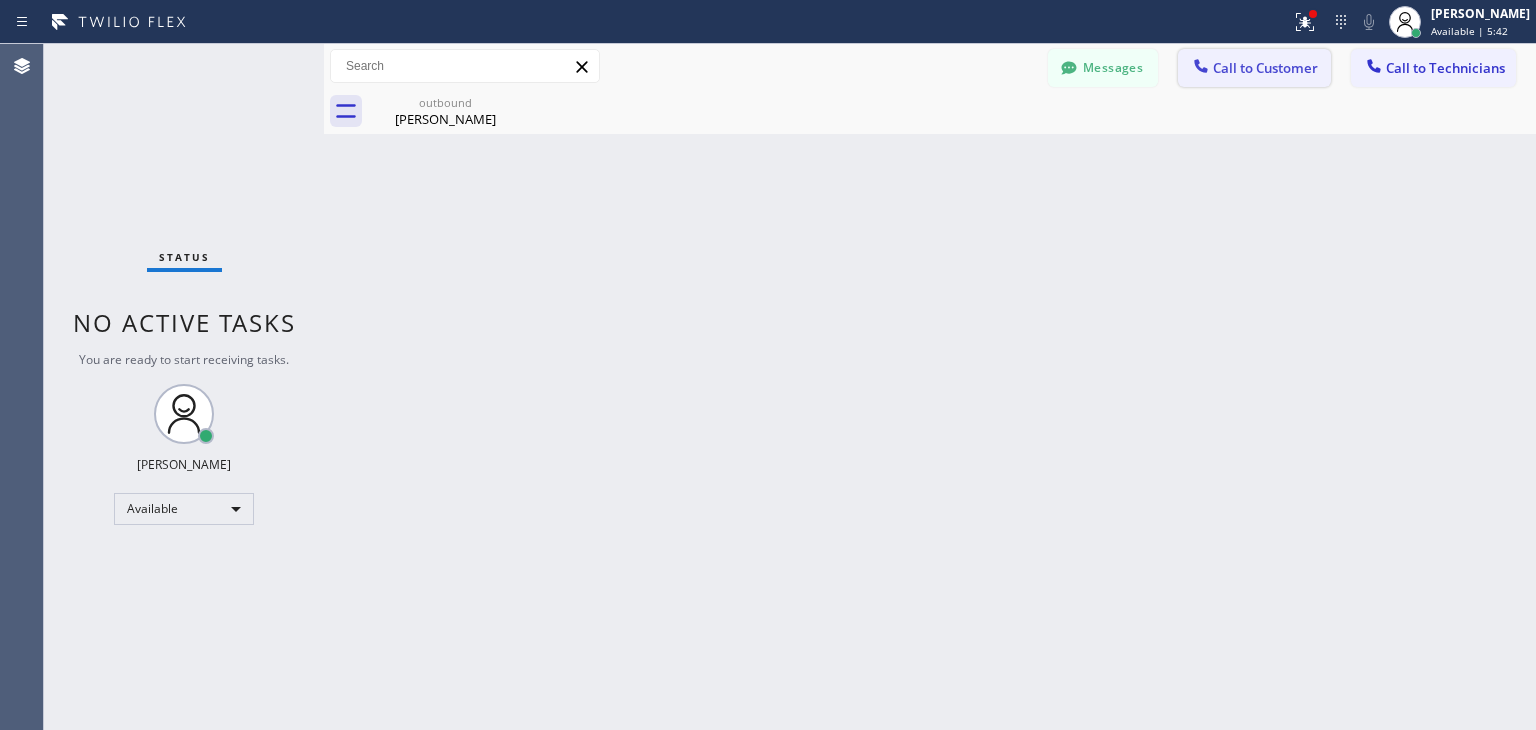 click on "Call to Customer" at bounding box center [1265, 68] 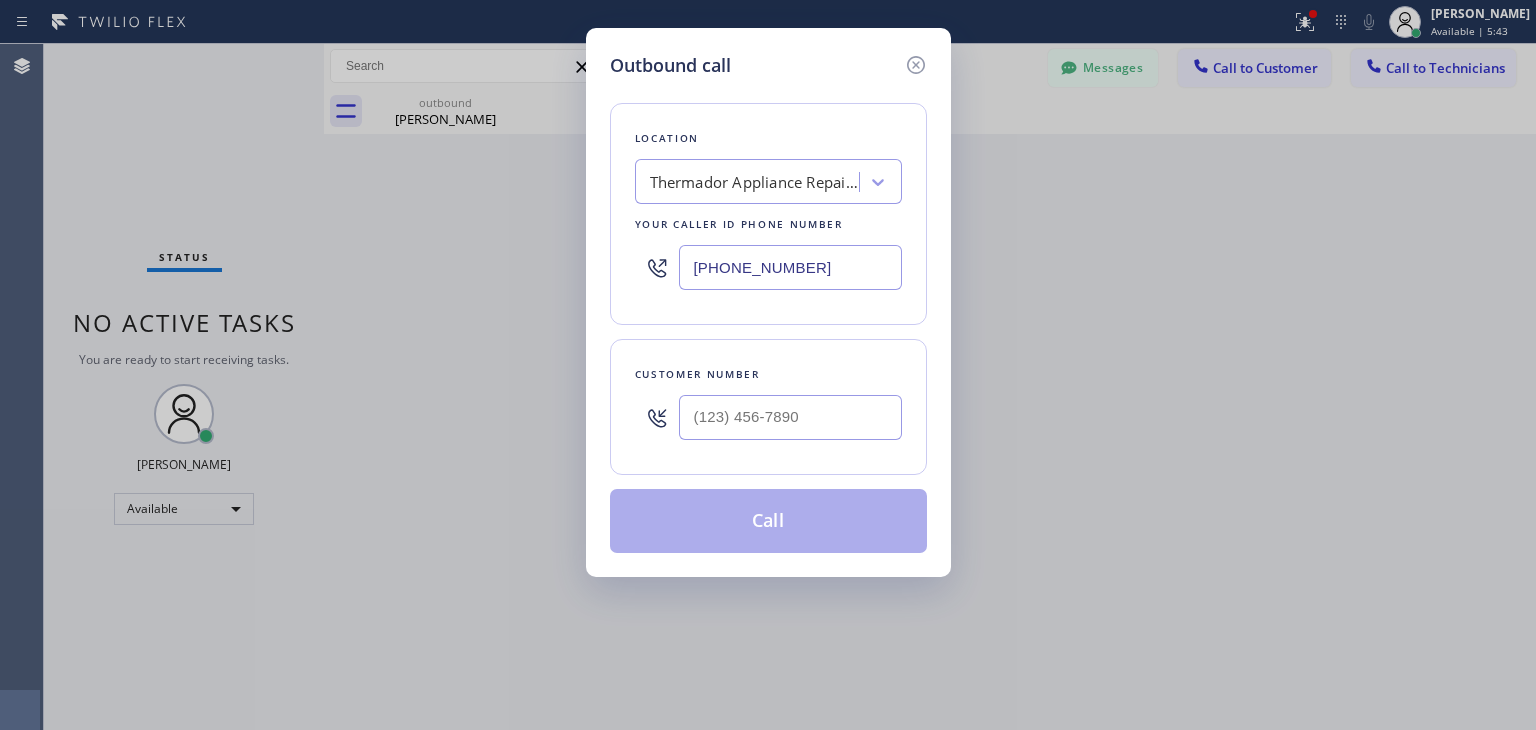 click on "[PHONE_NUMBER]" at bounding box center (790, 267) 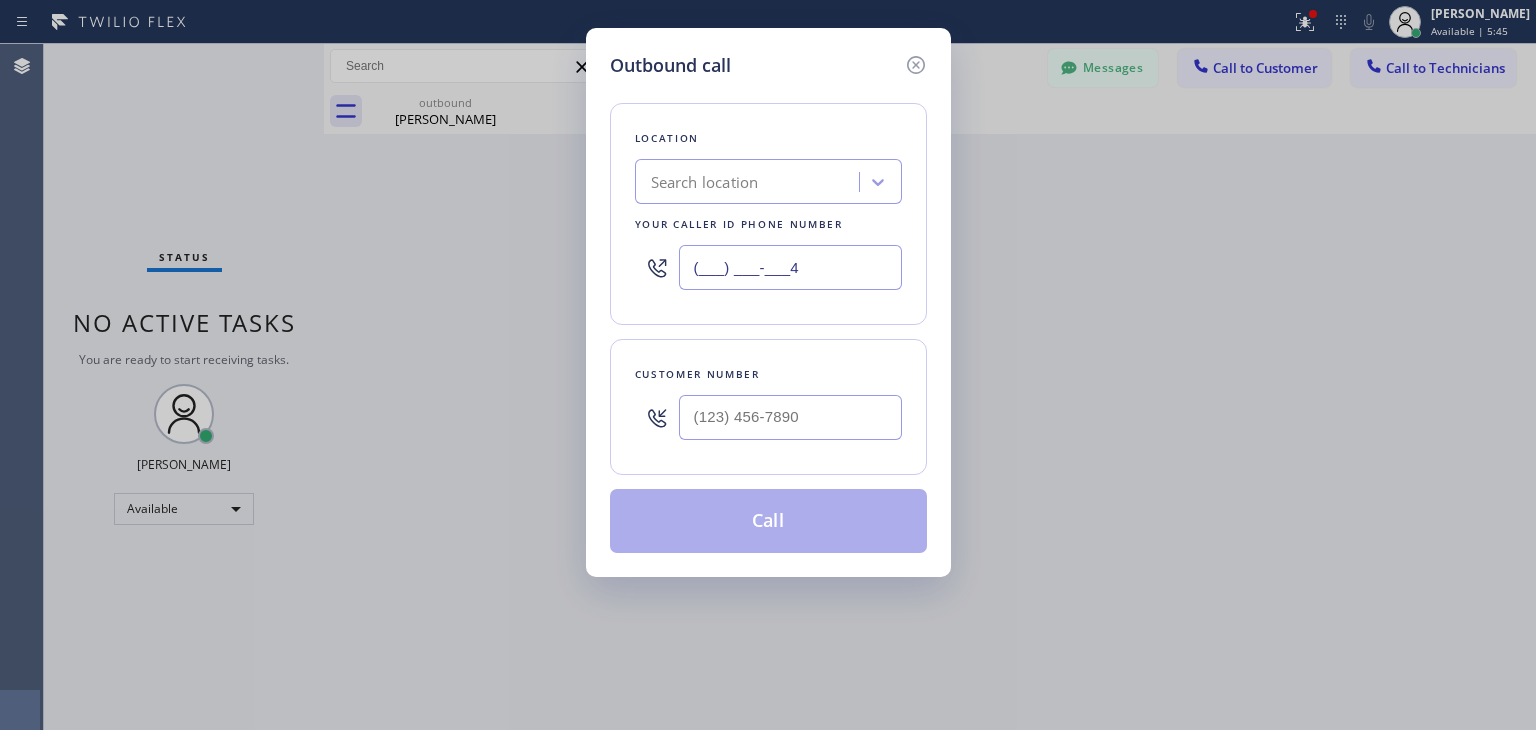 click on "(___) ___-___4" at bounding box center (790, 267) 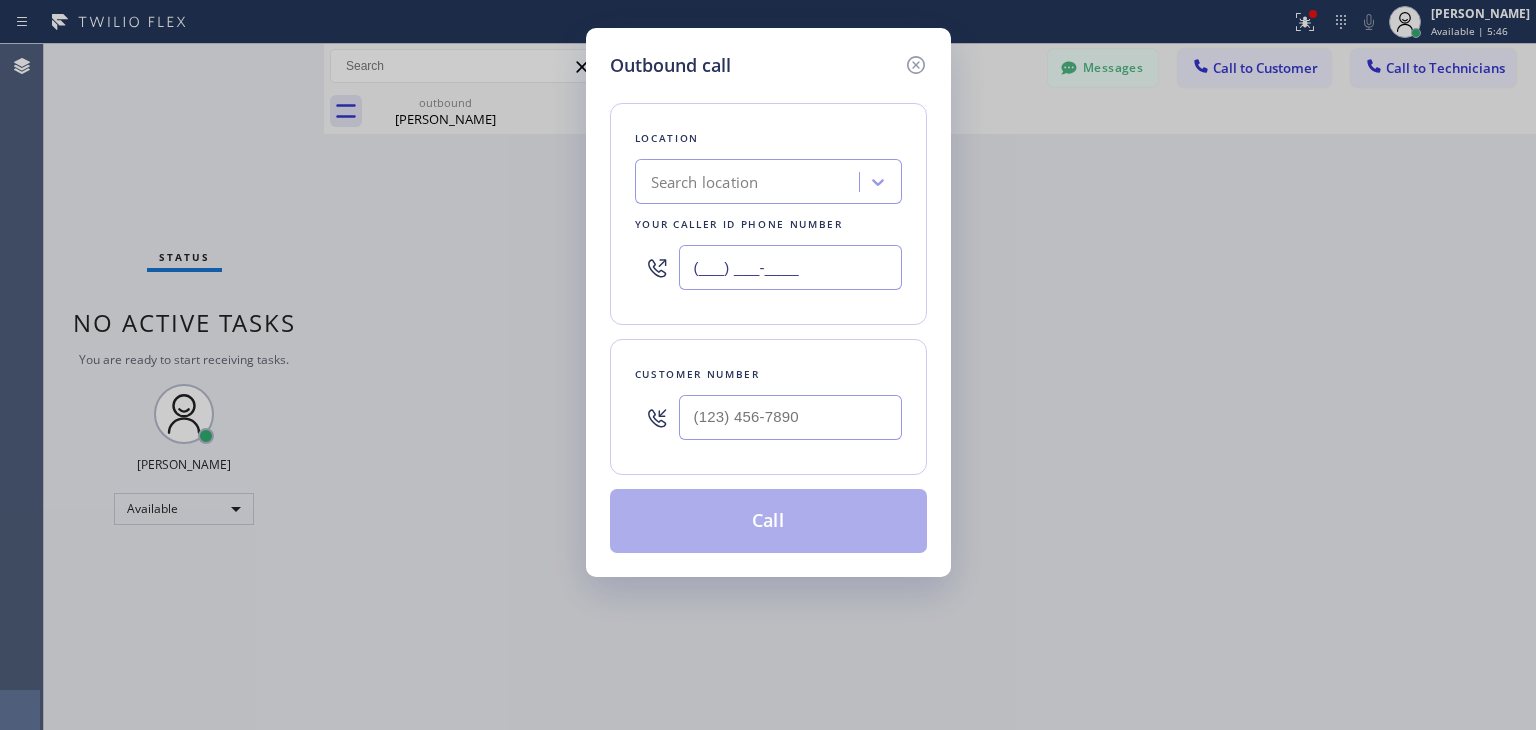 paste on "855) 731-4952" 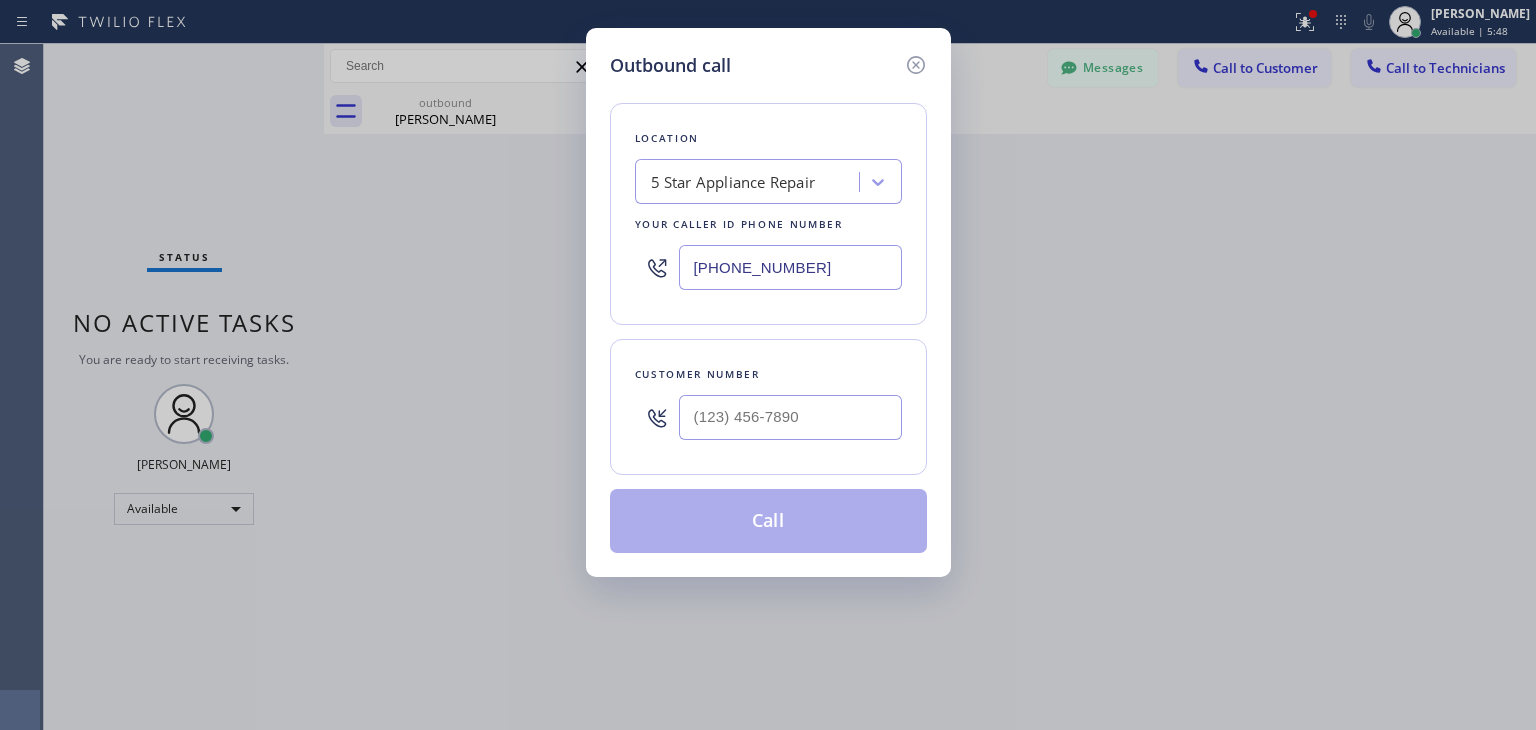 click on "[PHONE_NUMBER]" at bounding box center (790, 267) 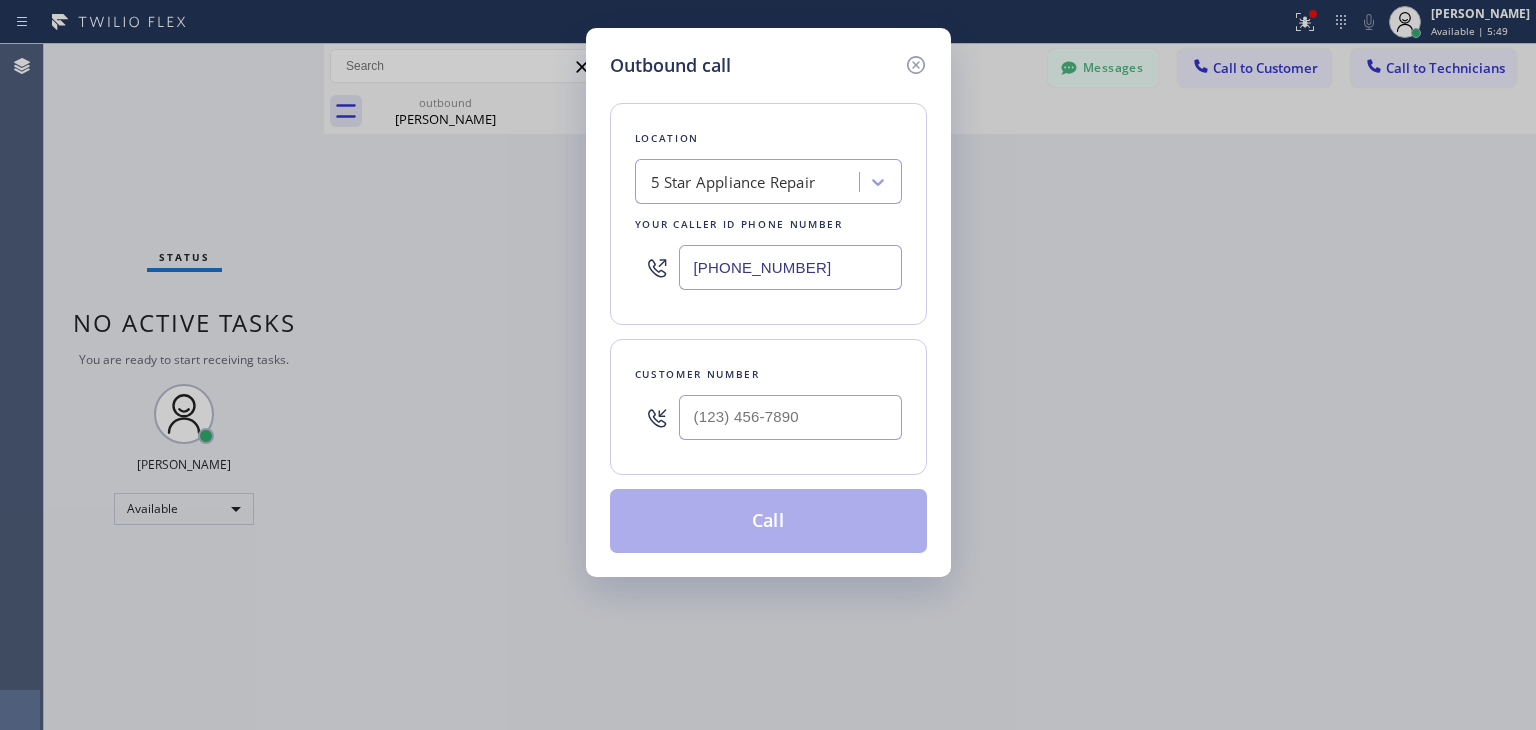 type on "[PHONE_NUMBER]" 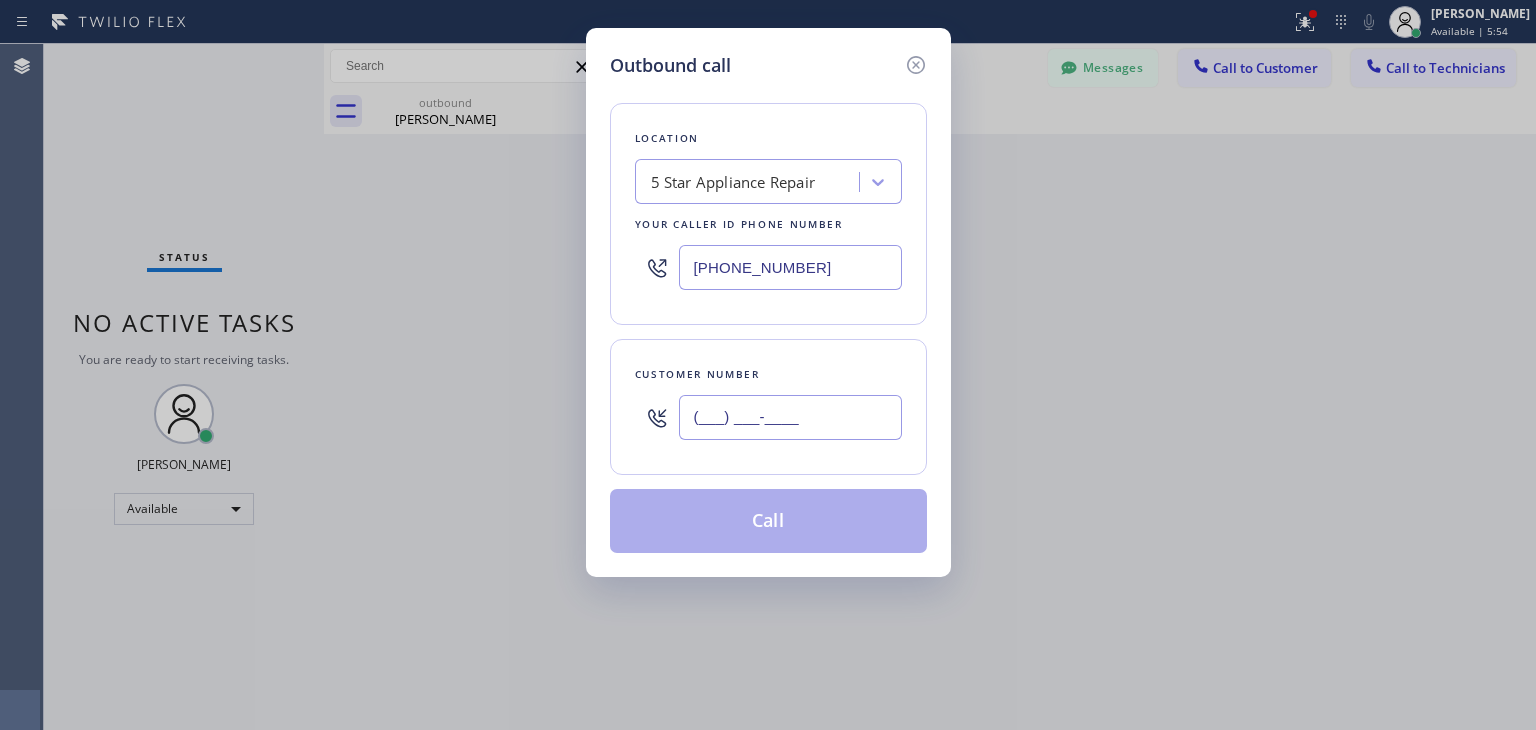 click on "(___) ___-____" at bounding box center (790, 417) 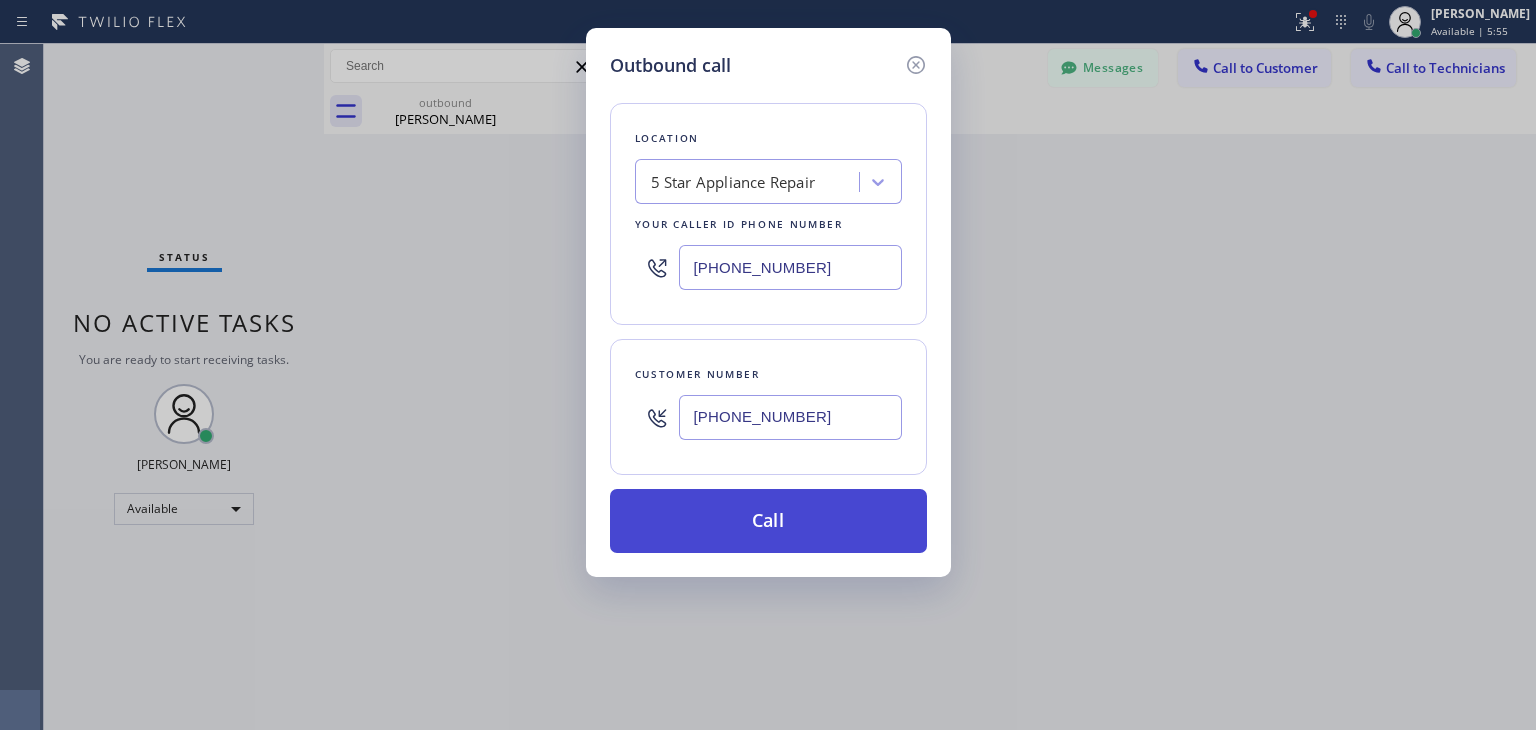 type on "[PHONE_NUMBER]" 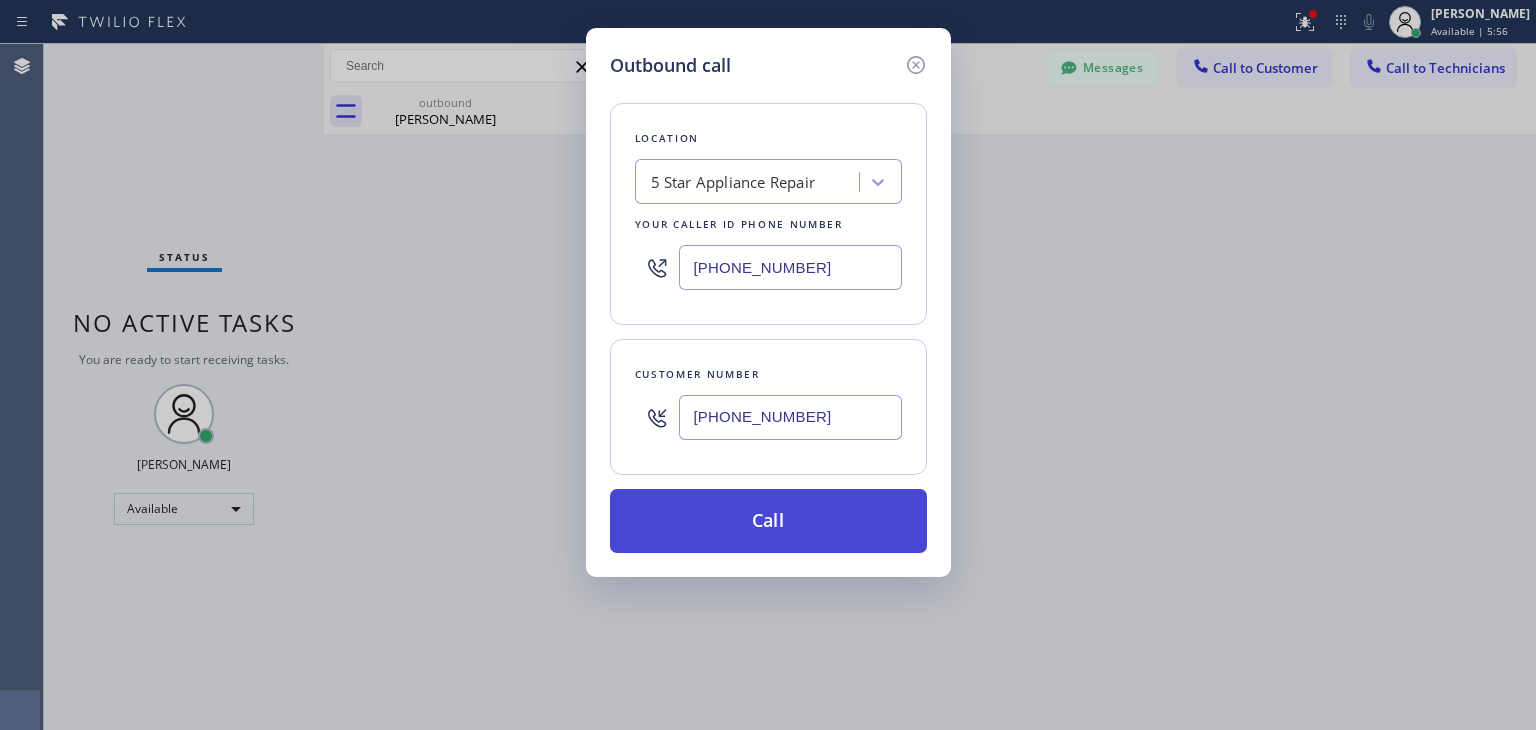 click on "Call" at bounding box center (768, 521) 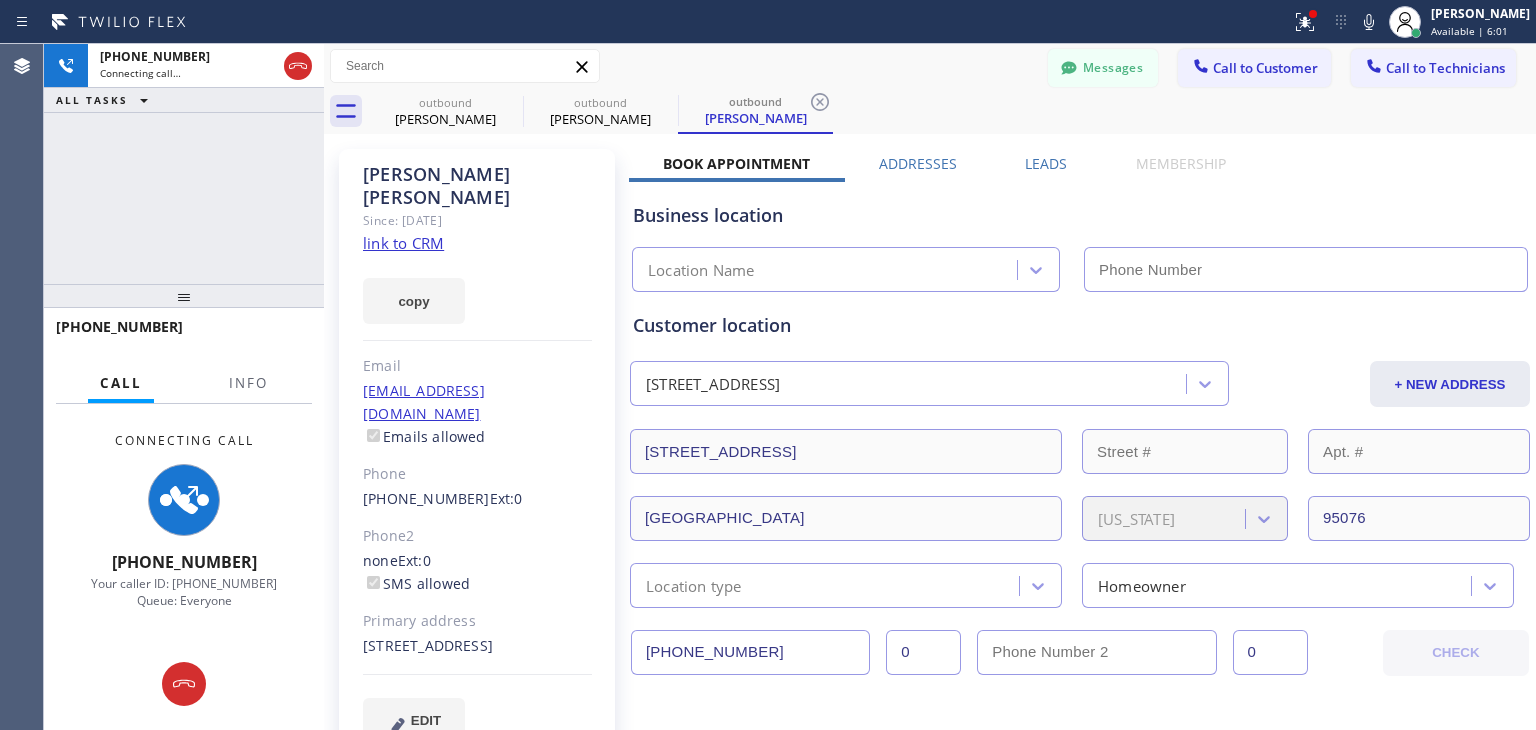 type on "[PHONE_NUMBER]" 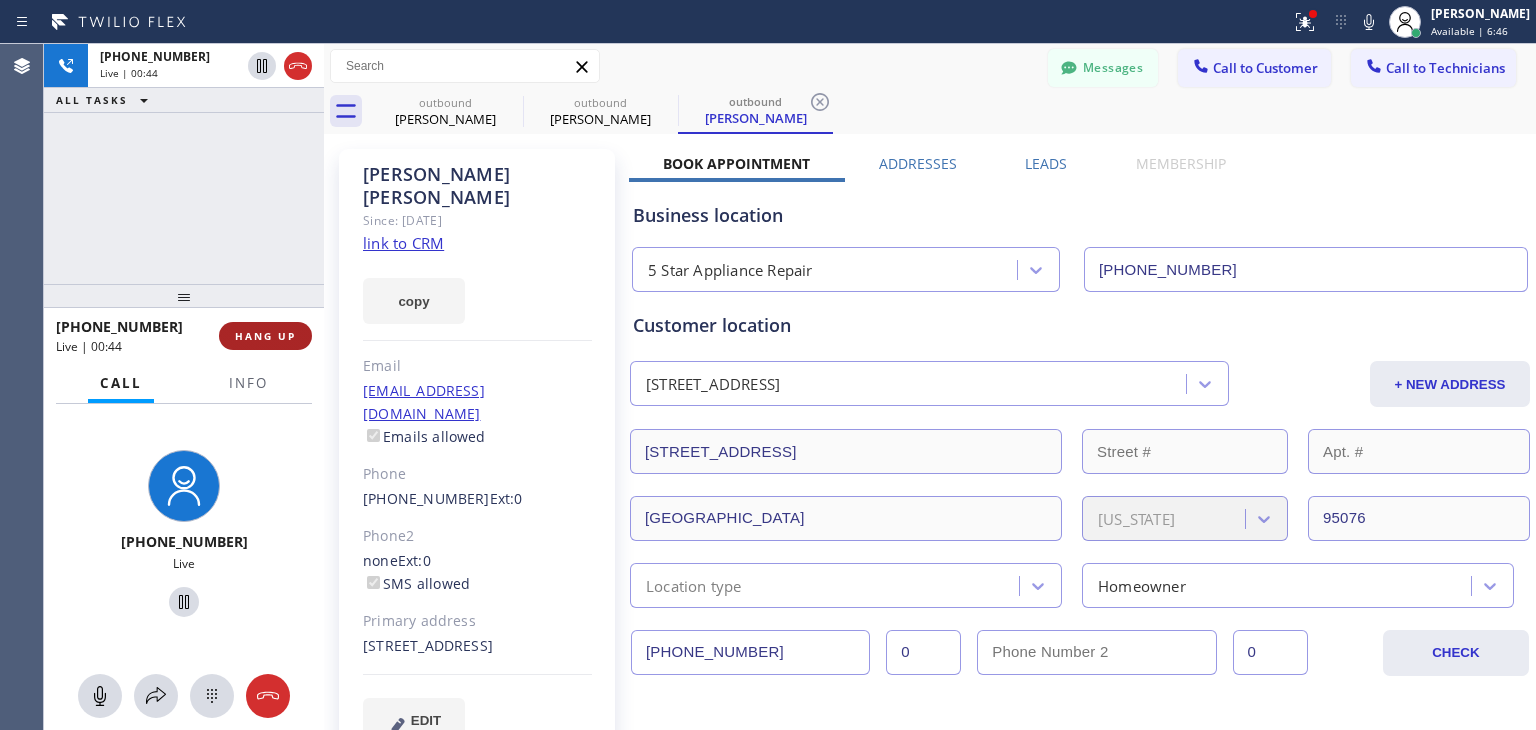 click on "HANG UP" at bounding box center (265, 336) 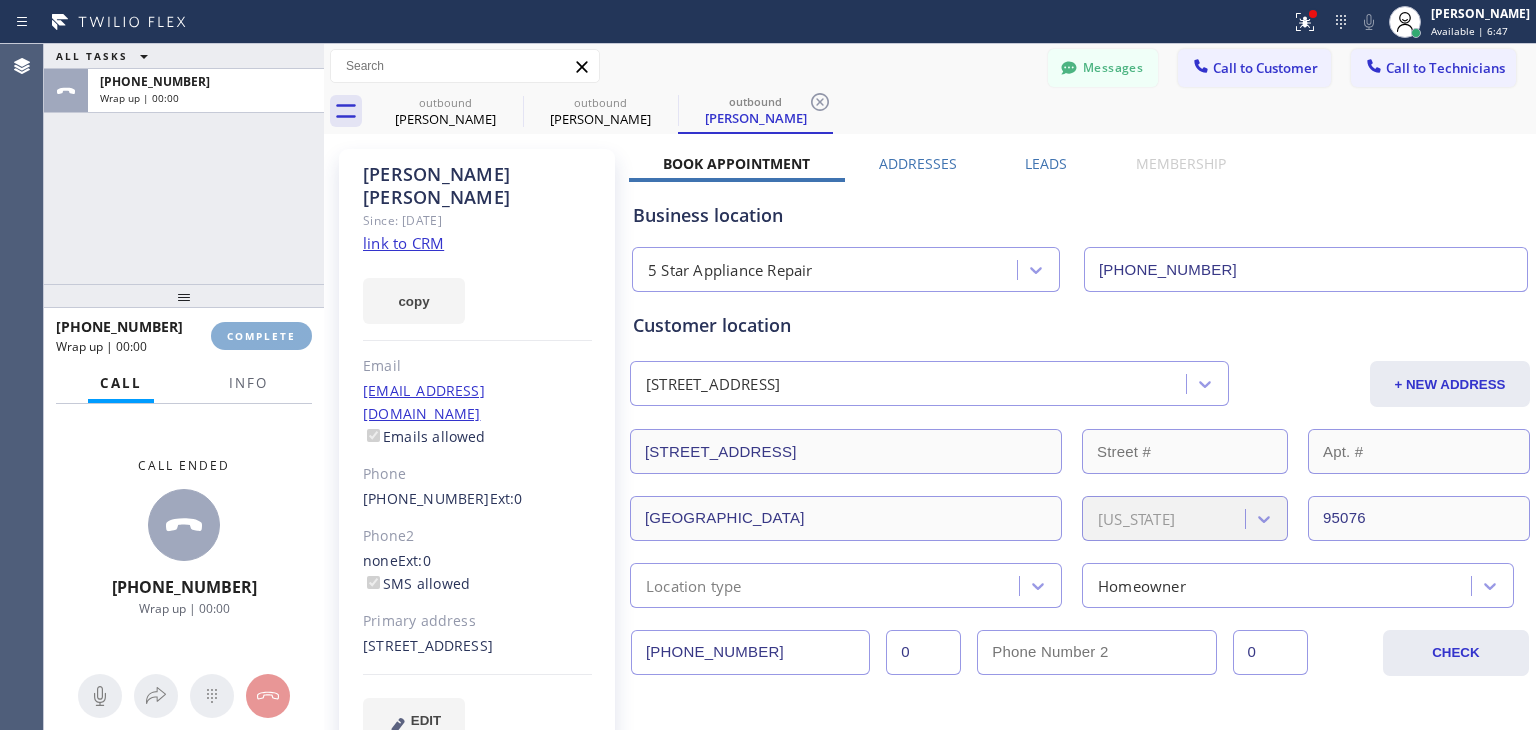 click on "COMPLETE" at bounding box center (261, 336) 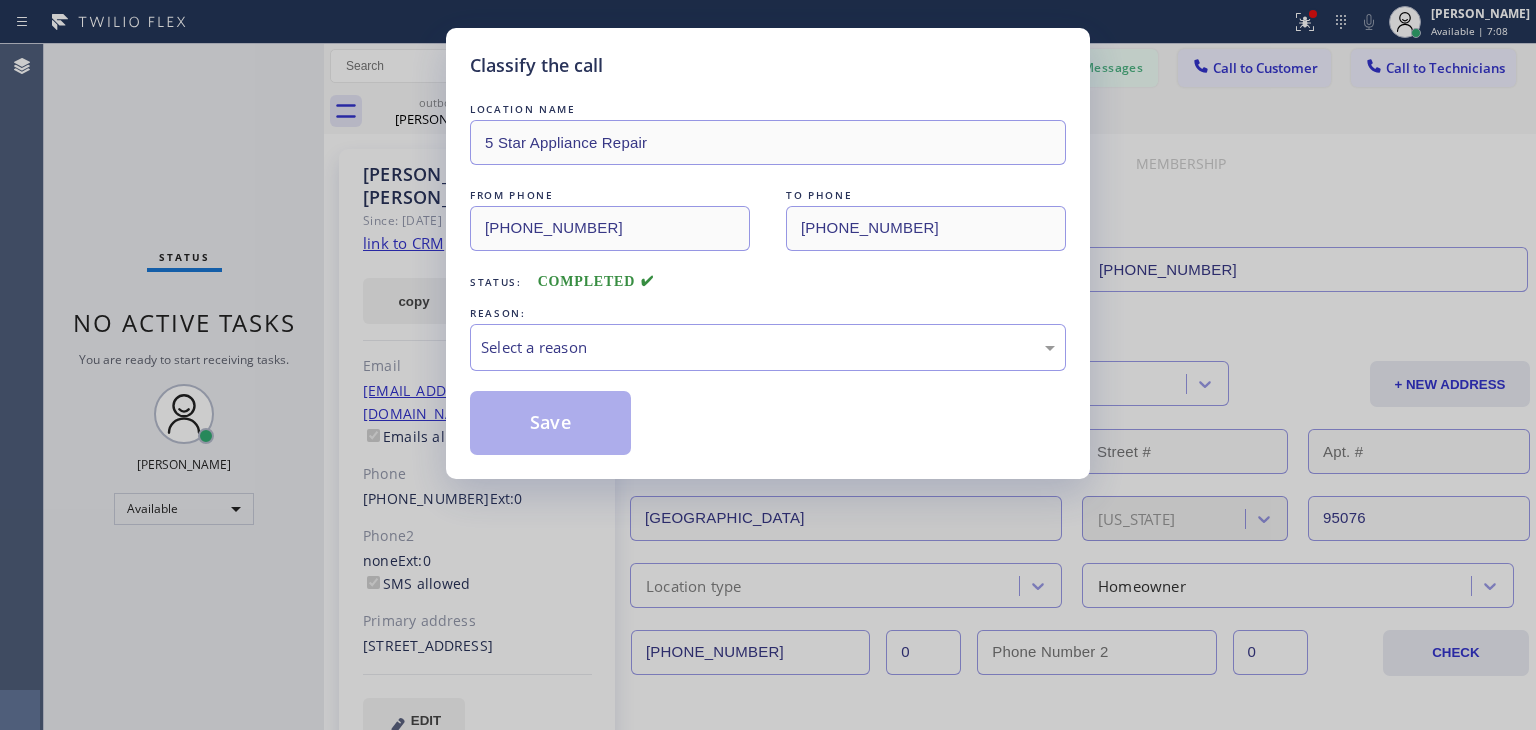 click on "REASON:" at bounding box center [768, 313] 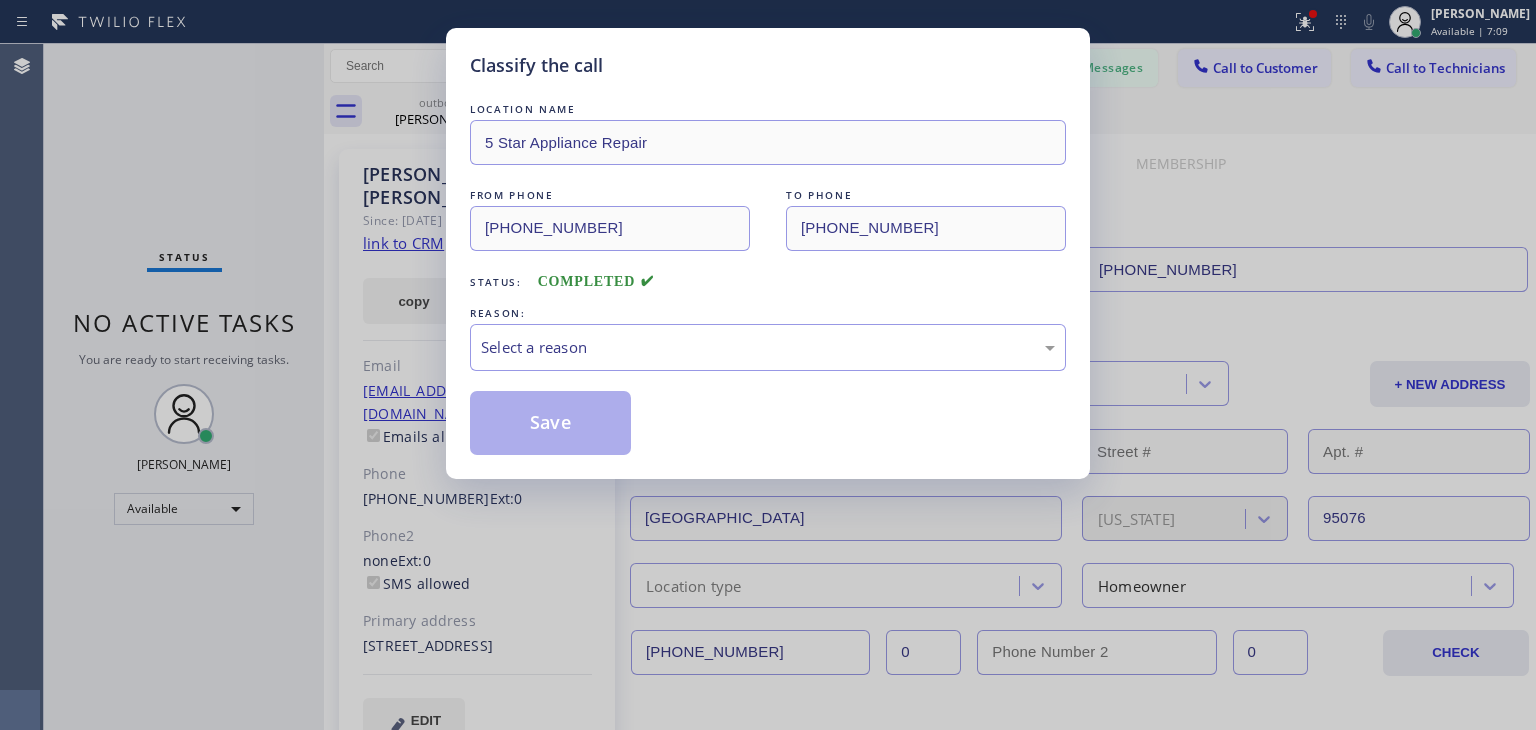 click on "LOCATION NAME 5 Star Appliance Repair FROM PHONE [PHONE_NUMBER] TO PHONE [PHONE_NUMBER] Status: COMPLETED REASON: Select a reason Save" at bounding box center (768, 277) 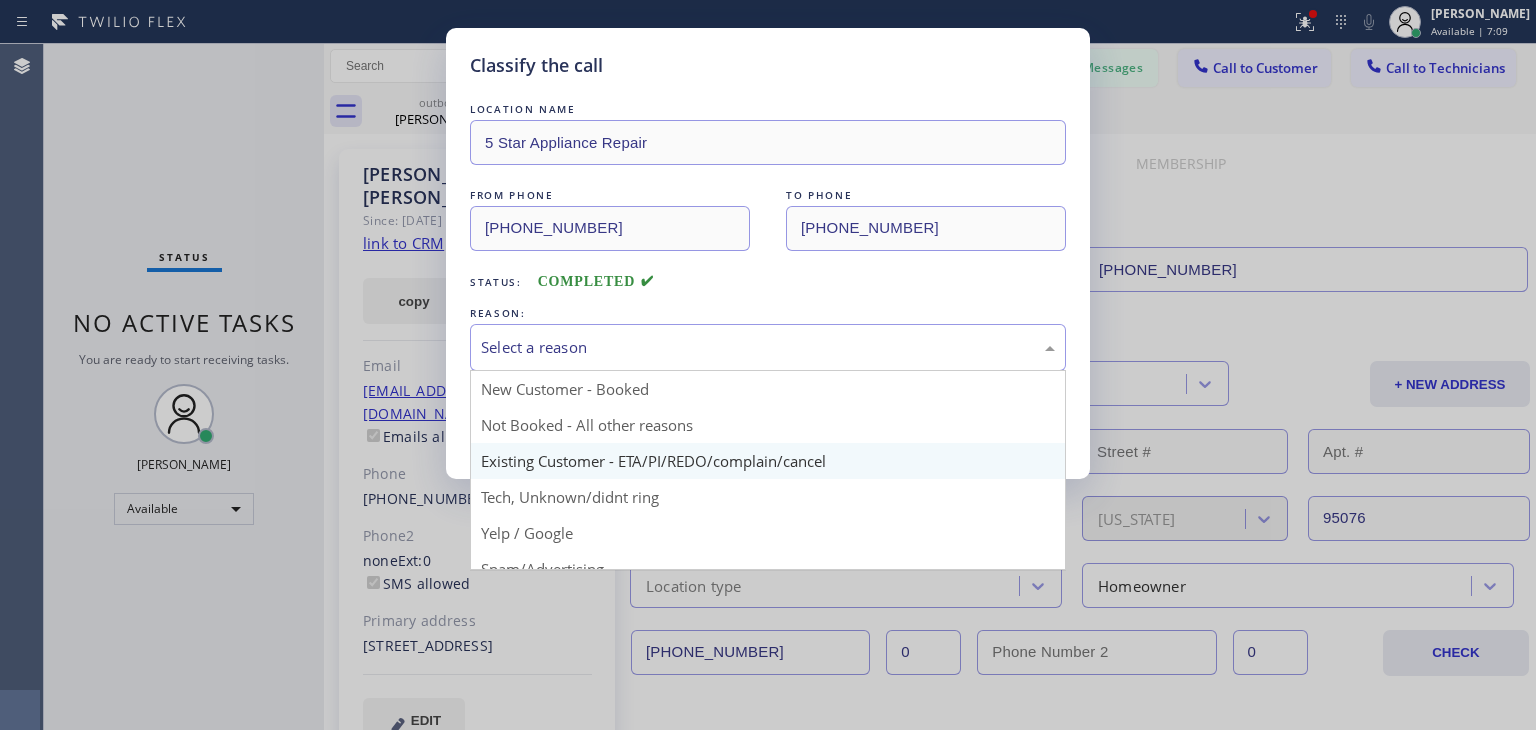 drag, startPoint x: 772, startPoint y: 349, endPoint x: 741, endPoint y: 462, distance: 117.17508 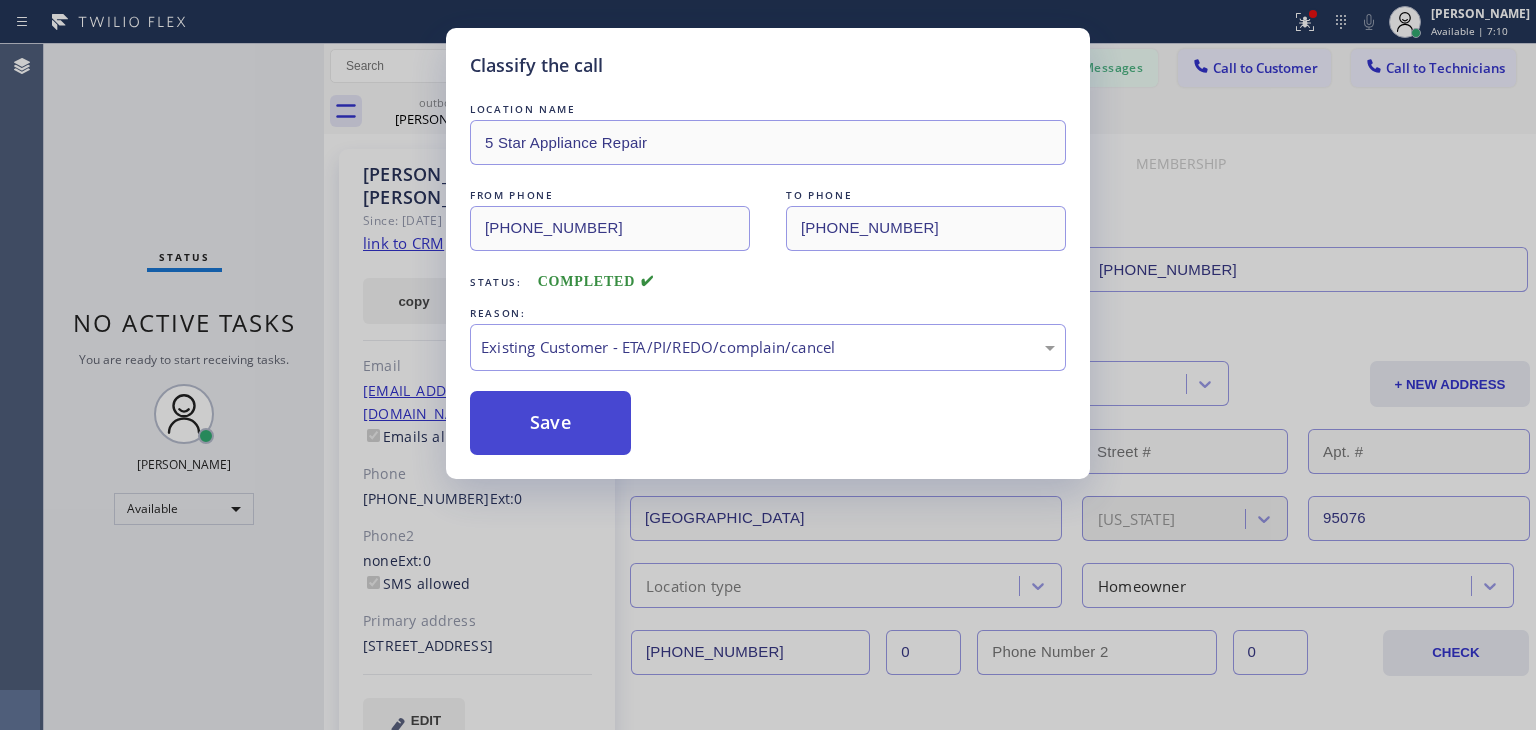 click on "Save" at bounding box center [550, 423] 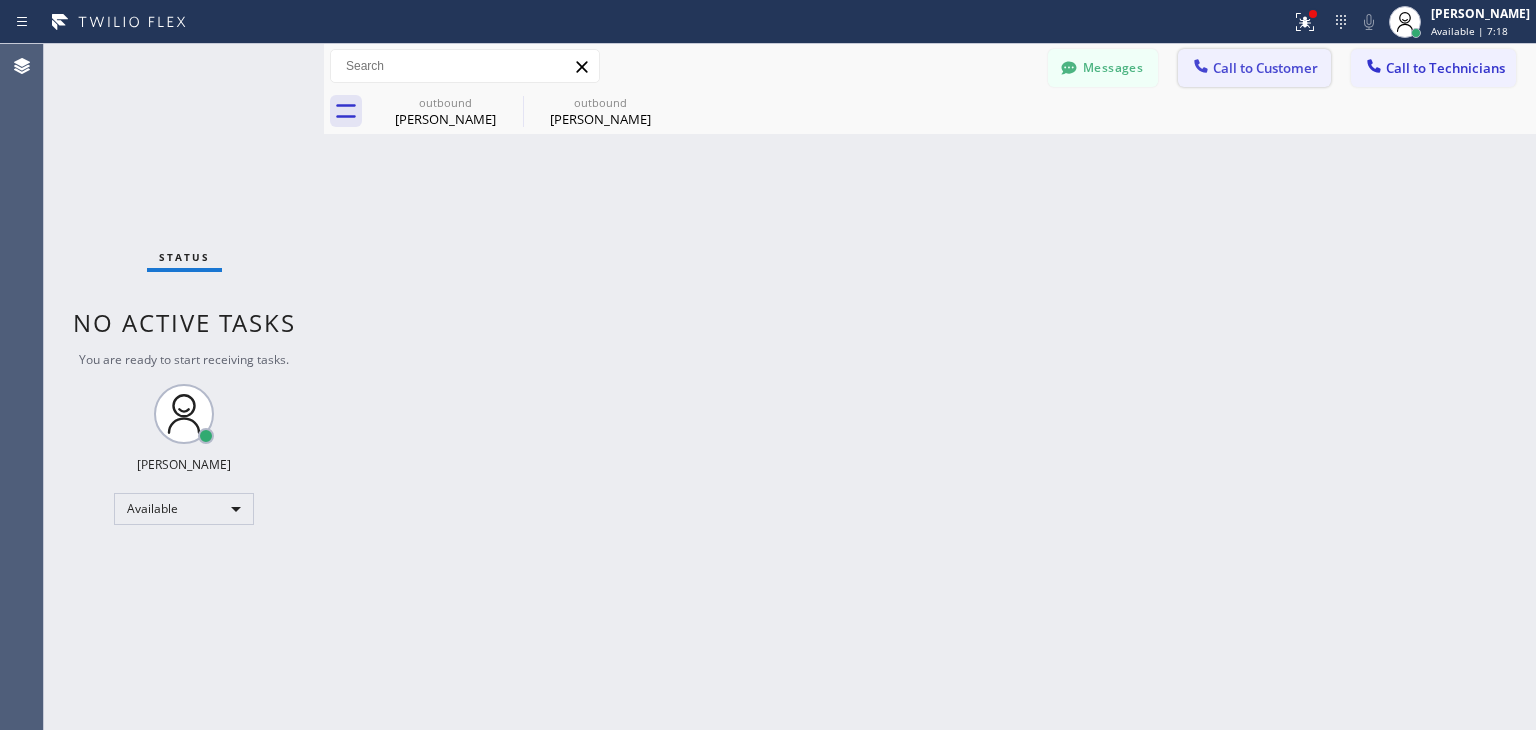 click on "Call to Customer" at bounding box center (1265, 68) 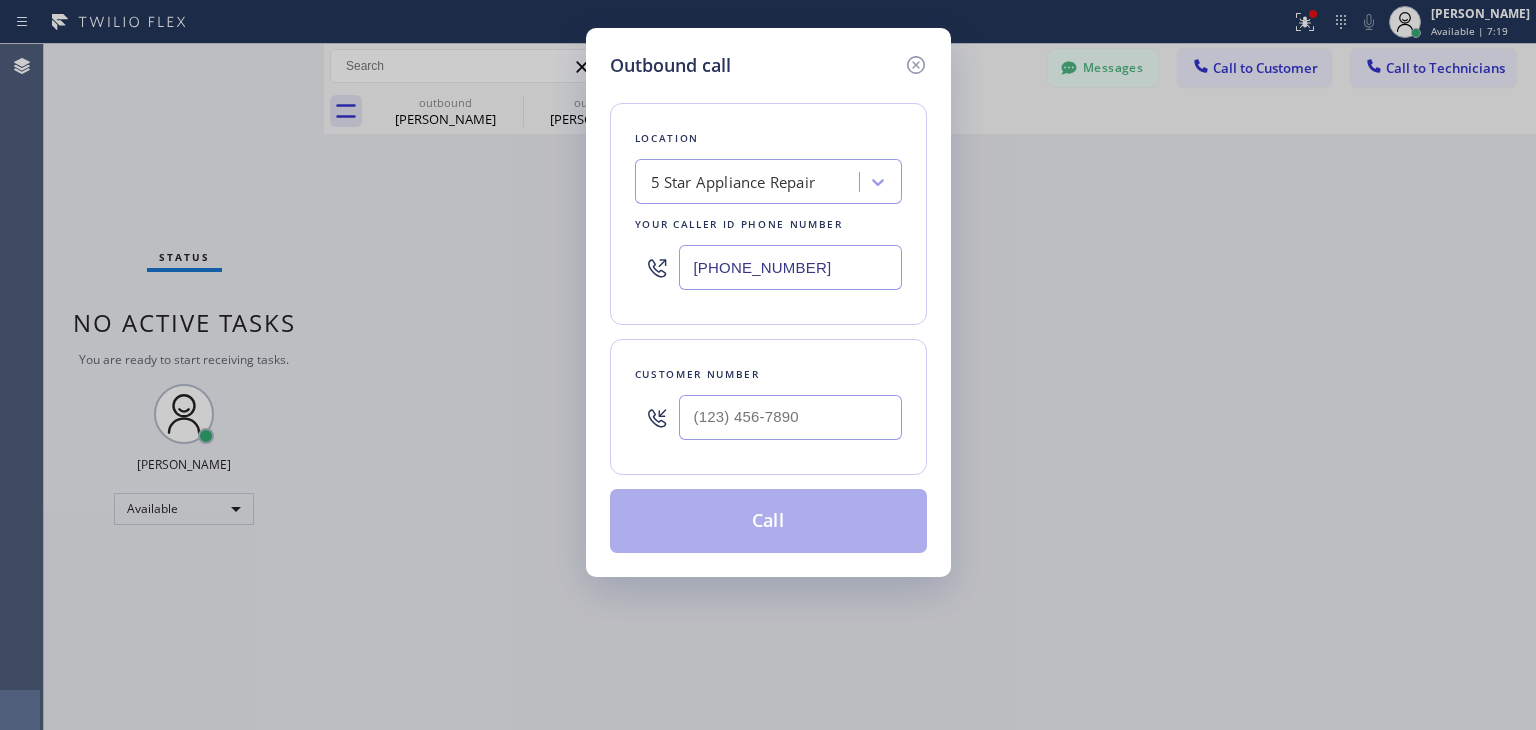 click on "[PHONE_NUMBER]" at bounding box center (790, 267) 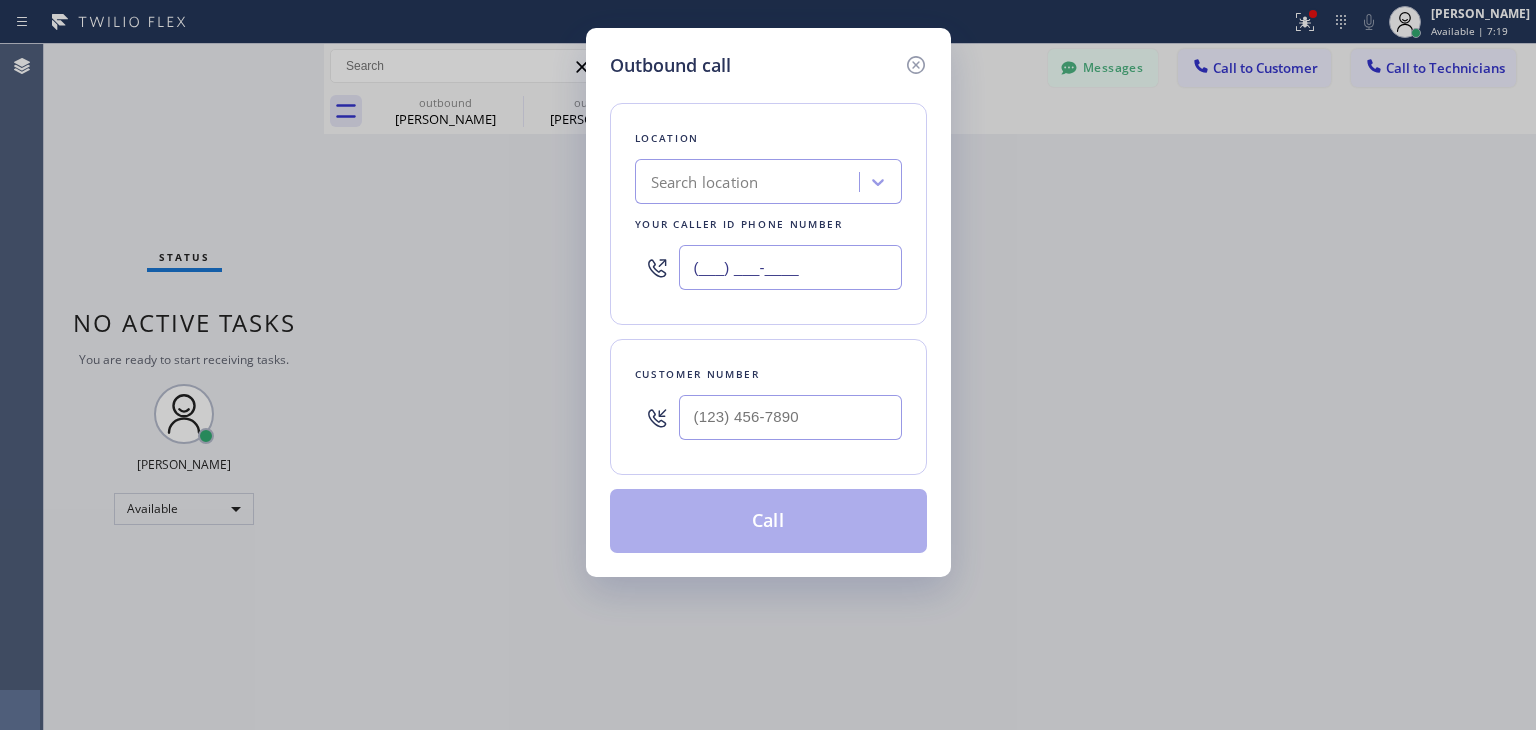 paste on "408) 413-2996" 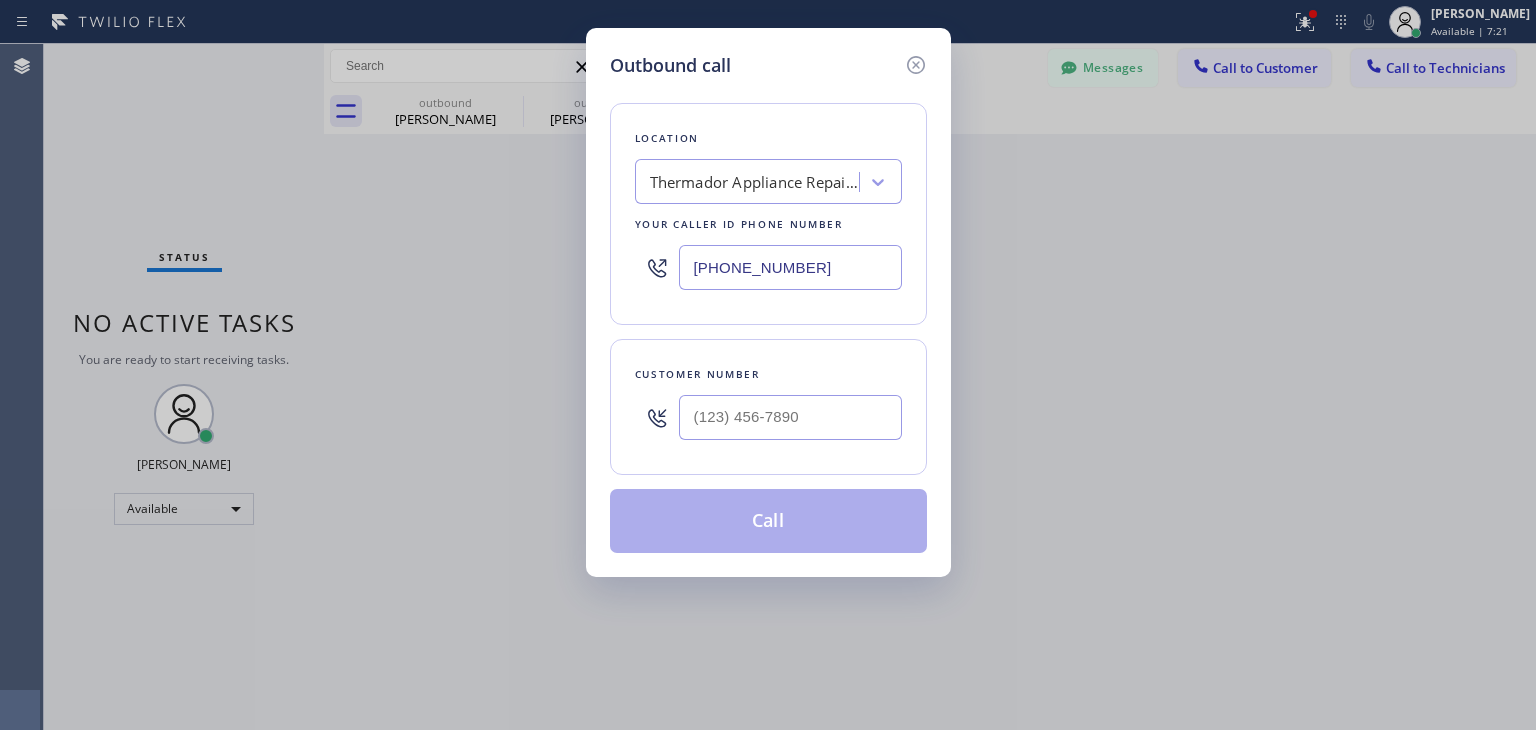 type on "[PHONE_NUMBER]" 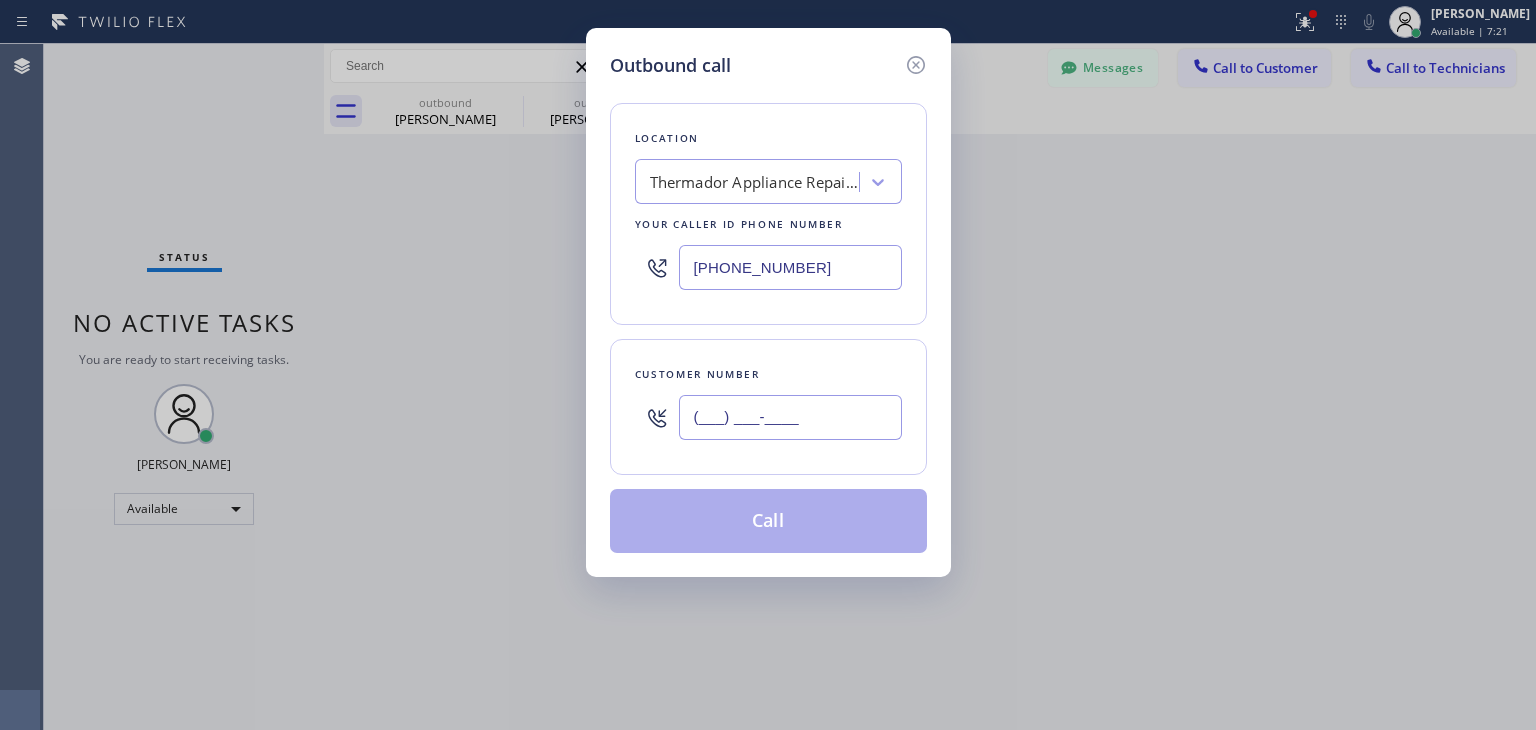 click on "(___) ___-____" at bounding box center (790, 417) 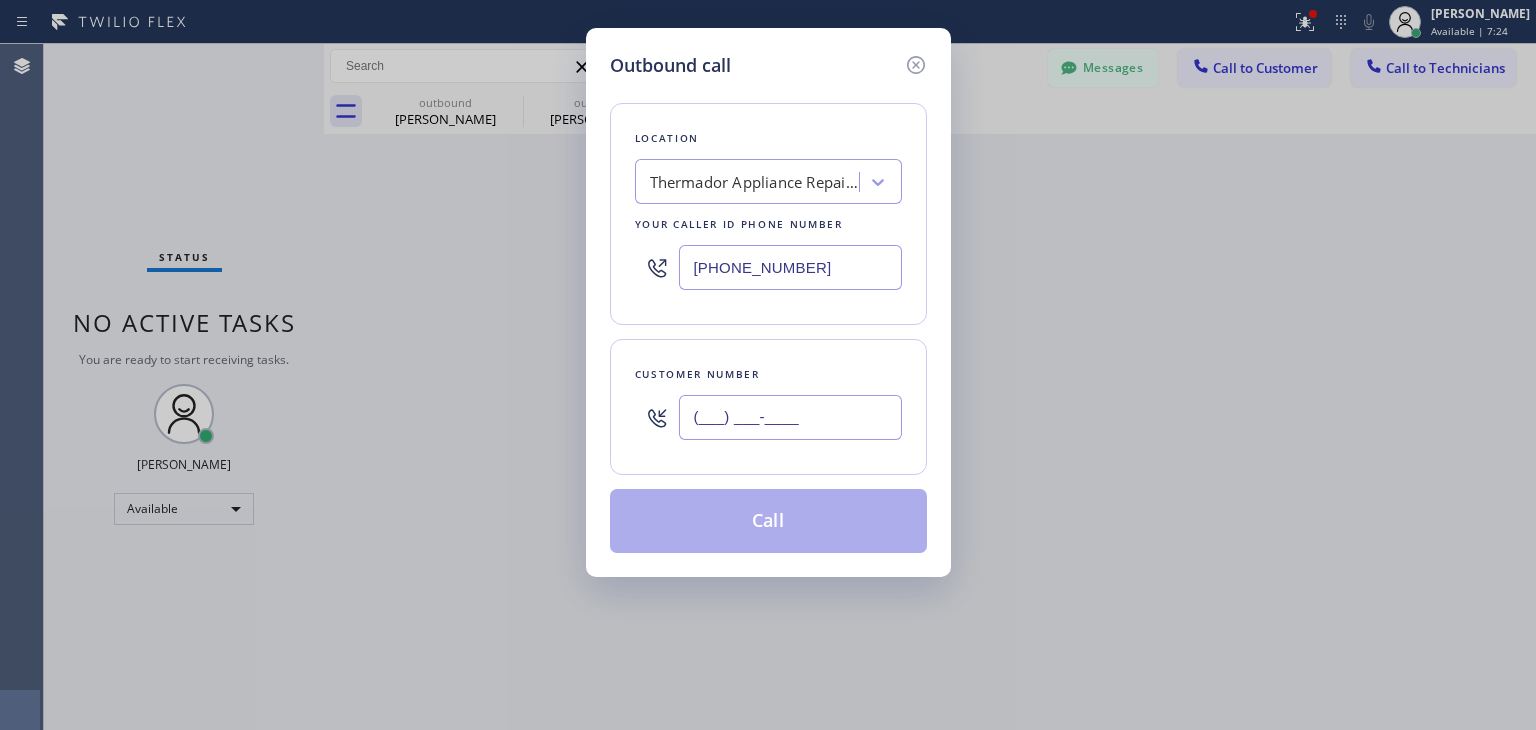 paste on "831) 818-4949" 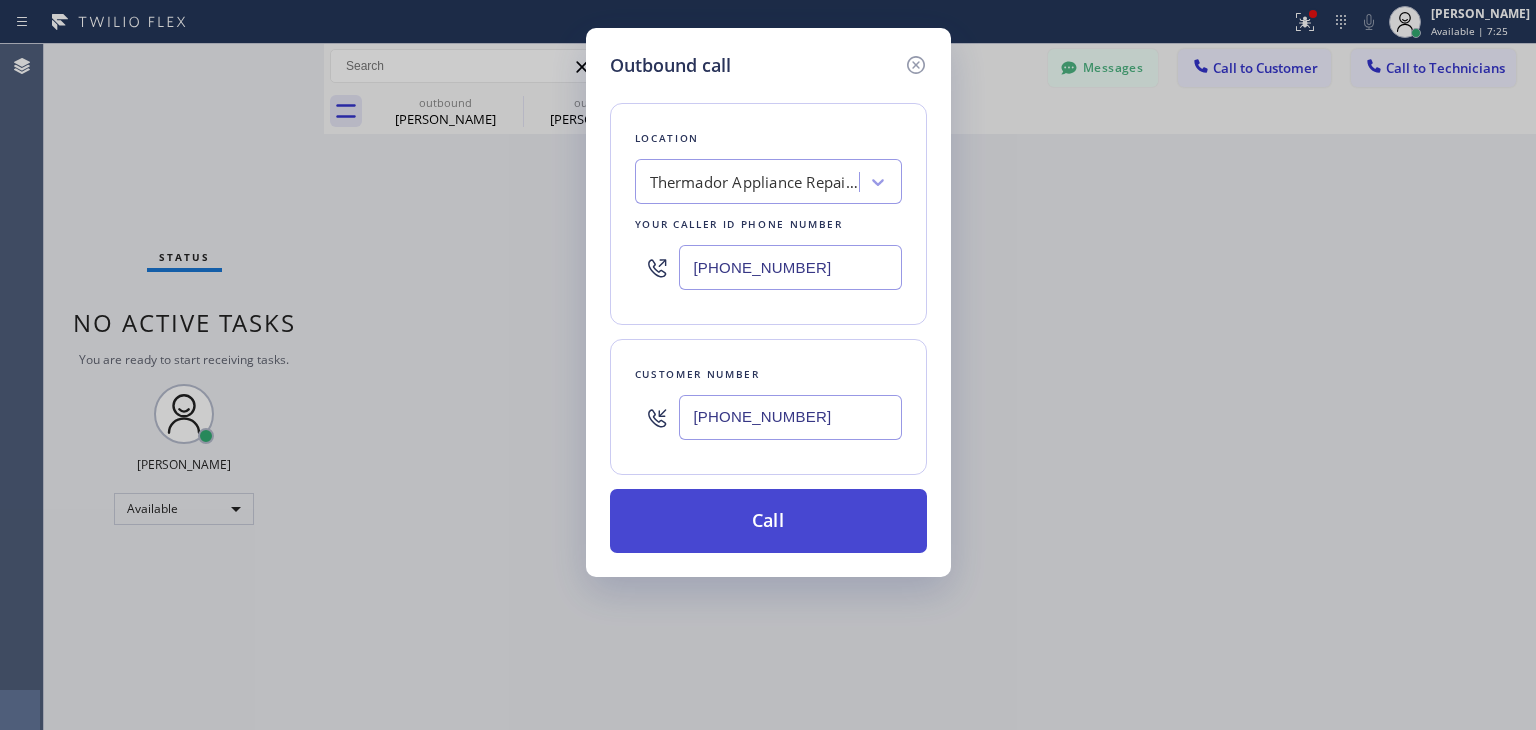 type on "[PHONE_NUMBER]" 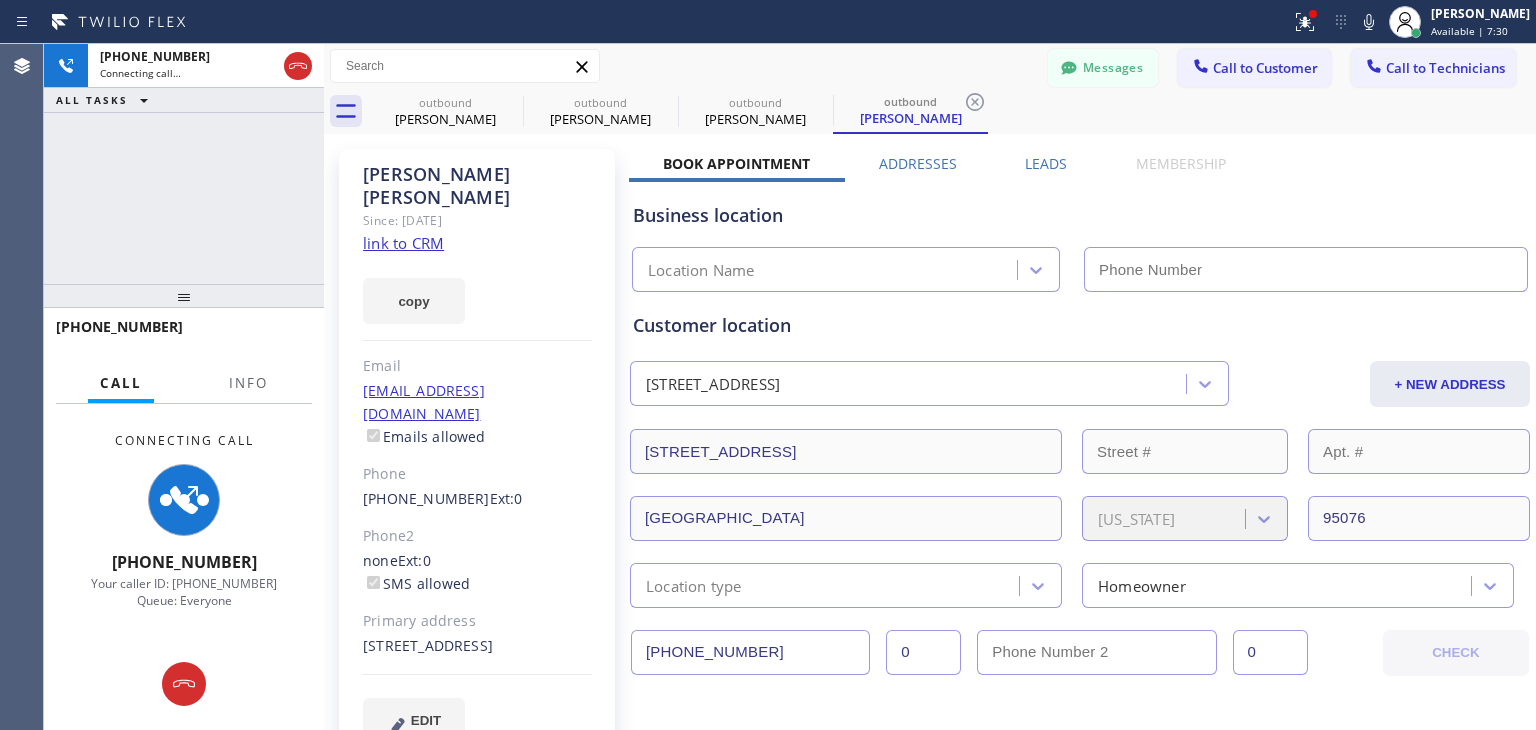type on "[PHONE_NUMBER]" 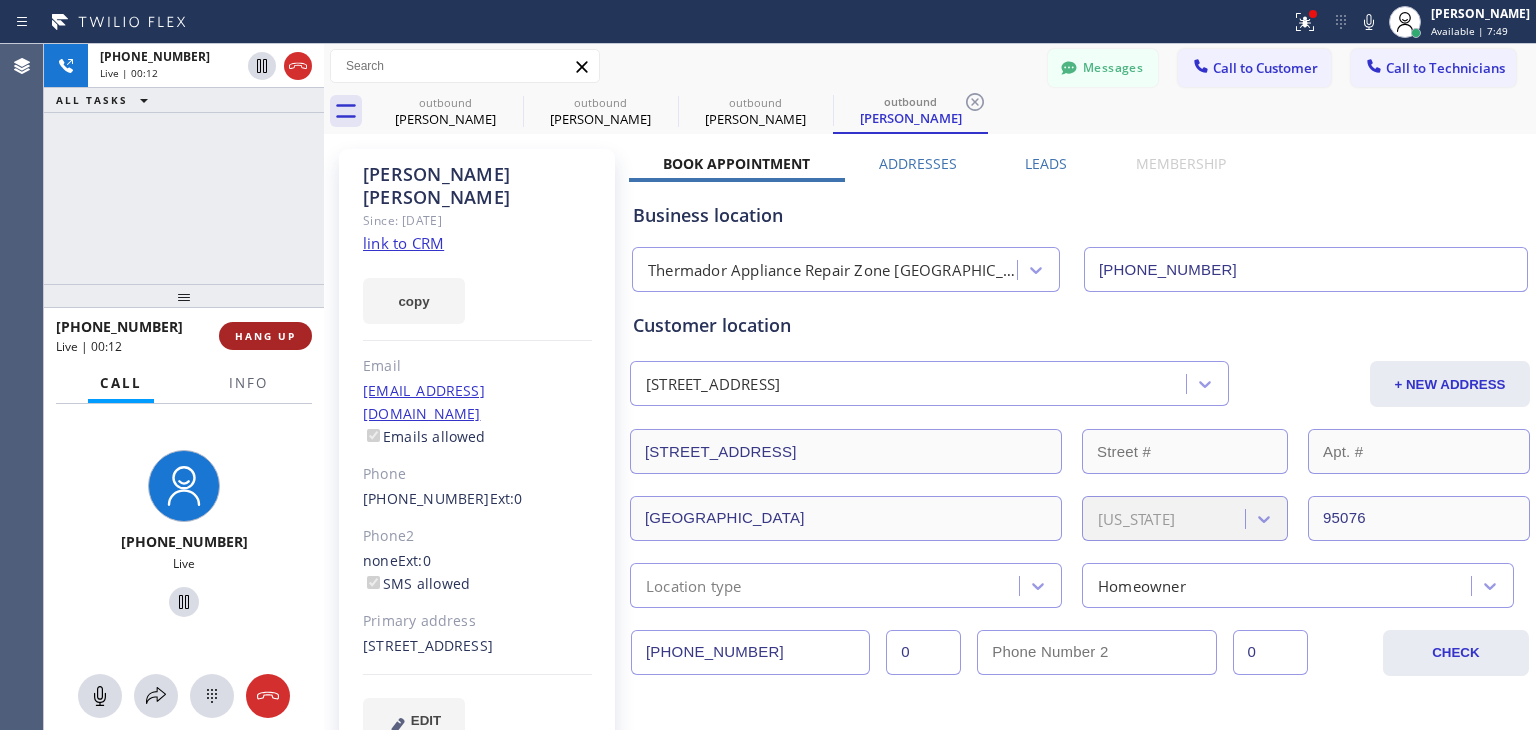 click on "HANG UP" at bounding box center [265, 336] 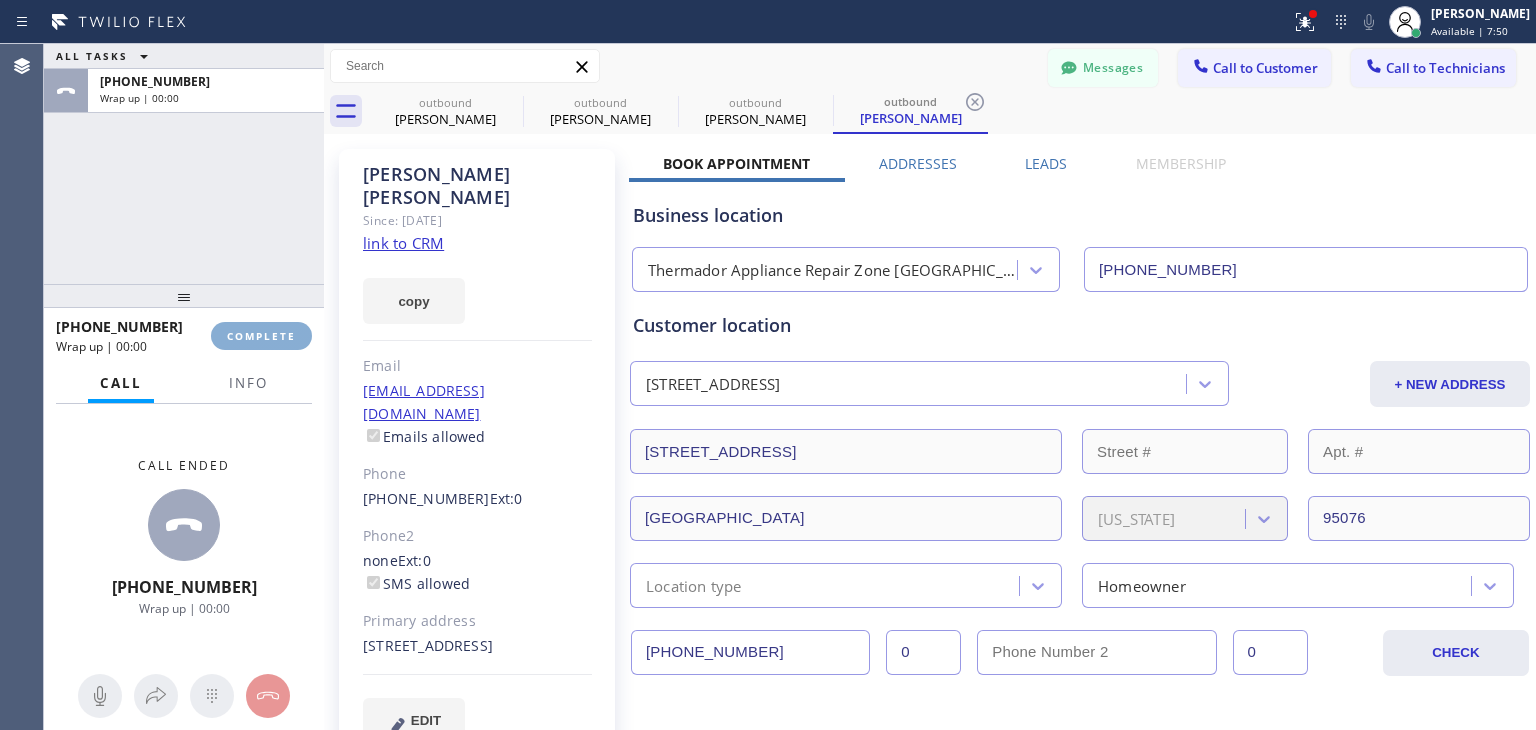 click on "COMPLETE" at bounding box center (261, 336) 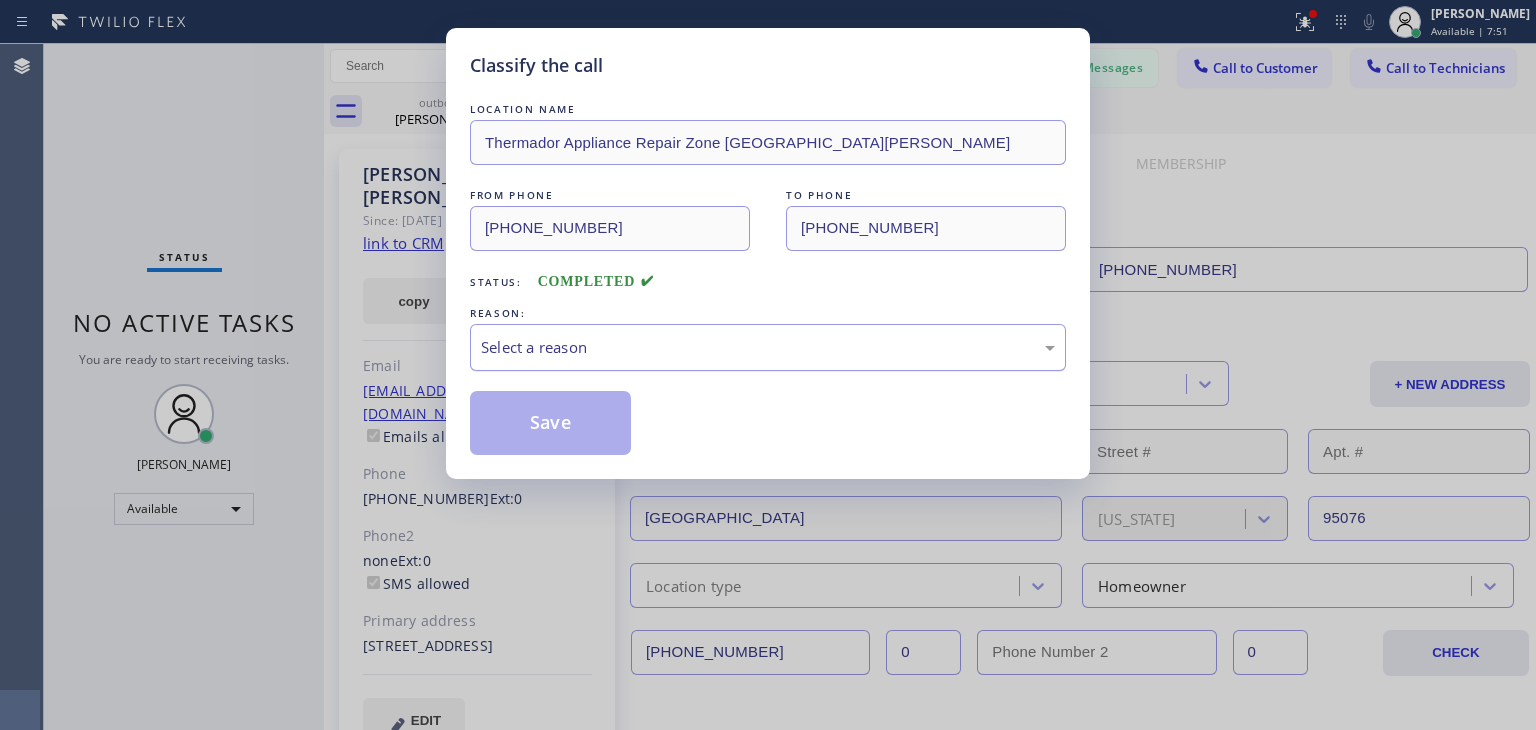 drag, startPoint x: 776, startPoint y: 377, endPoint x: 819, endPoint y: 343, distance: 54.81788 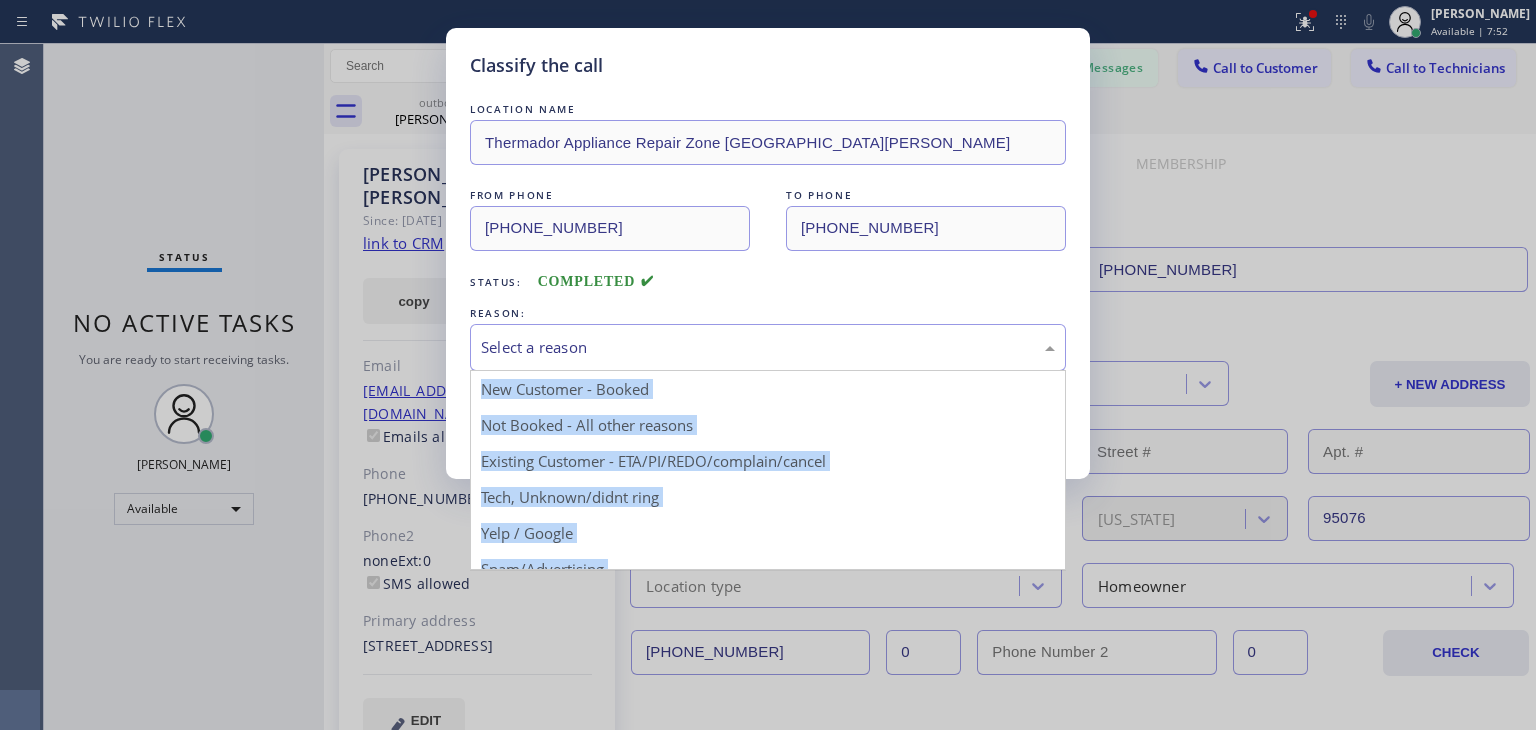 click on "Select a reason" at bounding box center [768, 347] 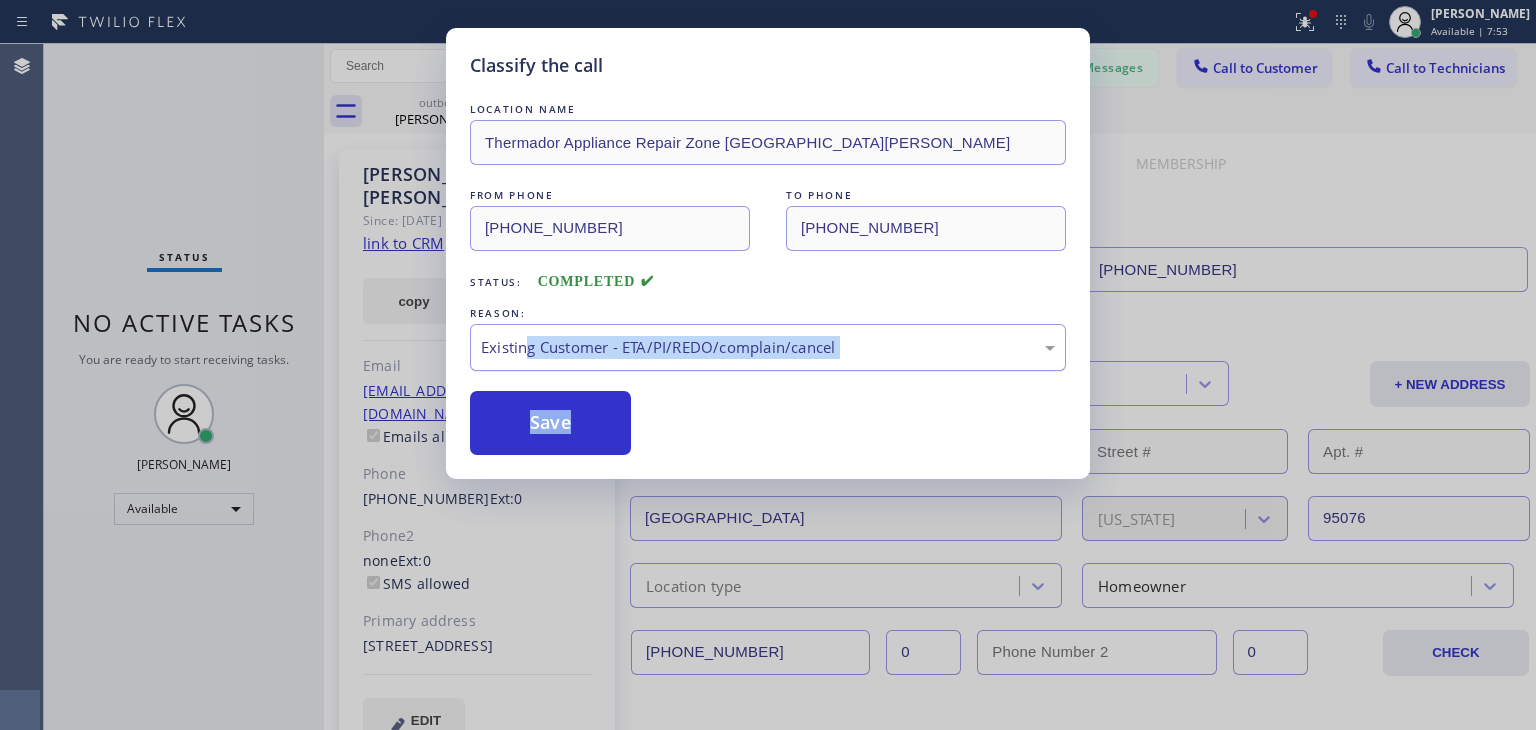 drag, startPoint x: 780, startPoint y: 455, endPoint x: 526, endPoint y: 355, distance: 272.9762 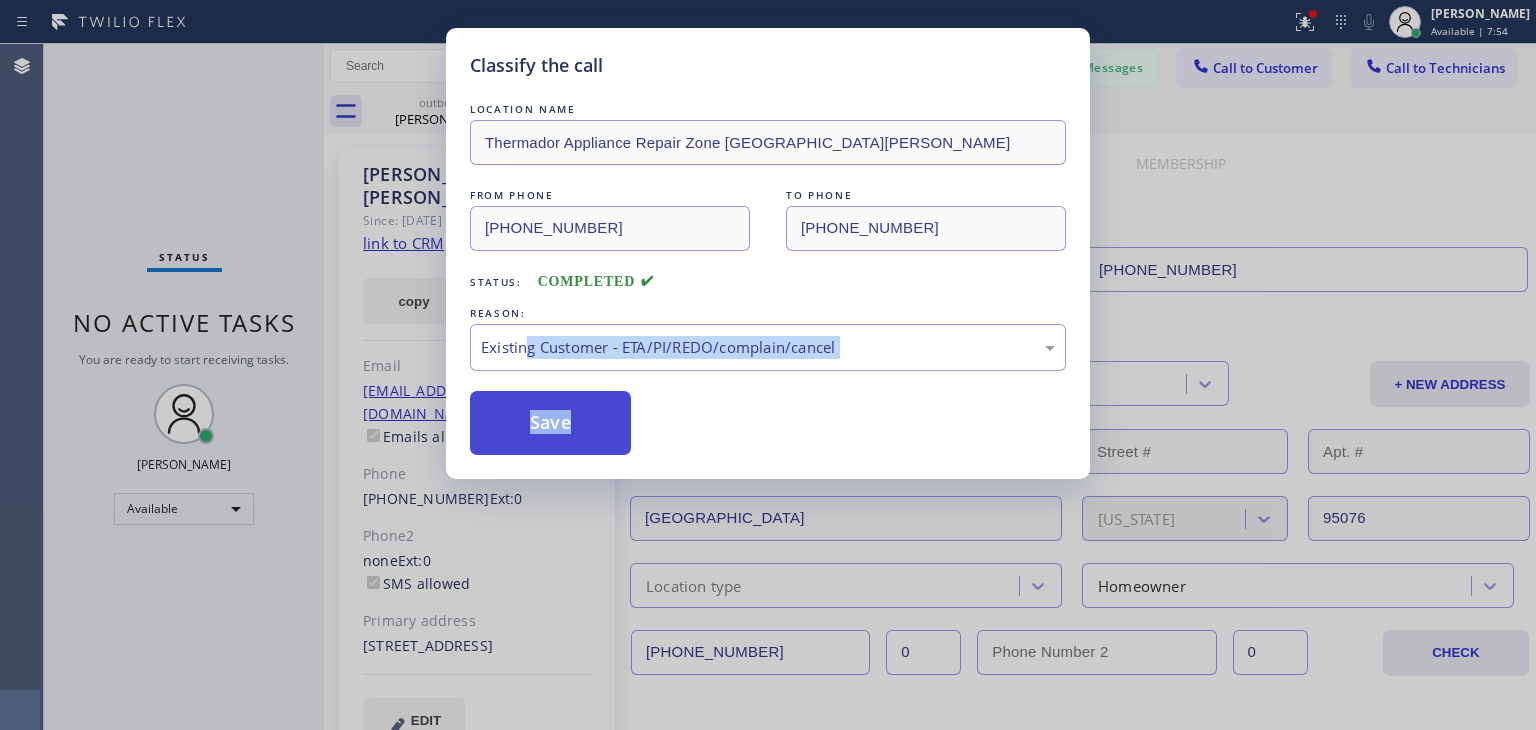 click on "Save" at bounding box center [550, 423] 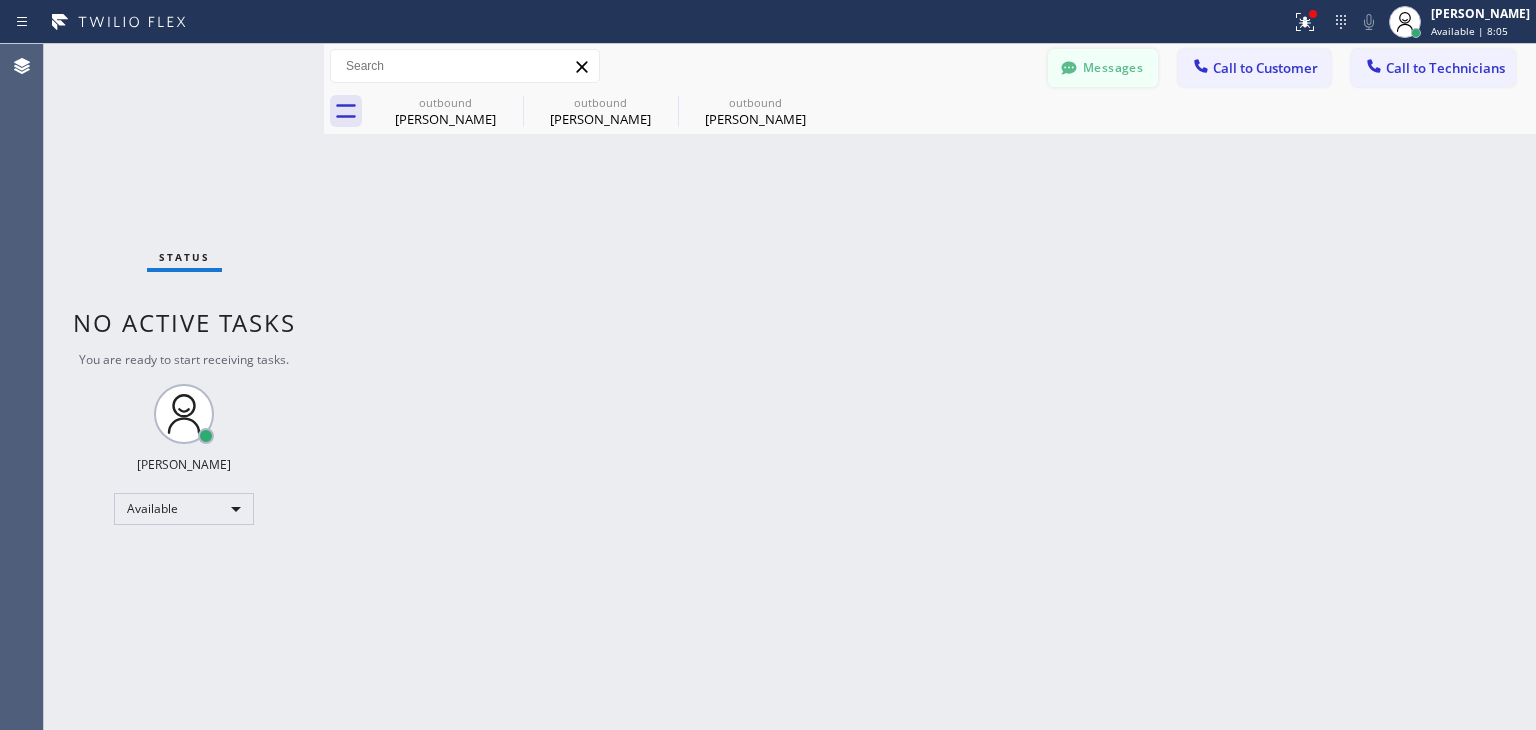 click on "Messages" at bounding box center [1103, 68] 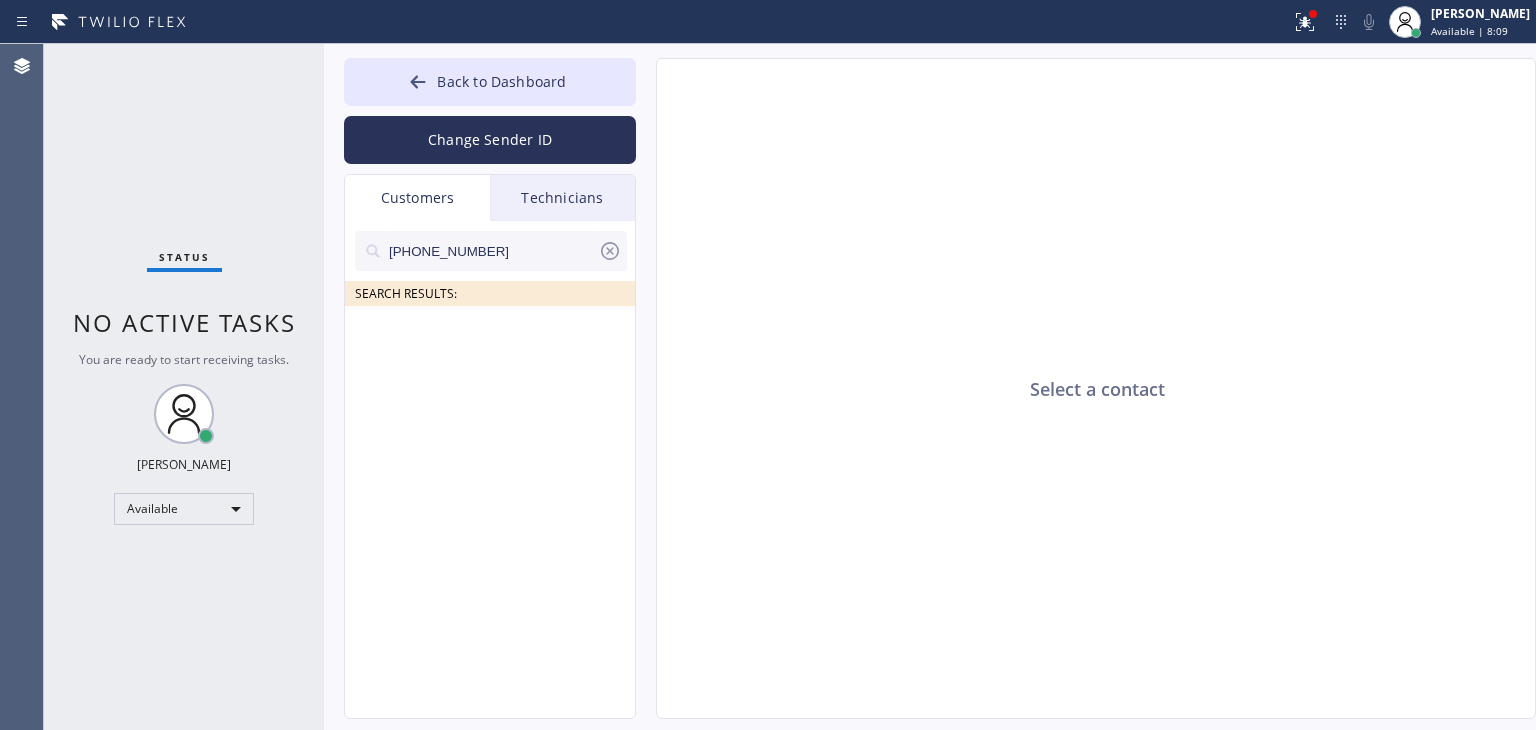 type on "[PHONE_NUMBER]" 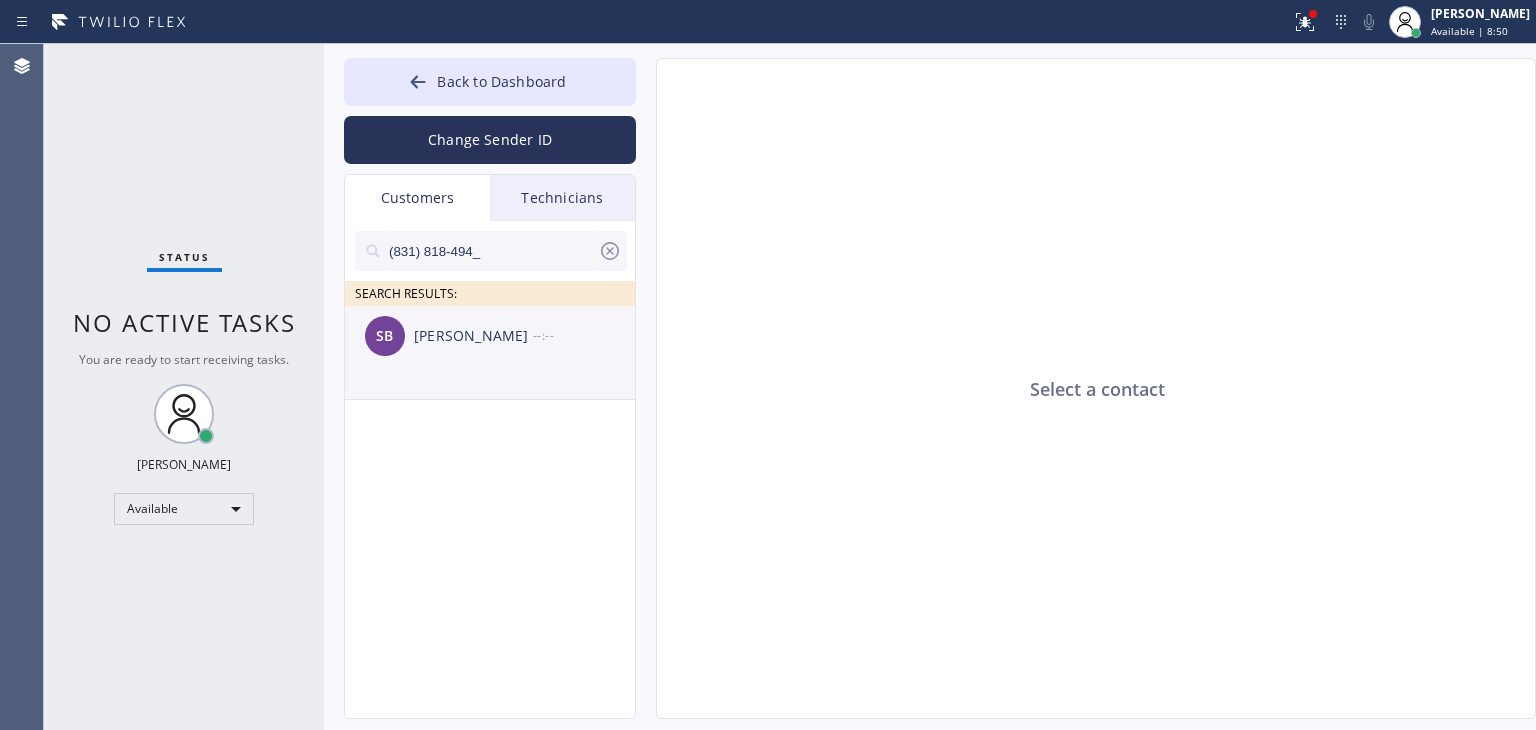click on "SB [PERSON_NAME] --:--" at bounding box center (491, 336) 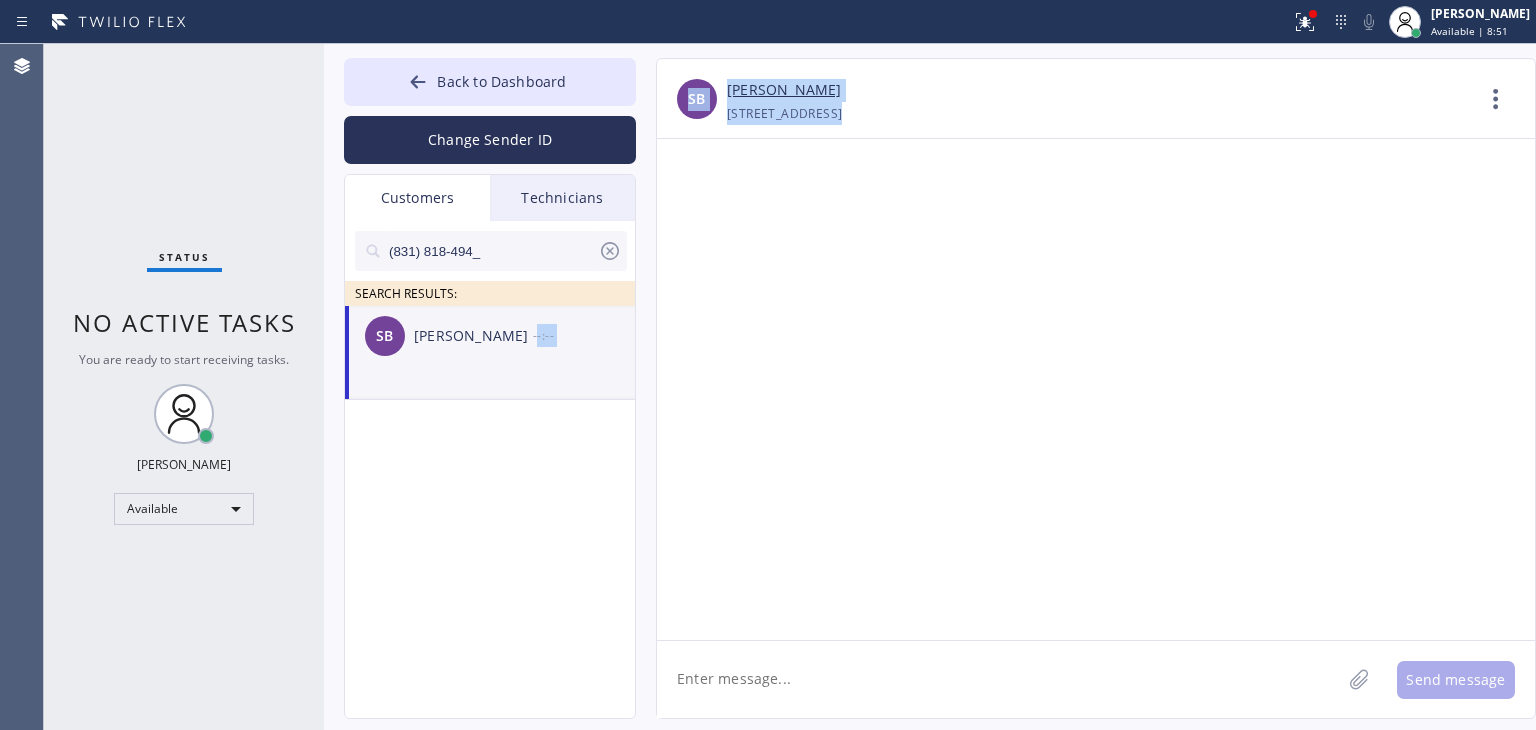 click 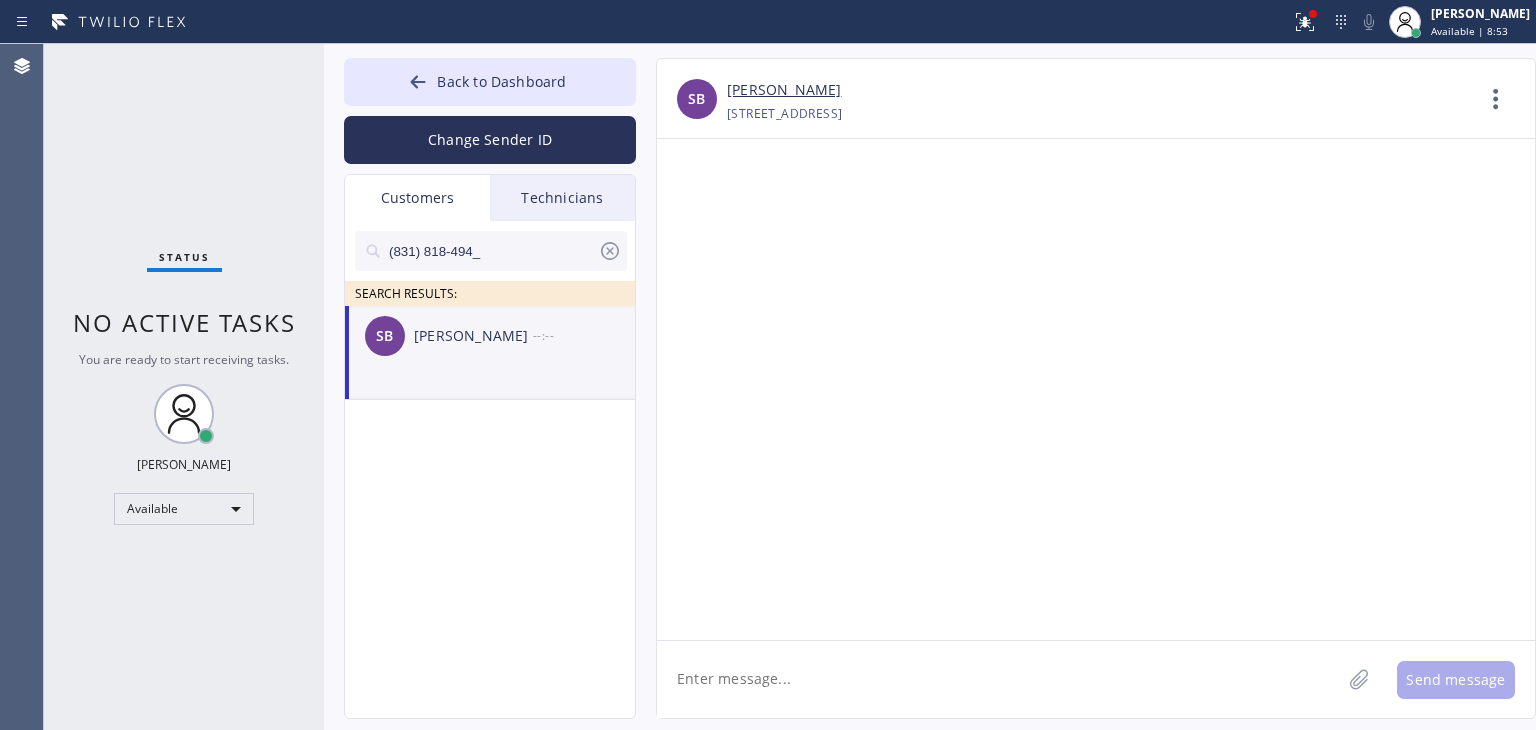 click 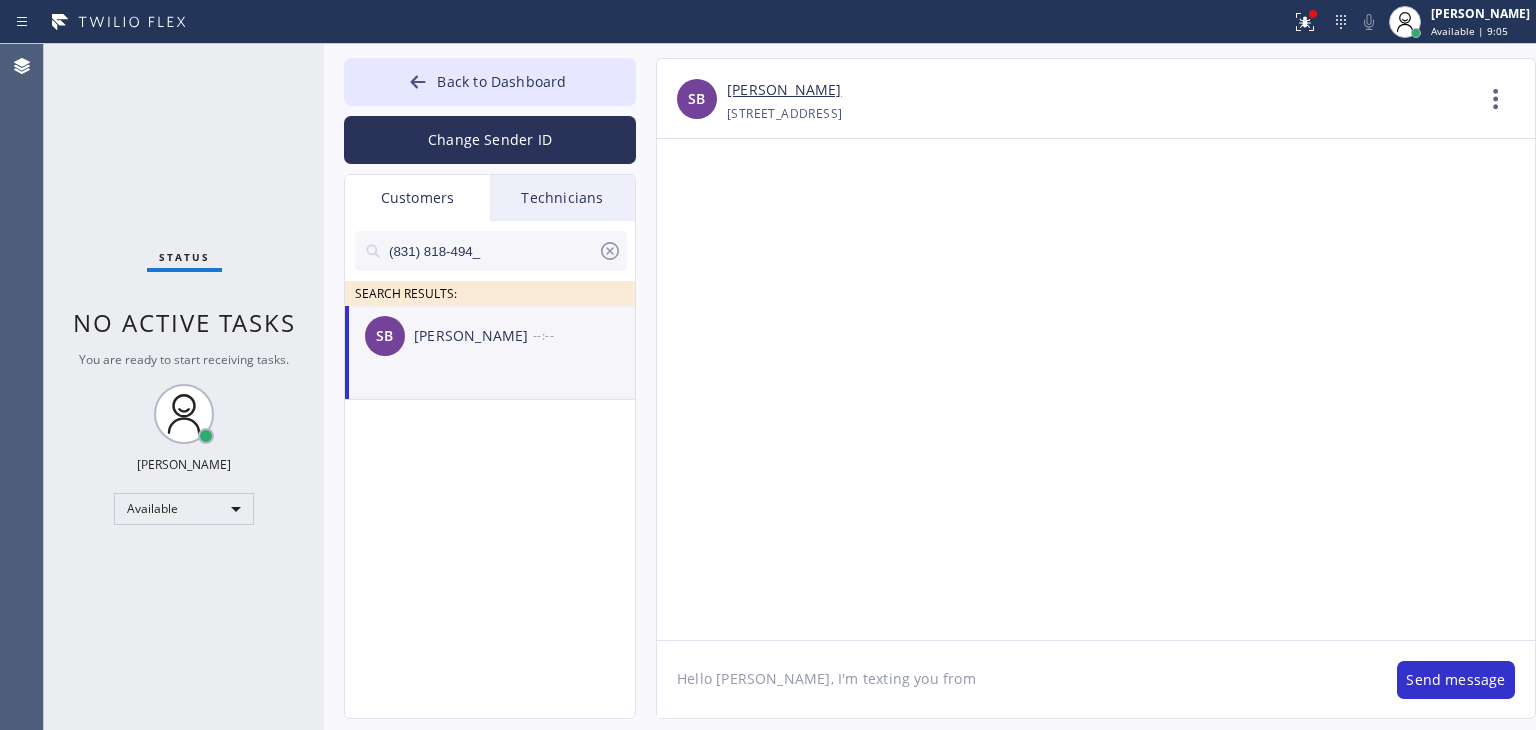 click on "Hello [PERSON_NAME], I'm texting you from" 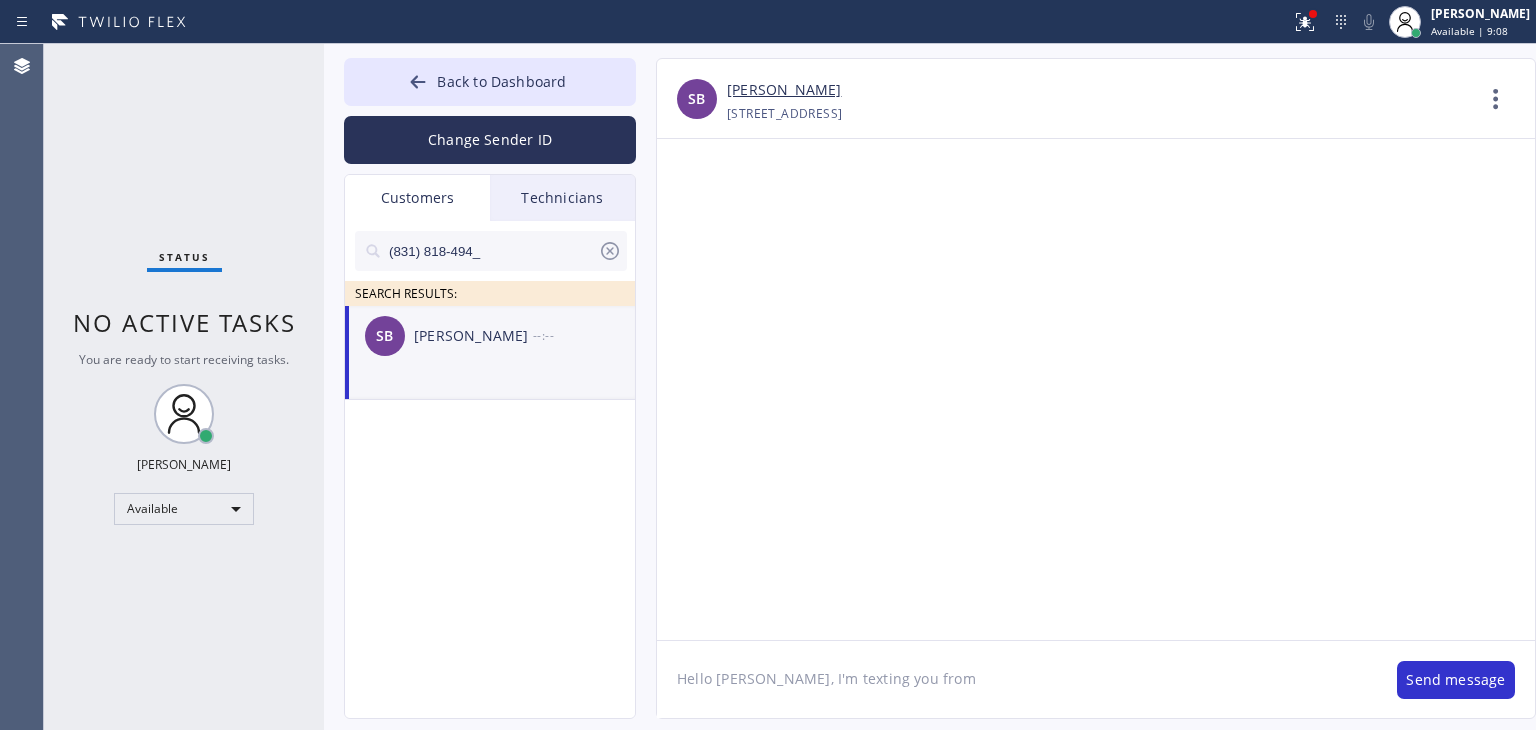 paste on "Thermador Appliance Repair Zone" 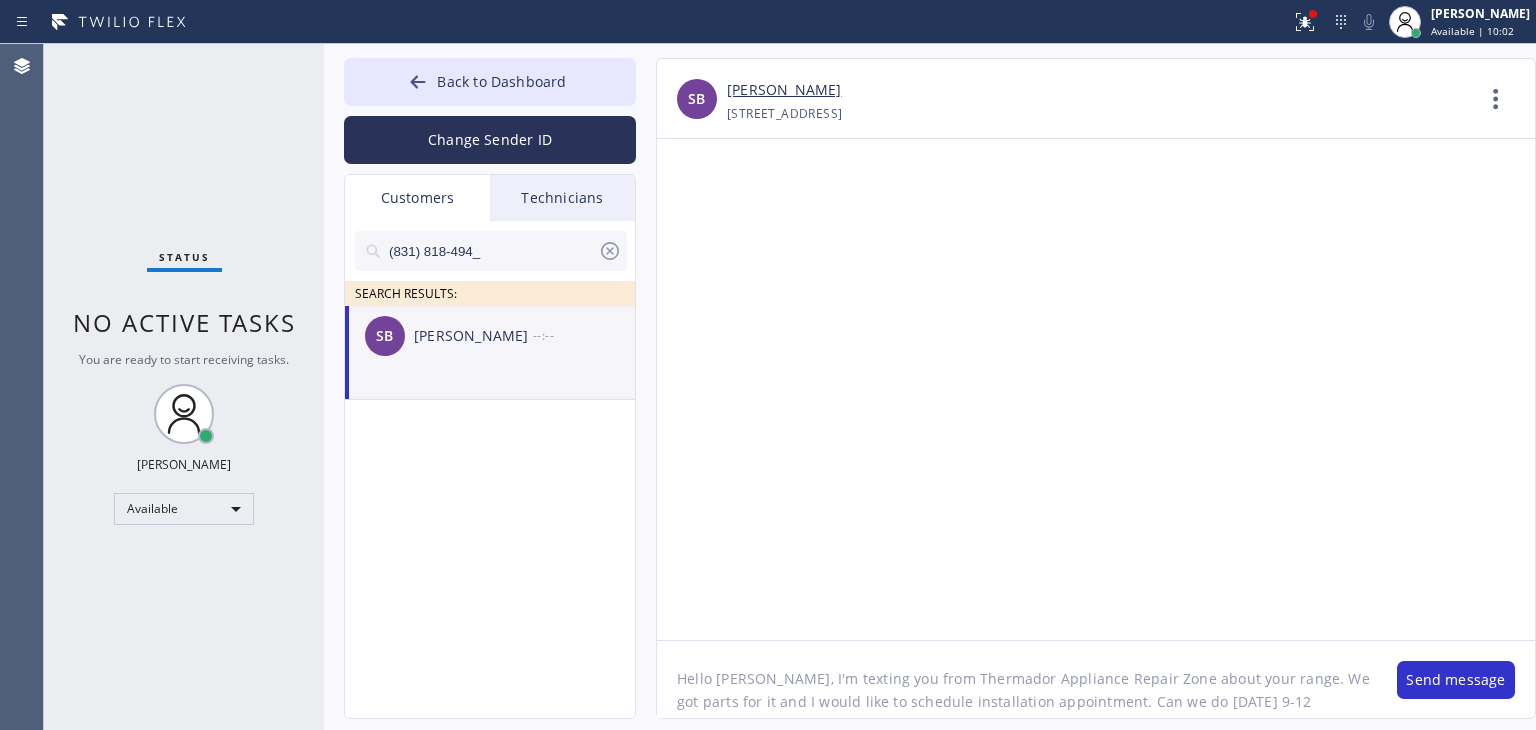 type on "Hello [PERSON_NAME], I'm texting you from Thermador Appliance Repair Zone about your range. We got parts for it and I would like to schedule installation appointment. Can we do [DATE] 9-12?" 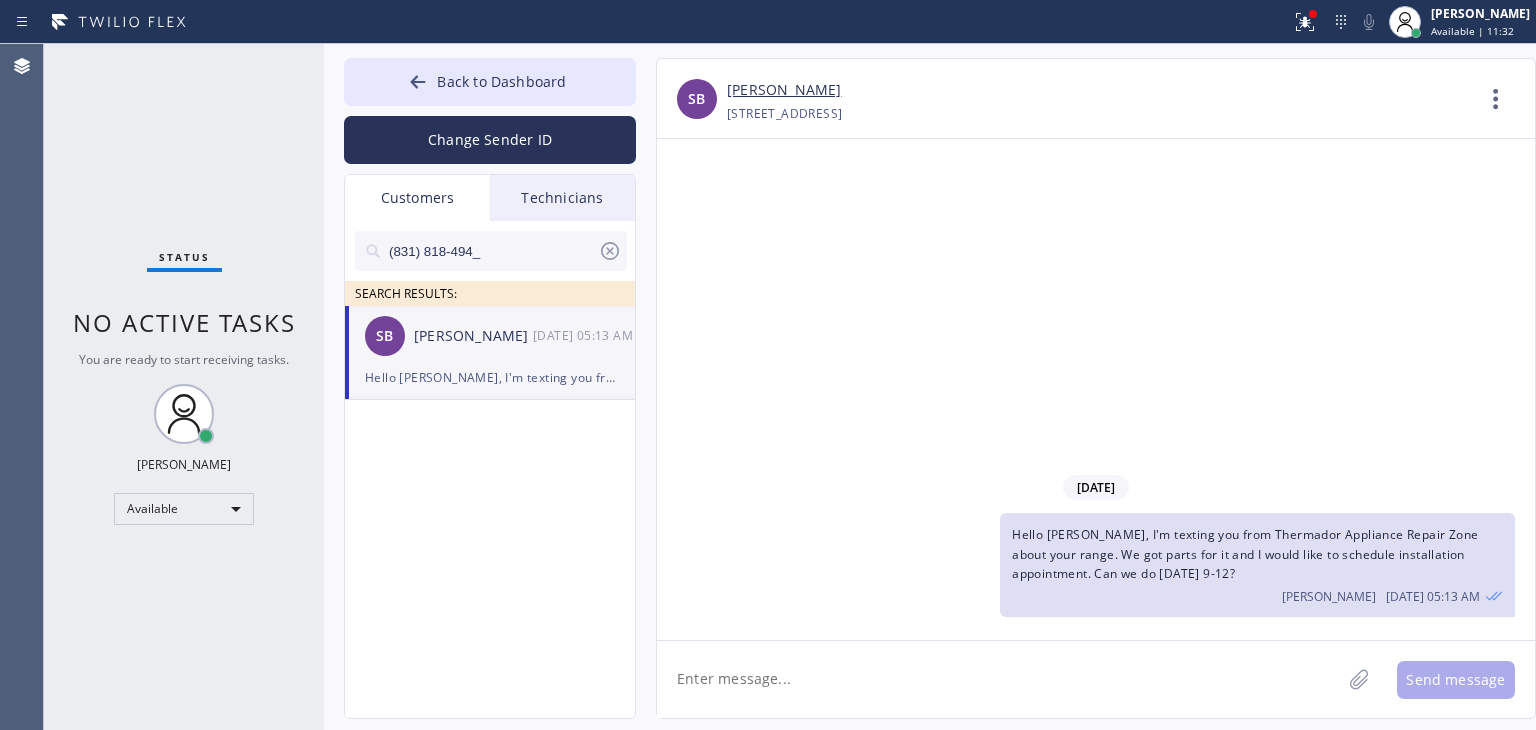 click 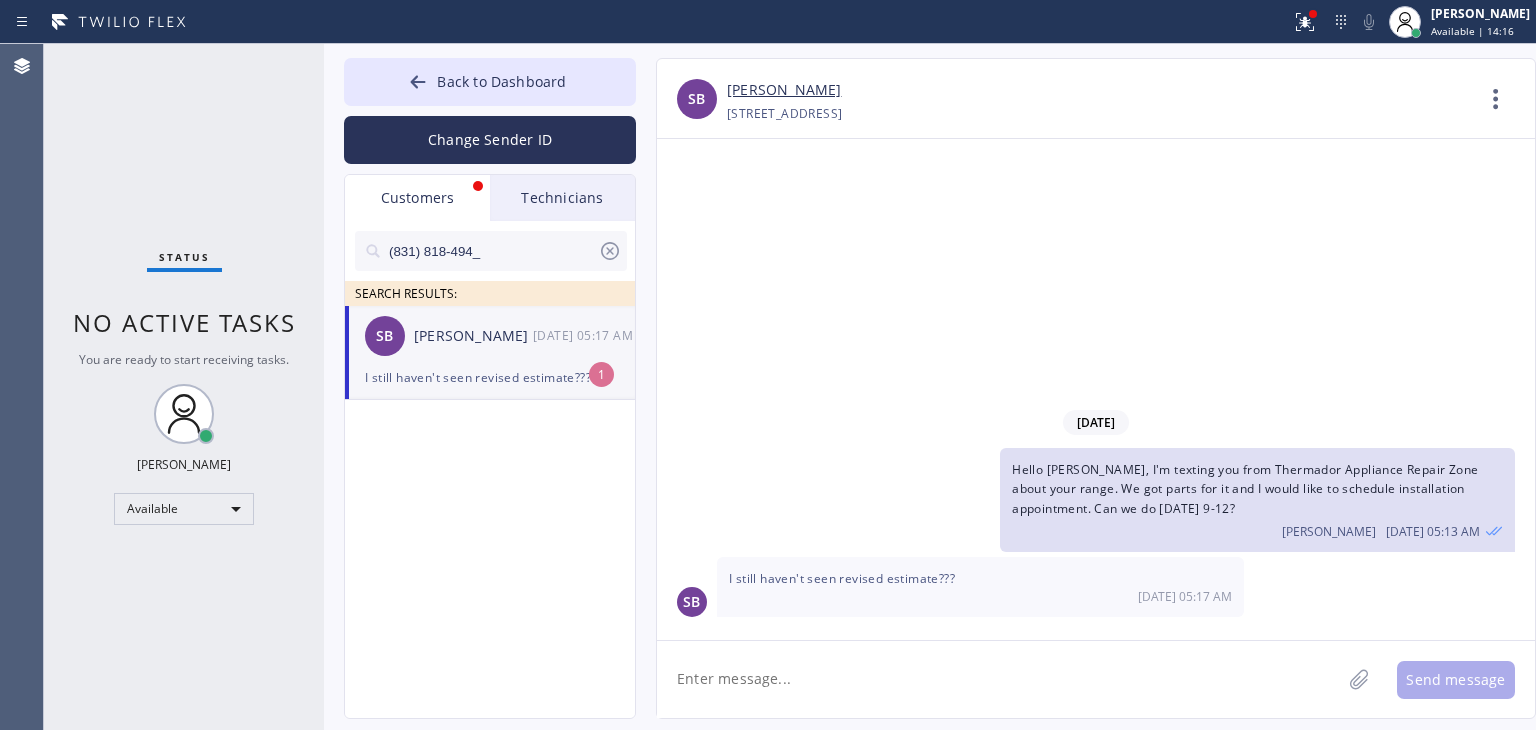 click on "SB [PERSON_NAME] [DATE] 05:17 AM" at bounding box center (491, 336) 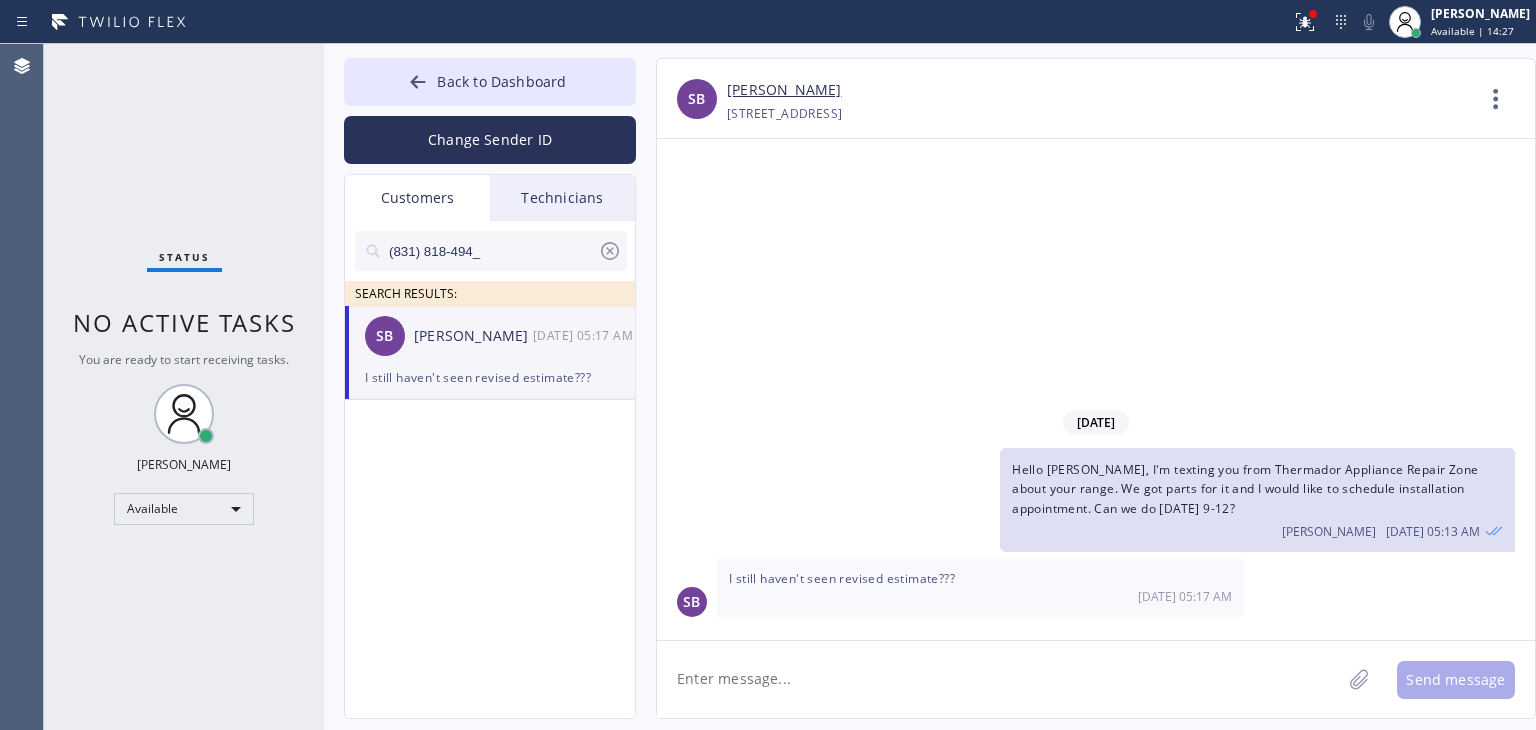 click 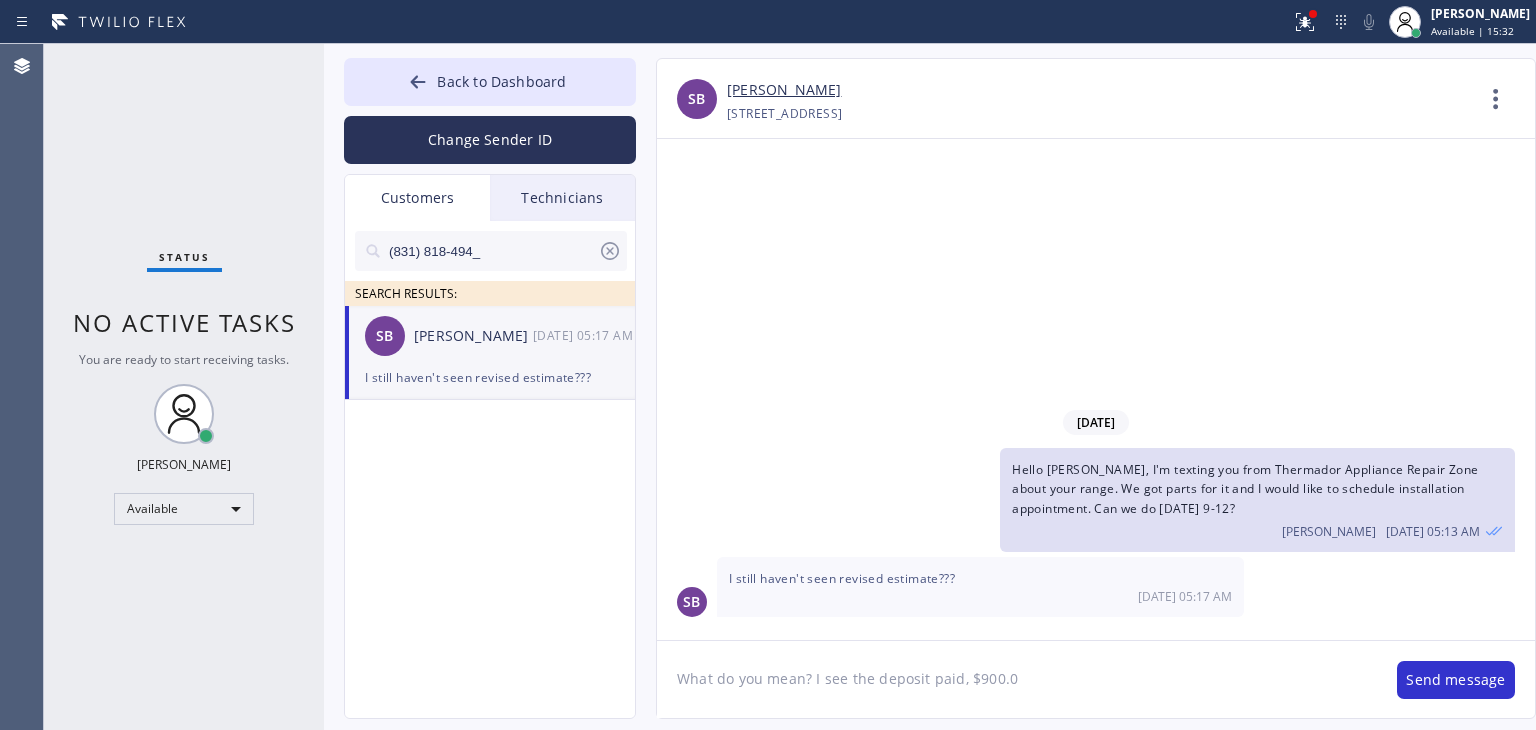type on "What do you mean? I see the deposit paid, $900.00" 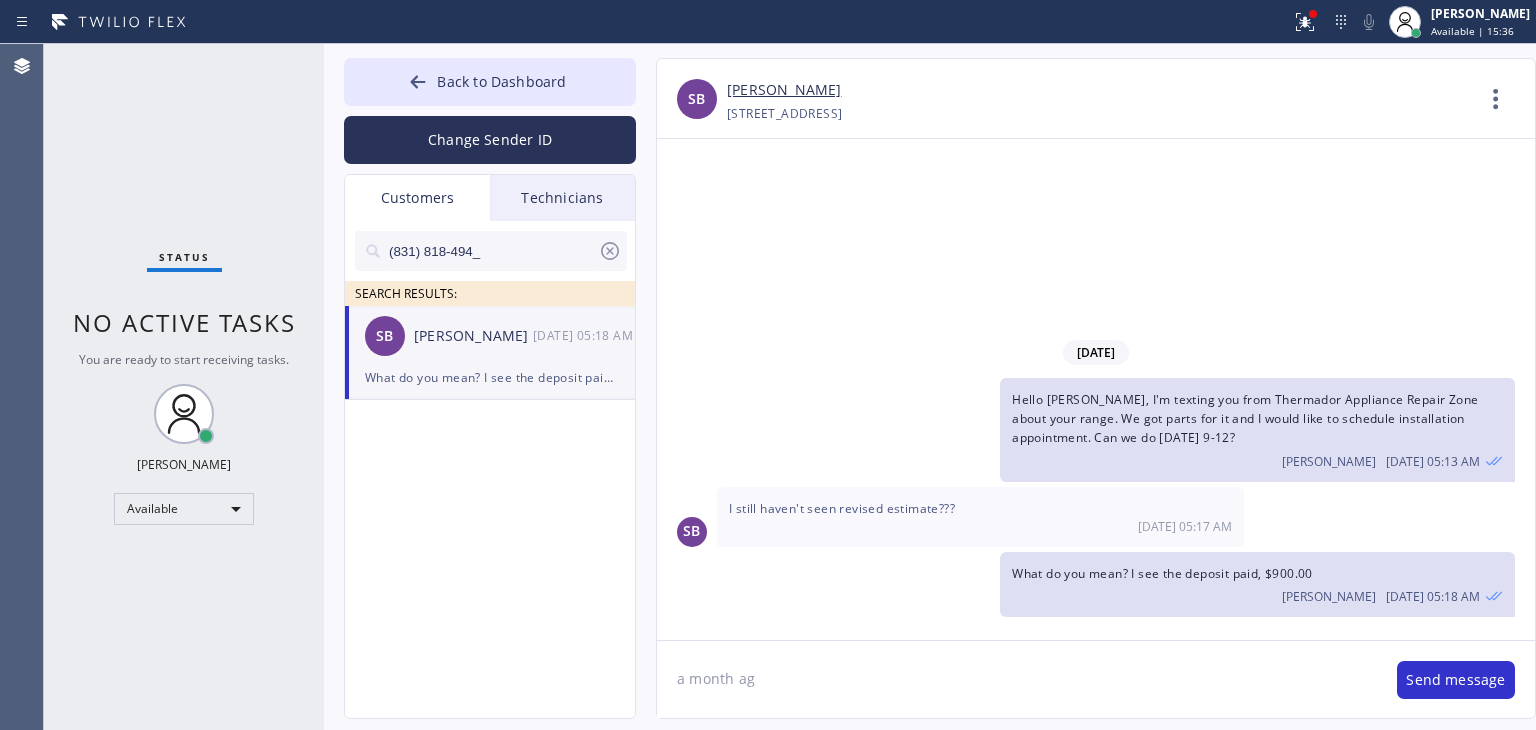 type on "a month ago" 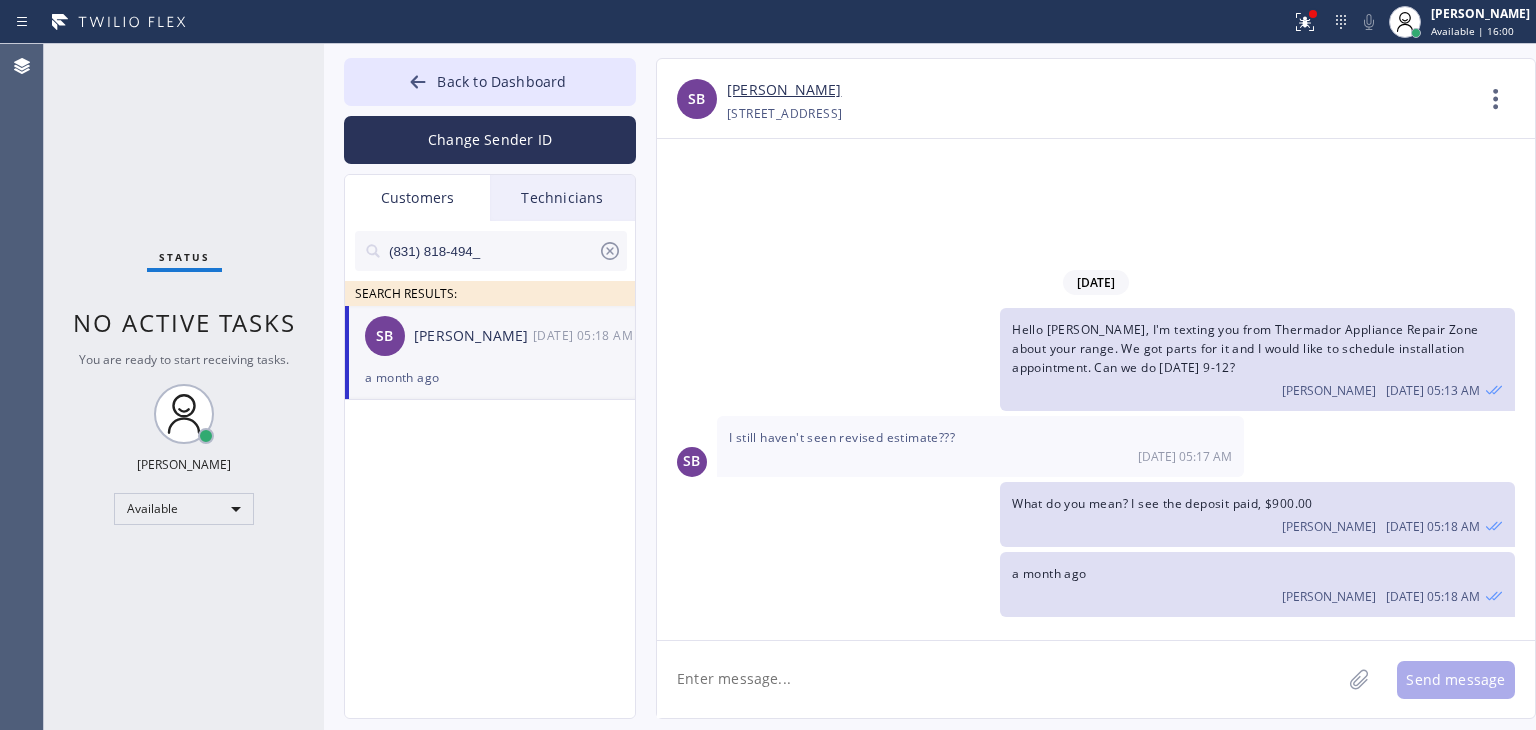 click 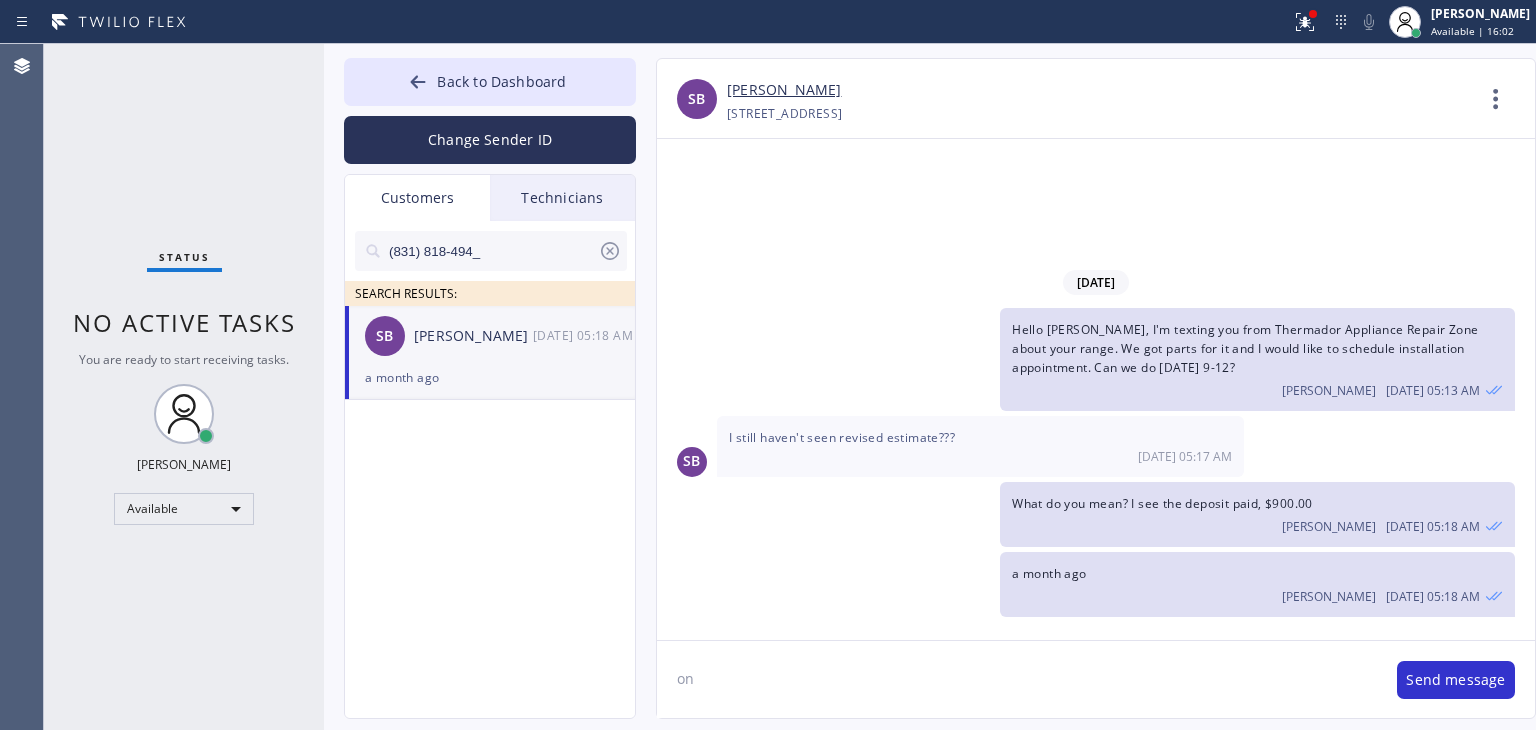 type on "o" 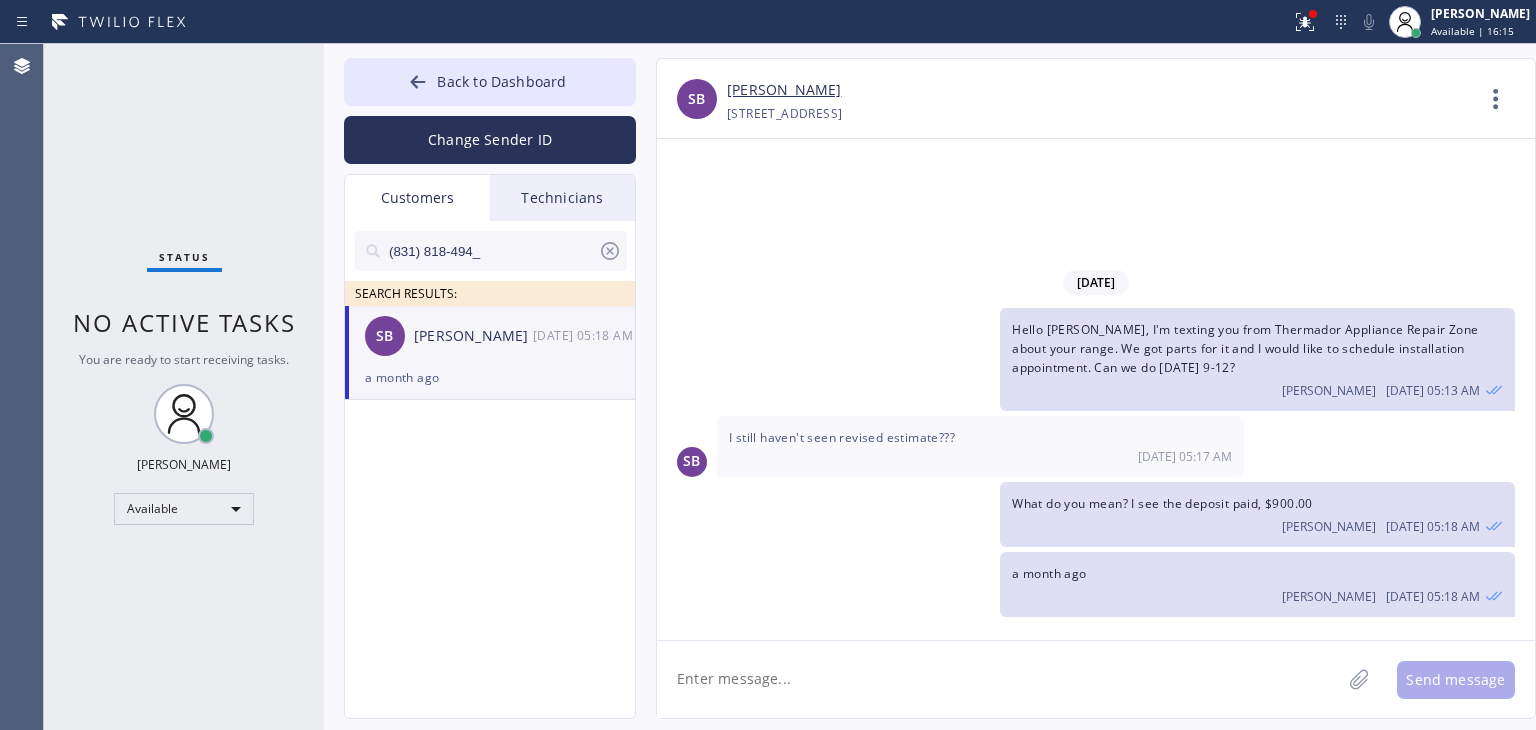 click on "[PERSON_NAME] [PHONE_NUMBER] Choose phone number [PHONE_NUMBER] [STREET_ADDRESS]" at bounding box center [1099, 103] 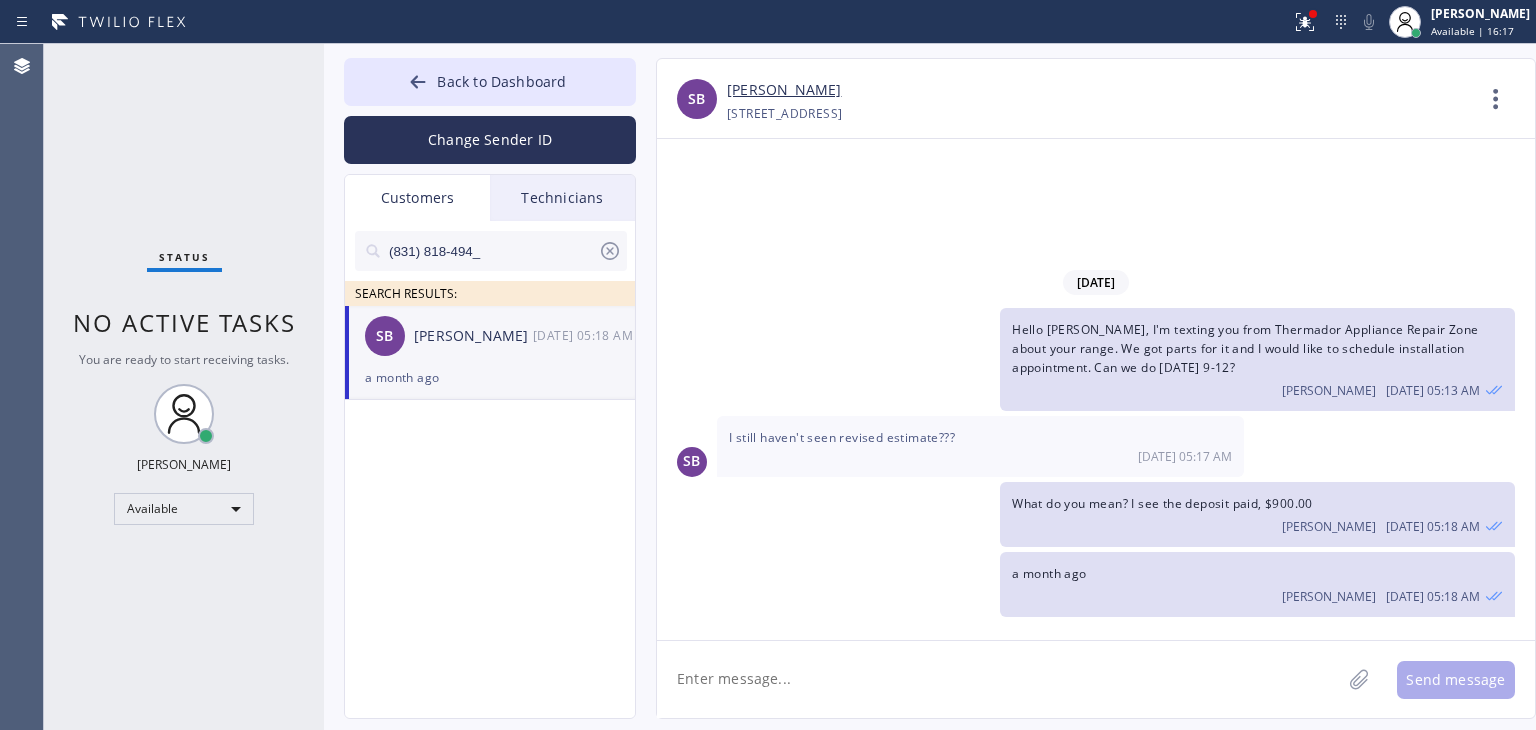 click on "SB [PERSON_NAME] [DATE] 05:18 AM" at bounding box center (491, 336) 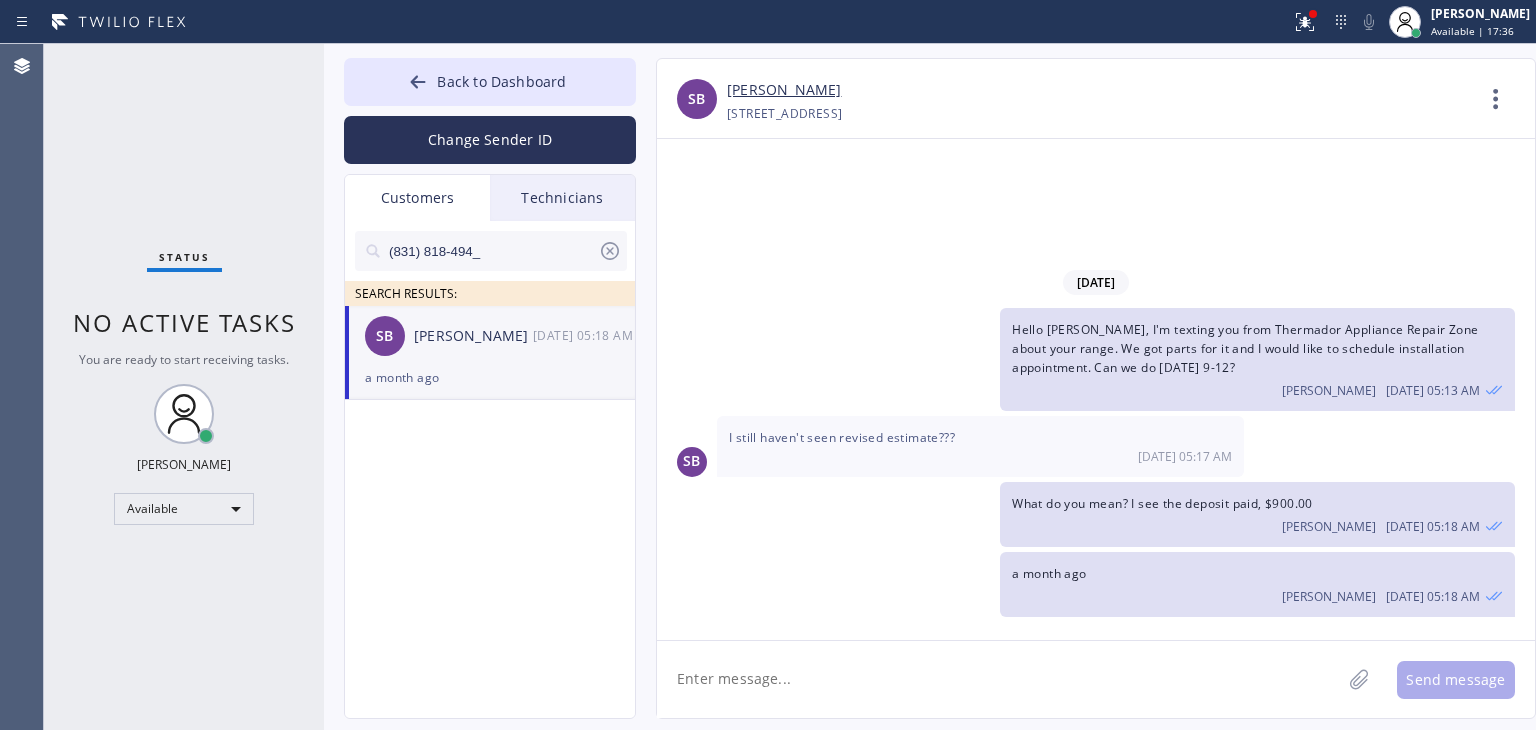 drag, startPoint x: 819, startPoint y: 718, endPoint x: 824, endPoint y: 696, distance: 22.561028 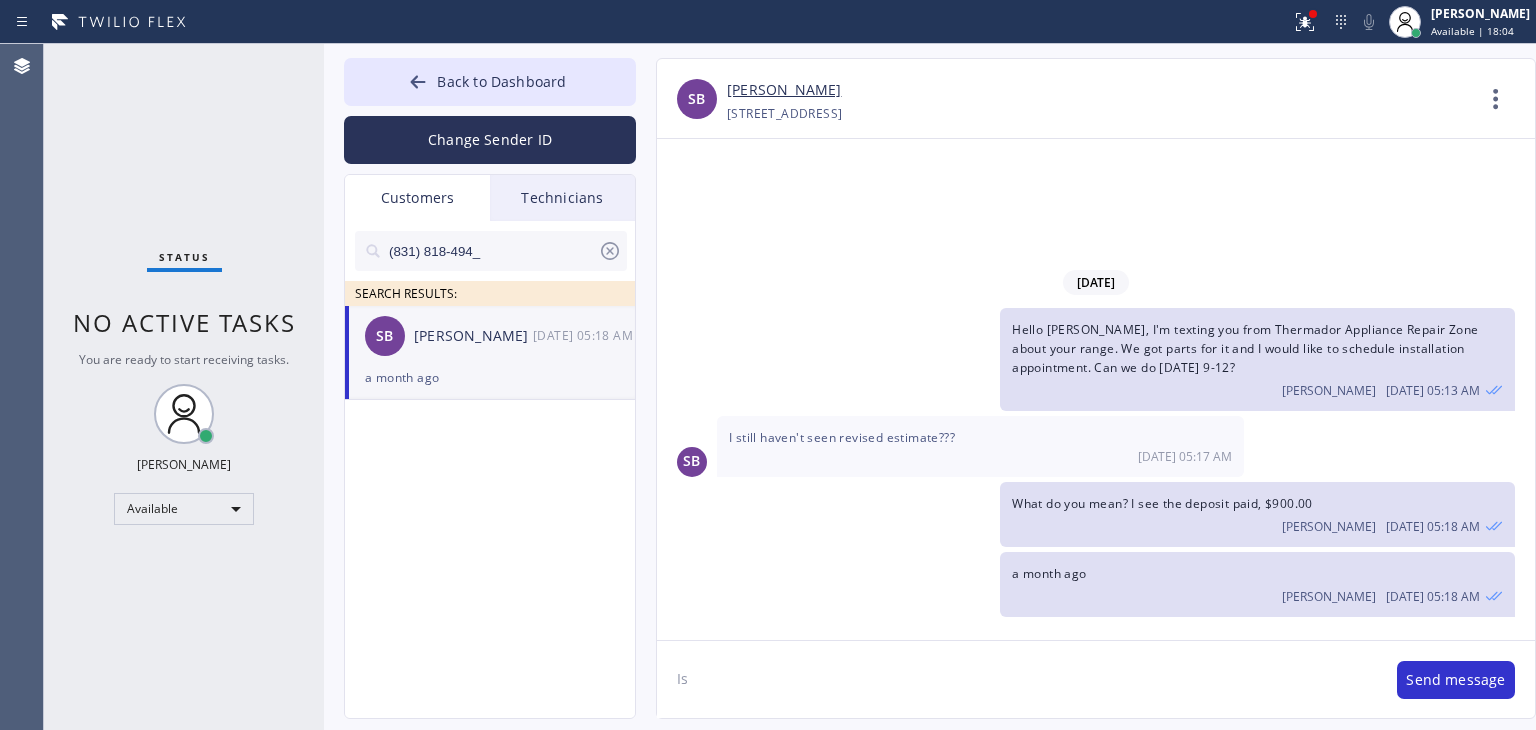 type on "I" 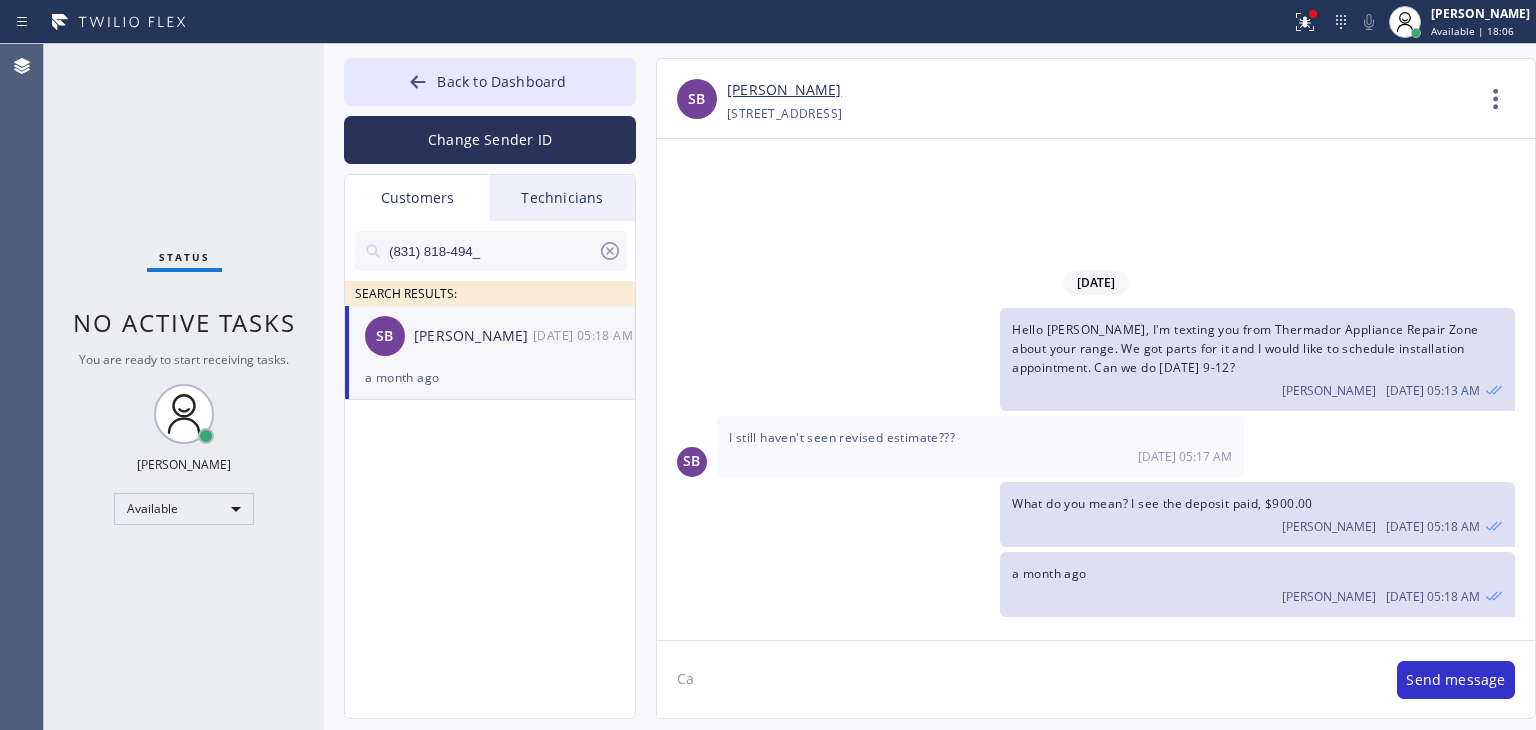 type on "C" 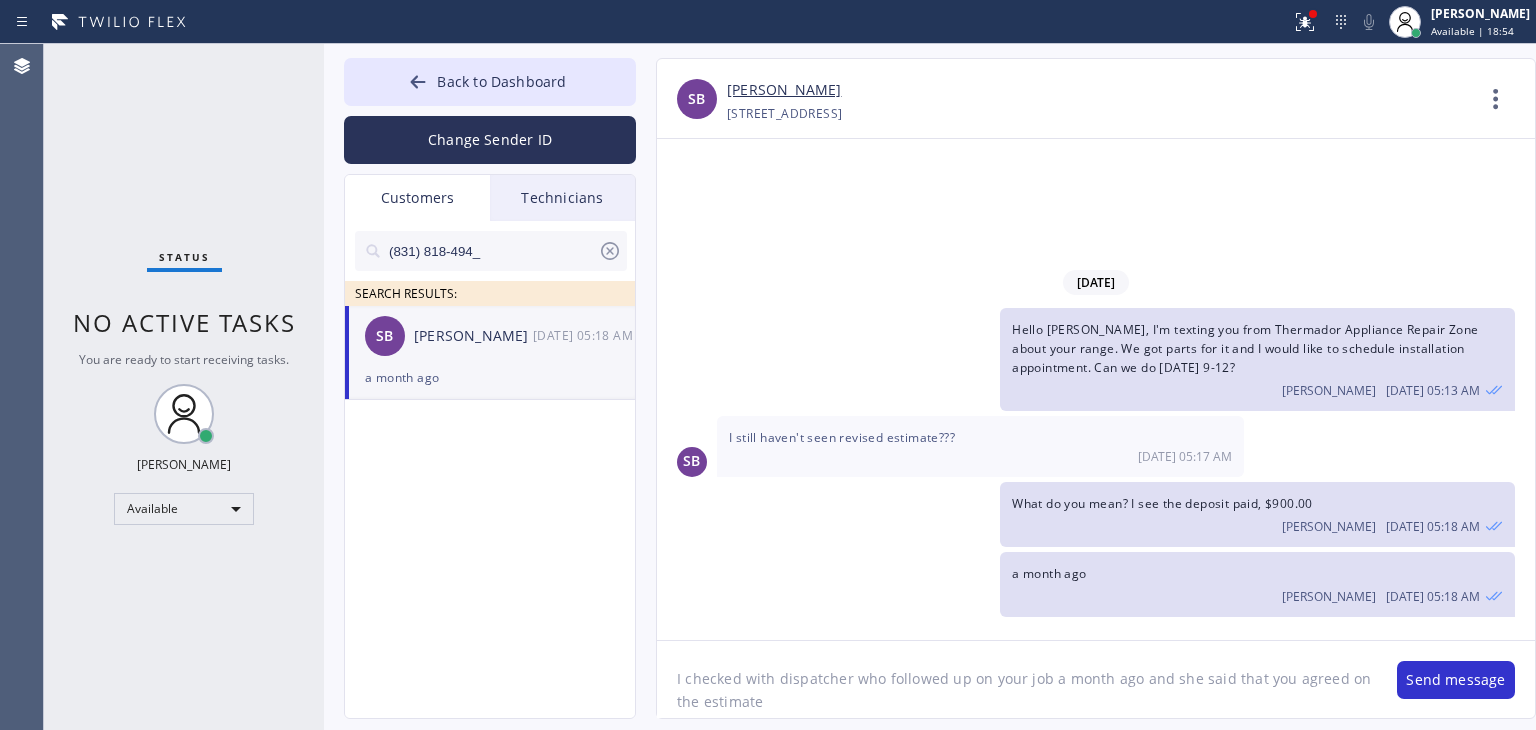 paste on "$1,946.70" 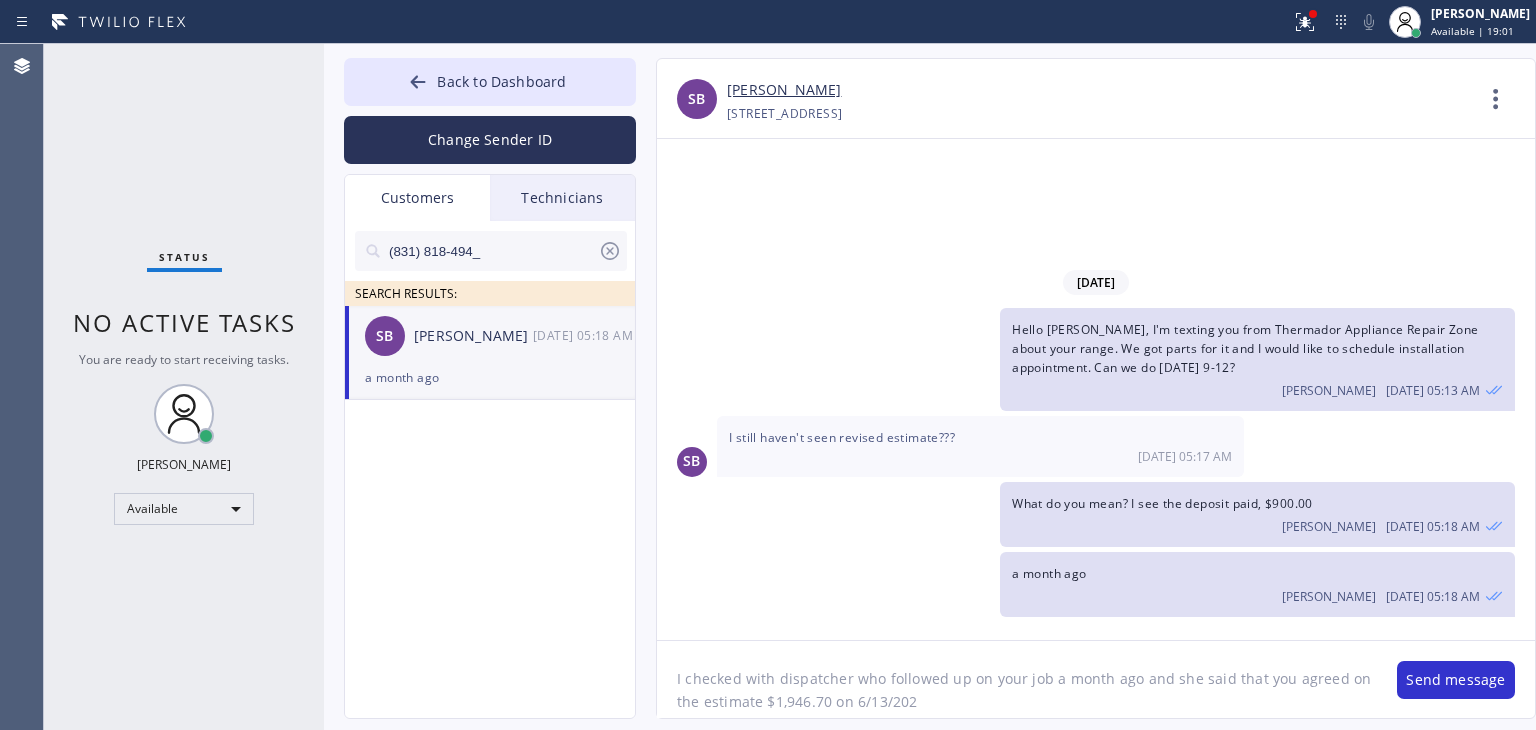 type on "I checked with dispatcher who followed up on your job a month ago and she said that you agreed on the estimate $1,946.70 on [DATE]" 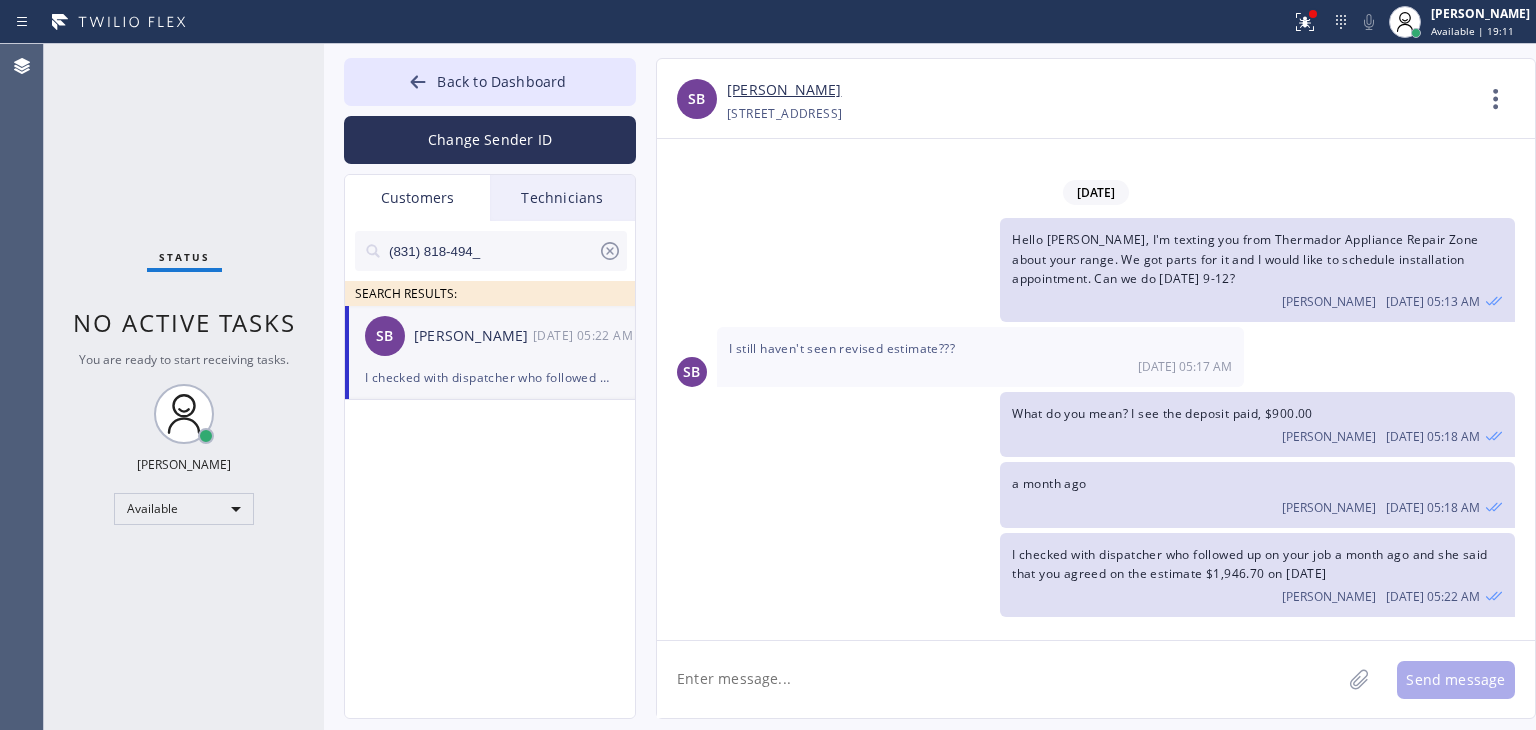 click 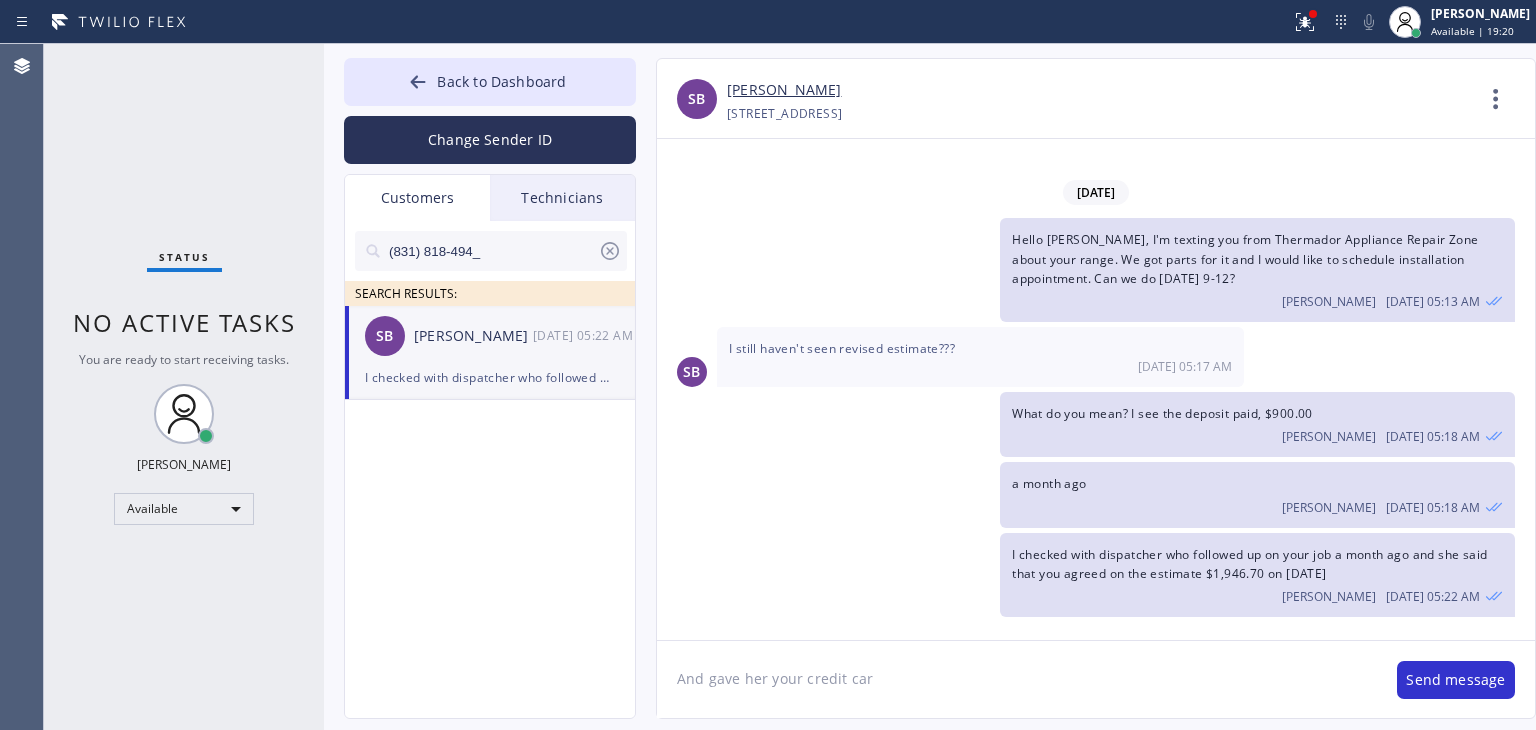 type on "And gave her your credit card" 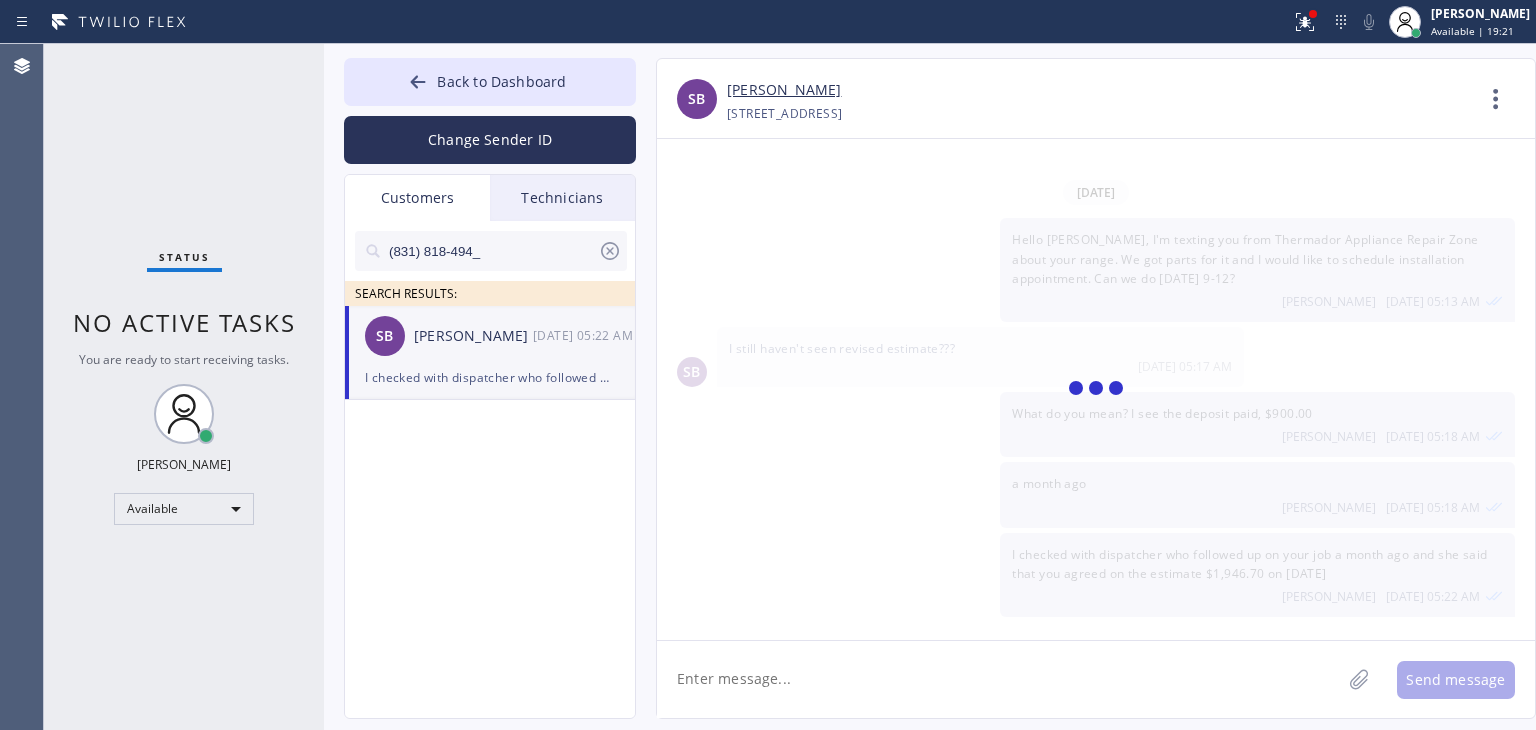 scroll, scrollTop: 30, scrollLeft: 0, axis: vertical 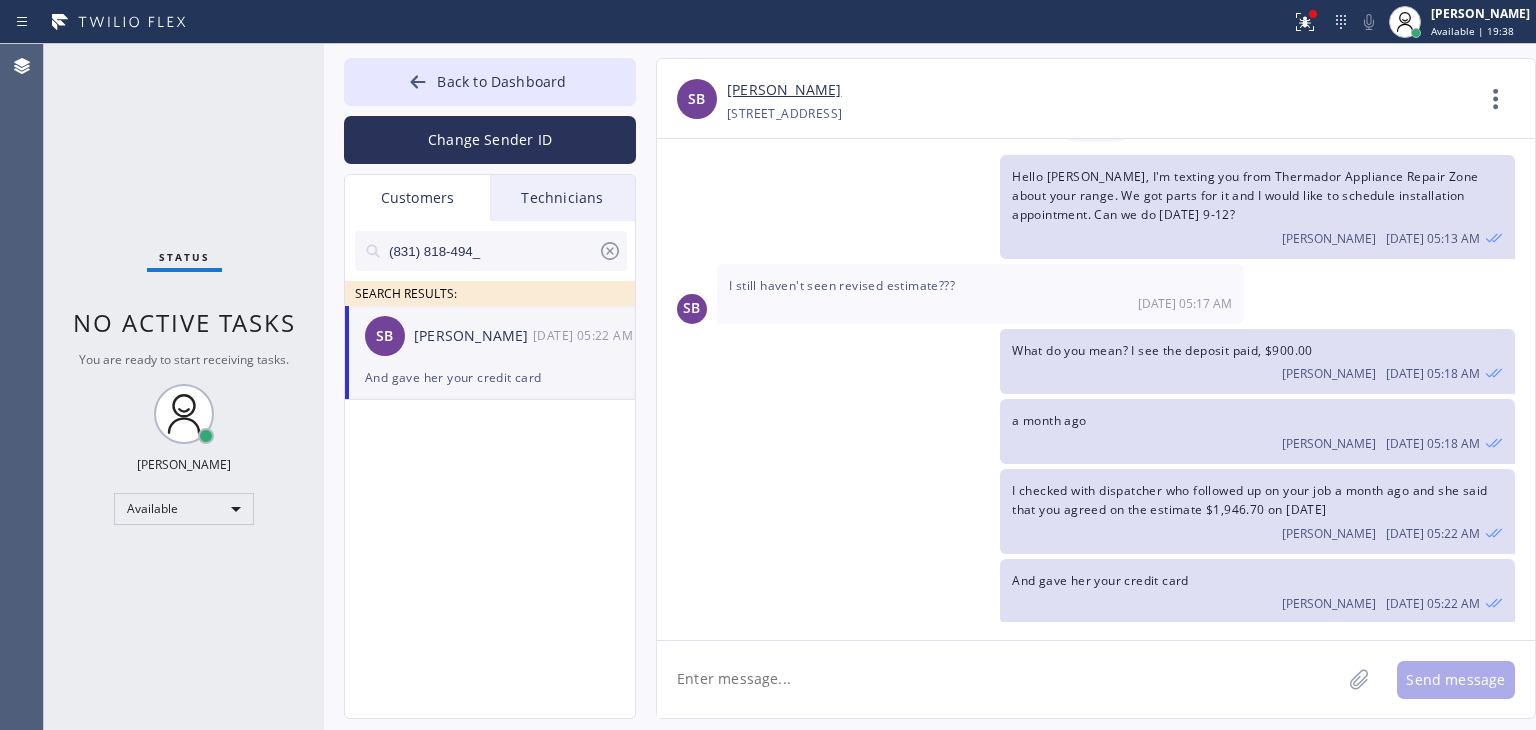 click 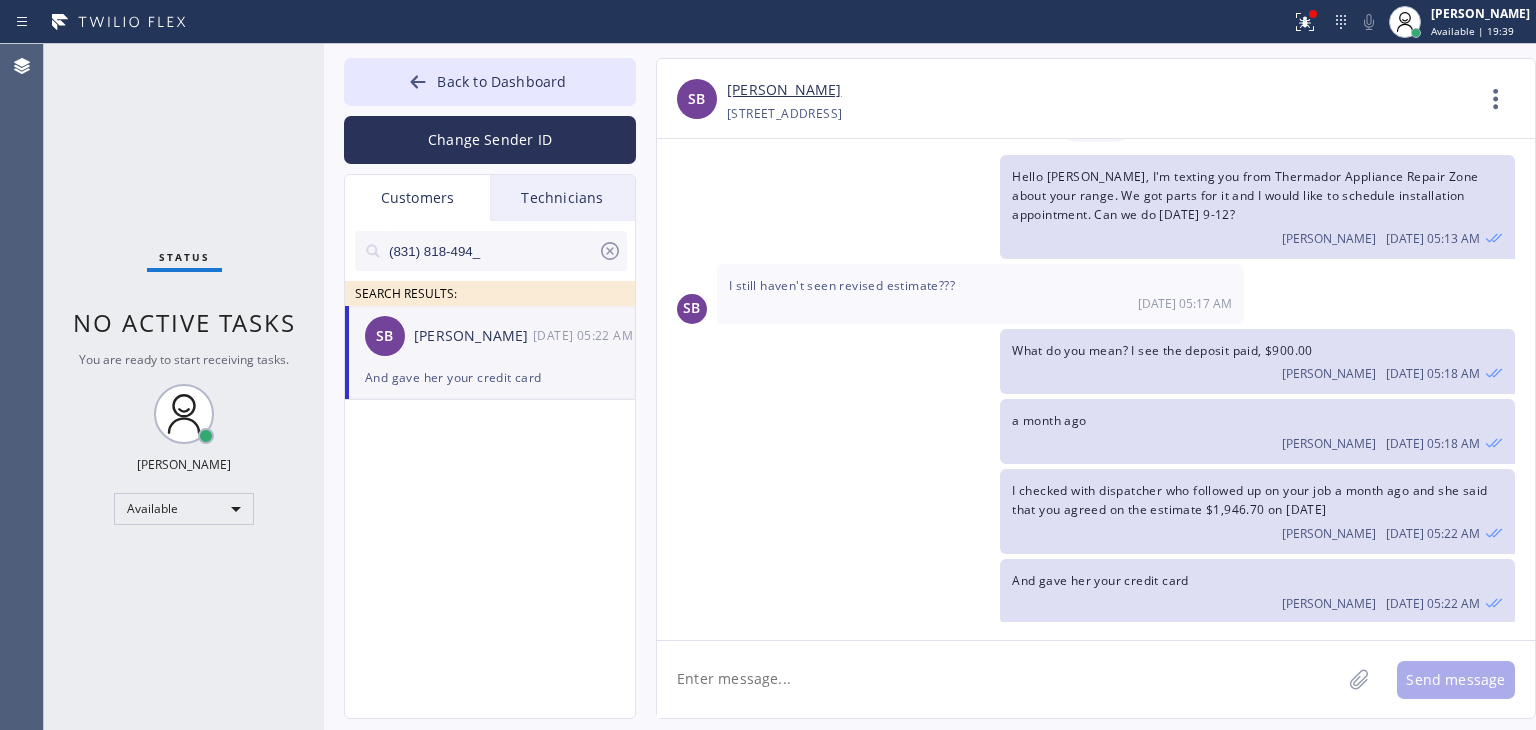 type on "I" 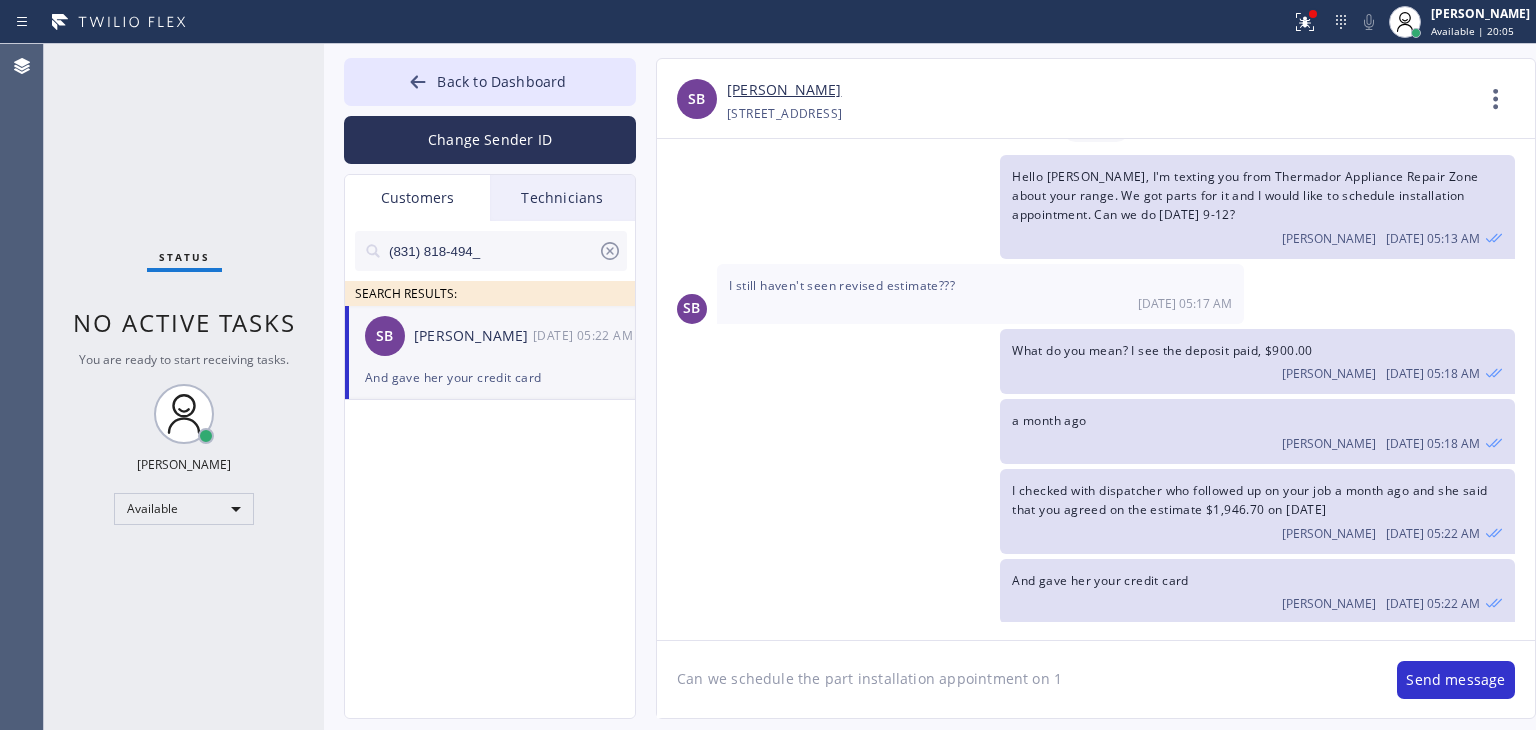 click on "Can we schedule the part installation appointment on 1" 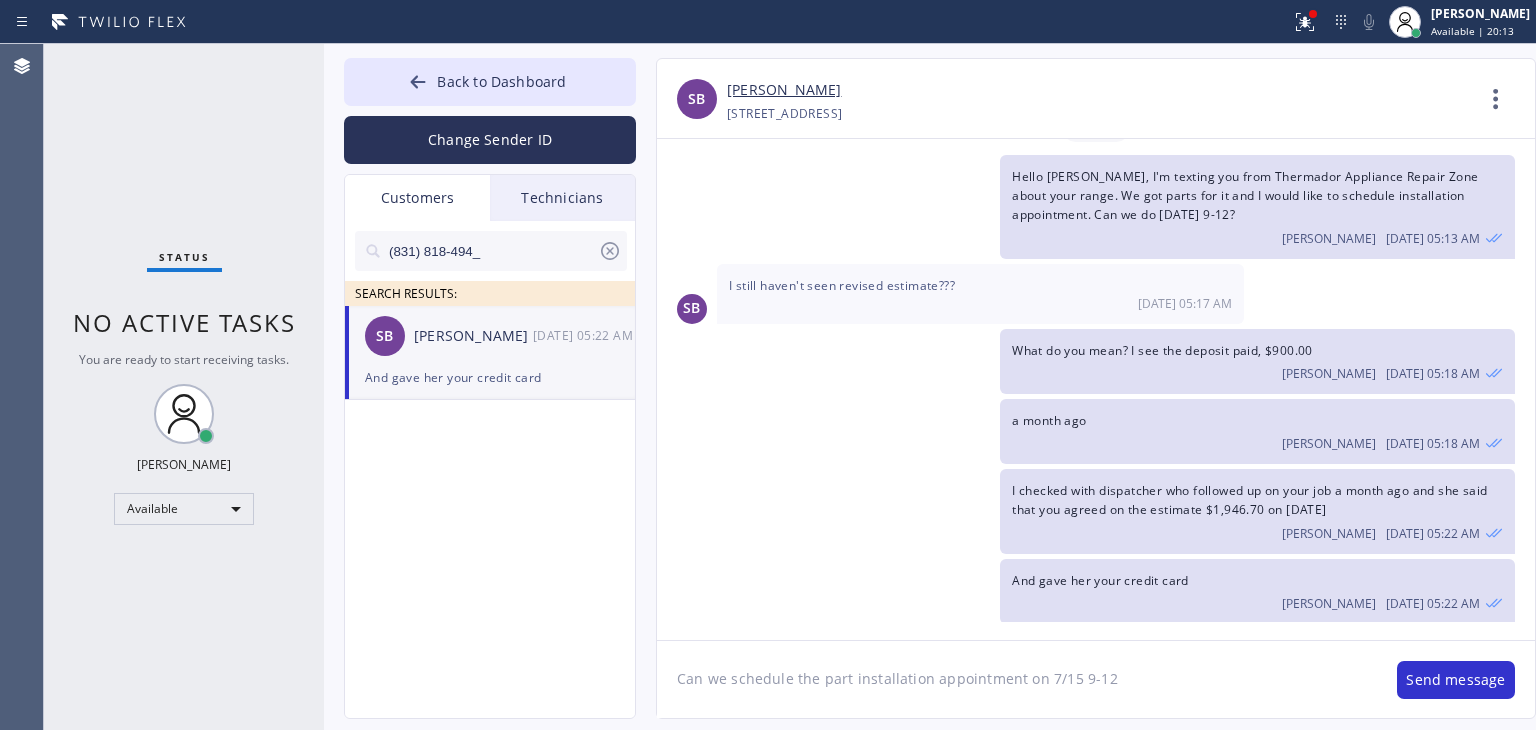 type on "Can we schedule the part installation appointment on 7/15 9-12?" 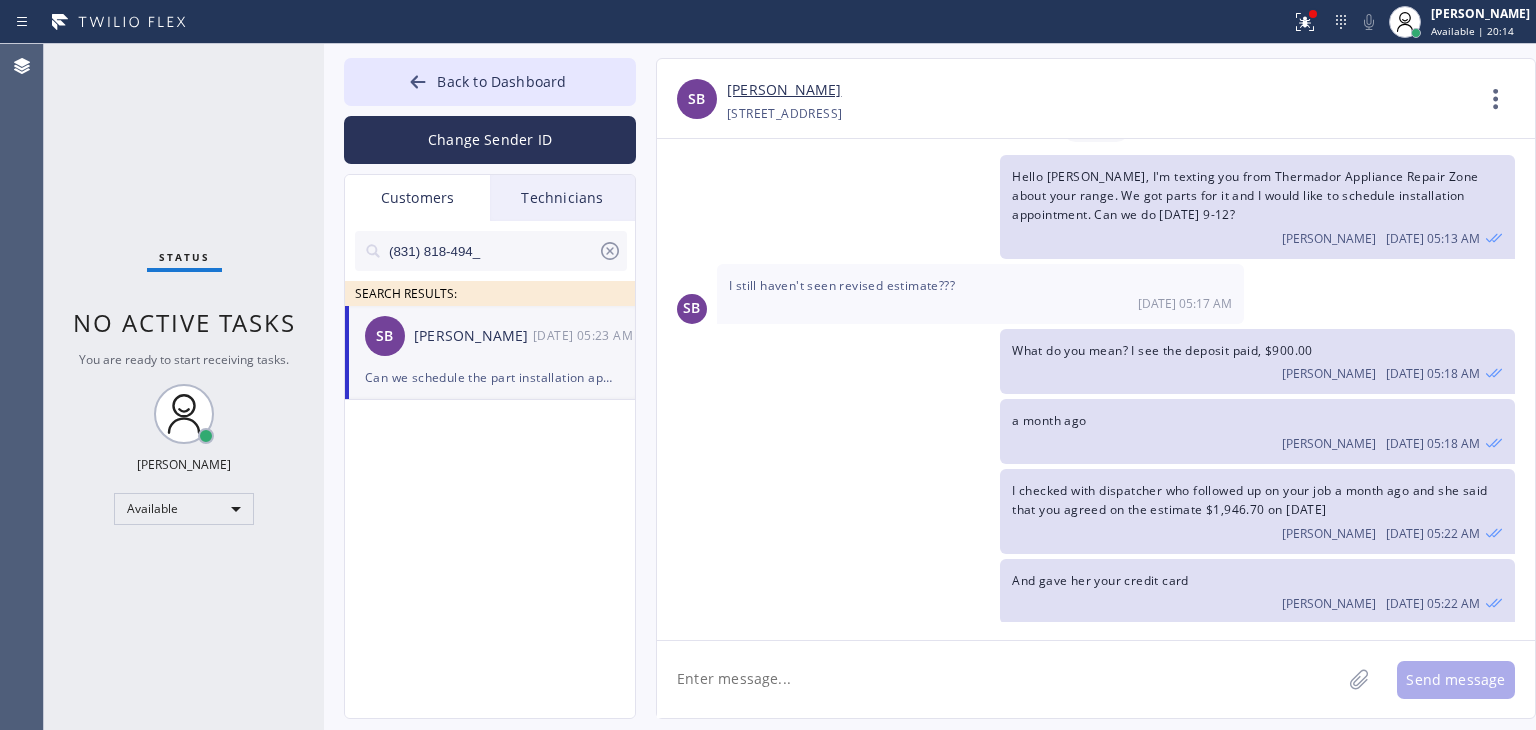 scroll, scrollTop: 100, scrollLeft: 0, axis: vertical 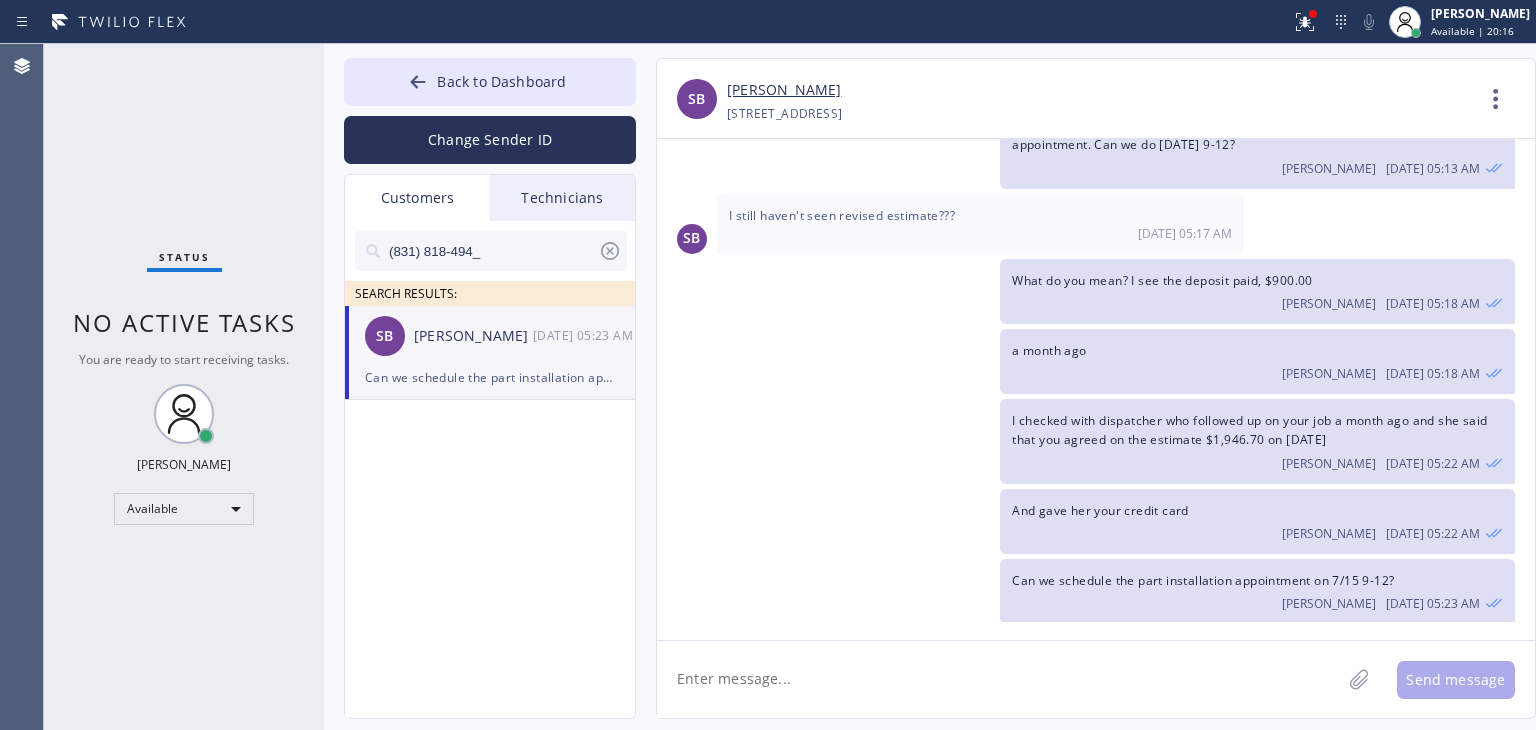 type 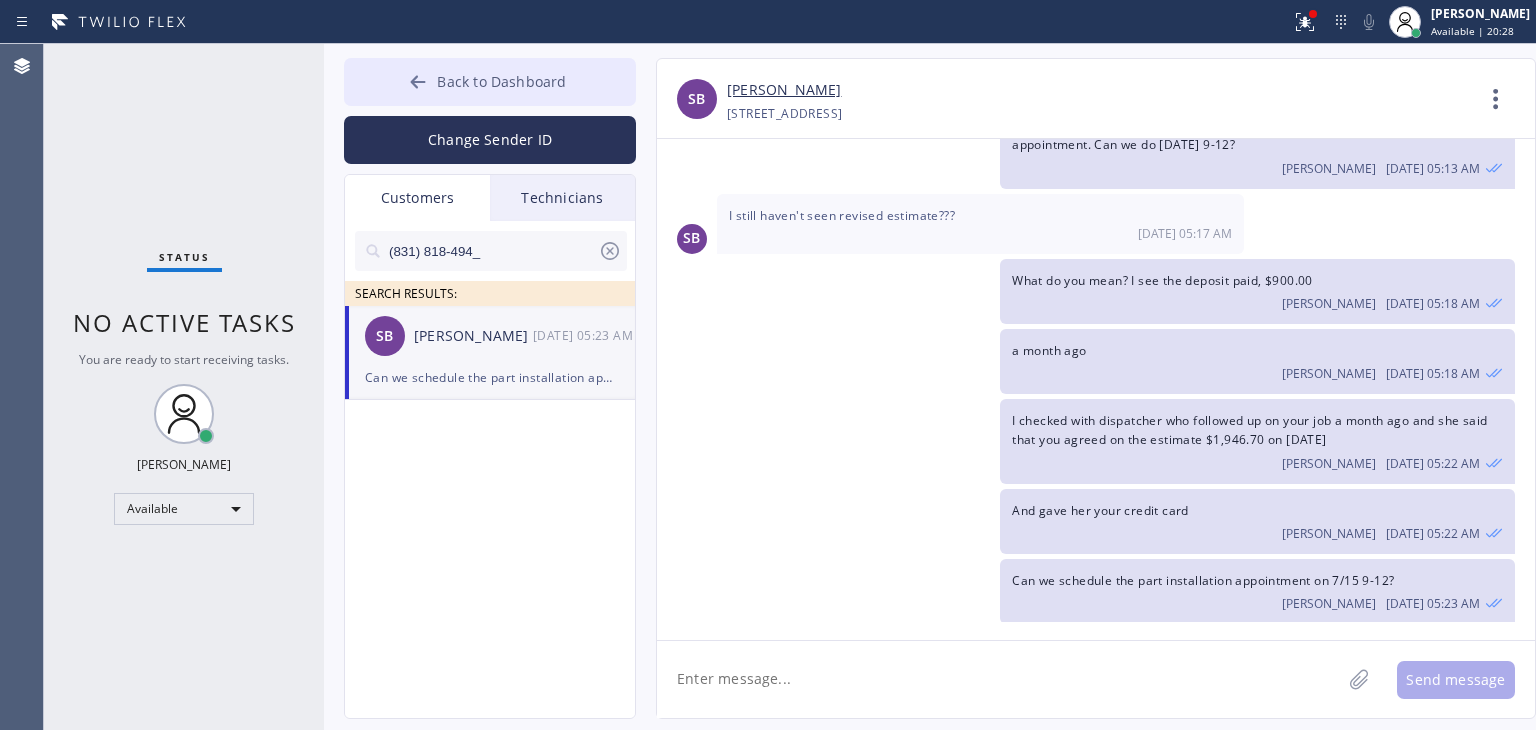click on "Back to Dashboard" at bounding box center (501, 81) 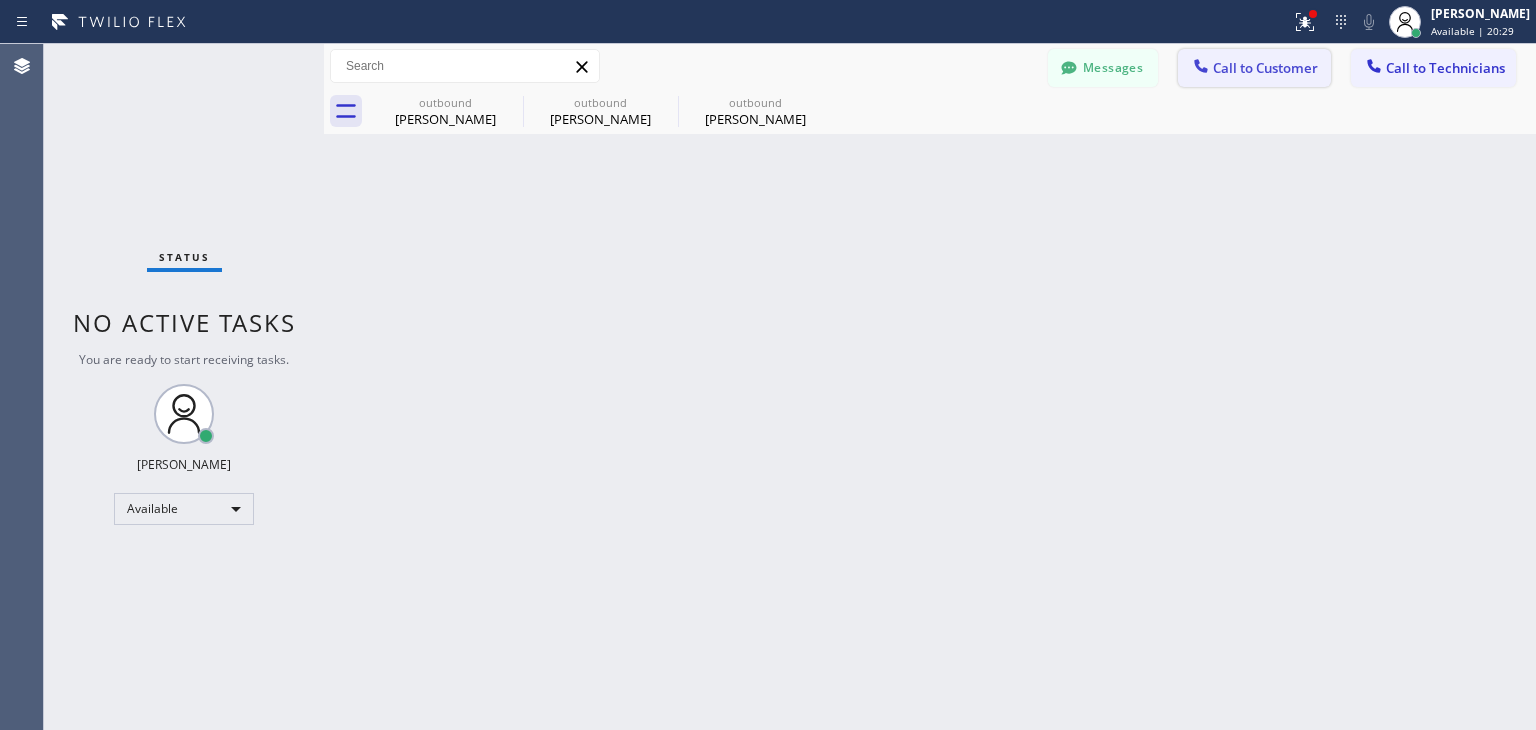 click on "Call to Customer" at bounding box center (1254, 68) 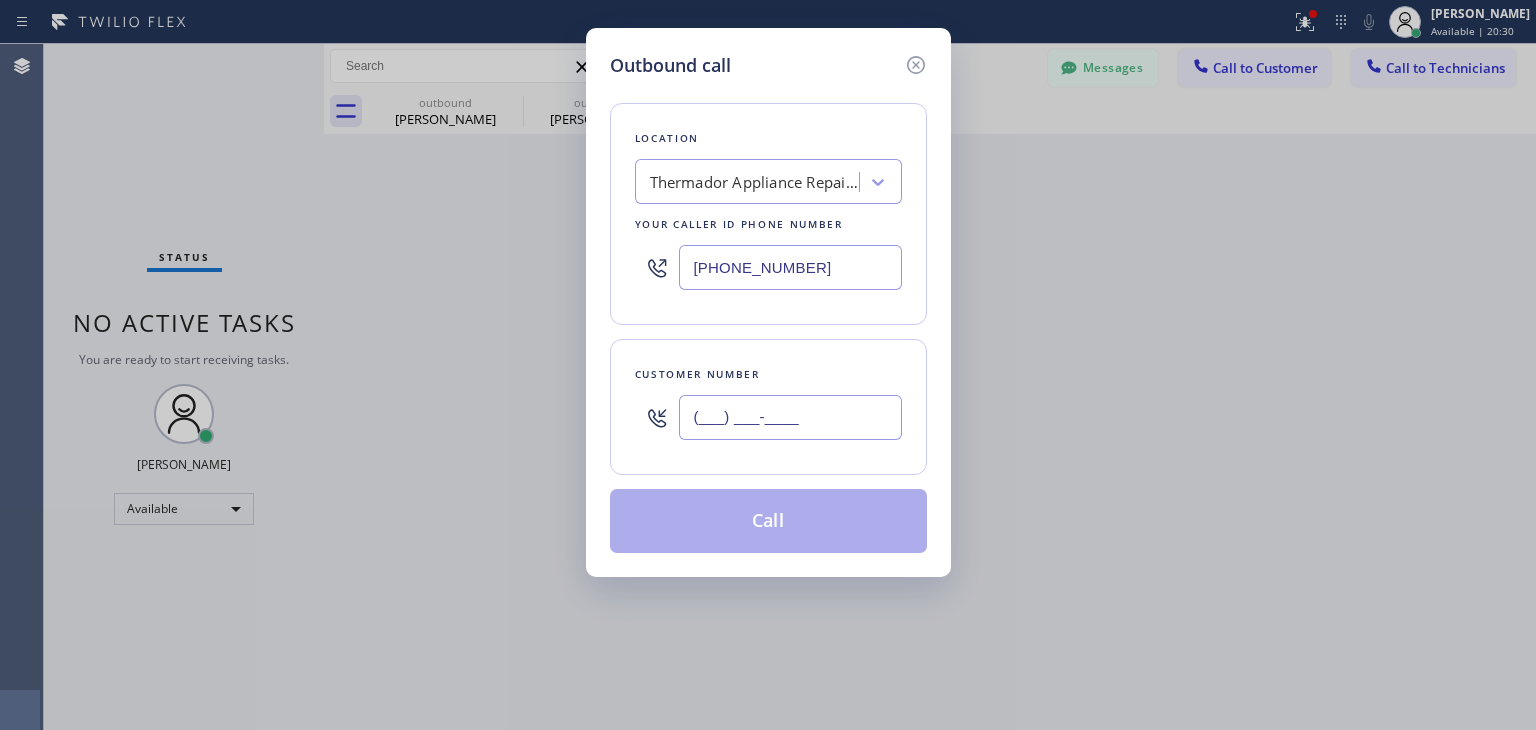 paste on "831) 234-5840" 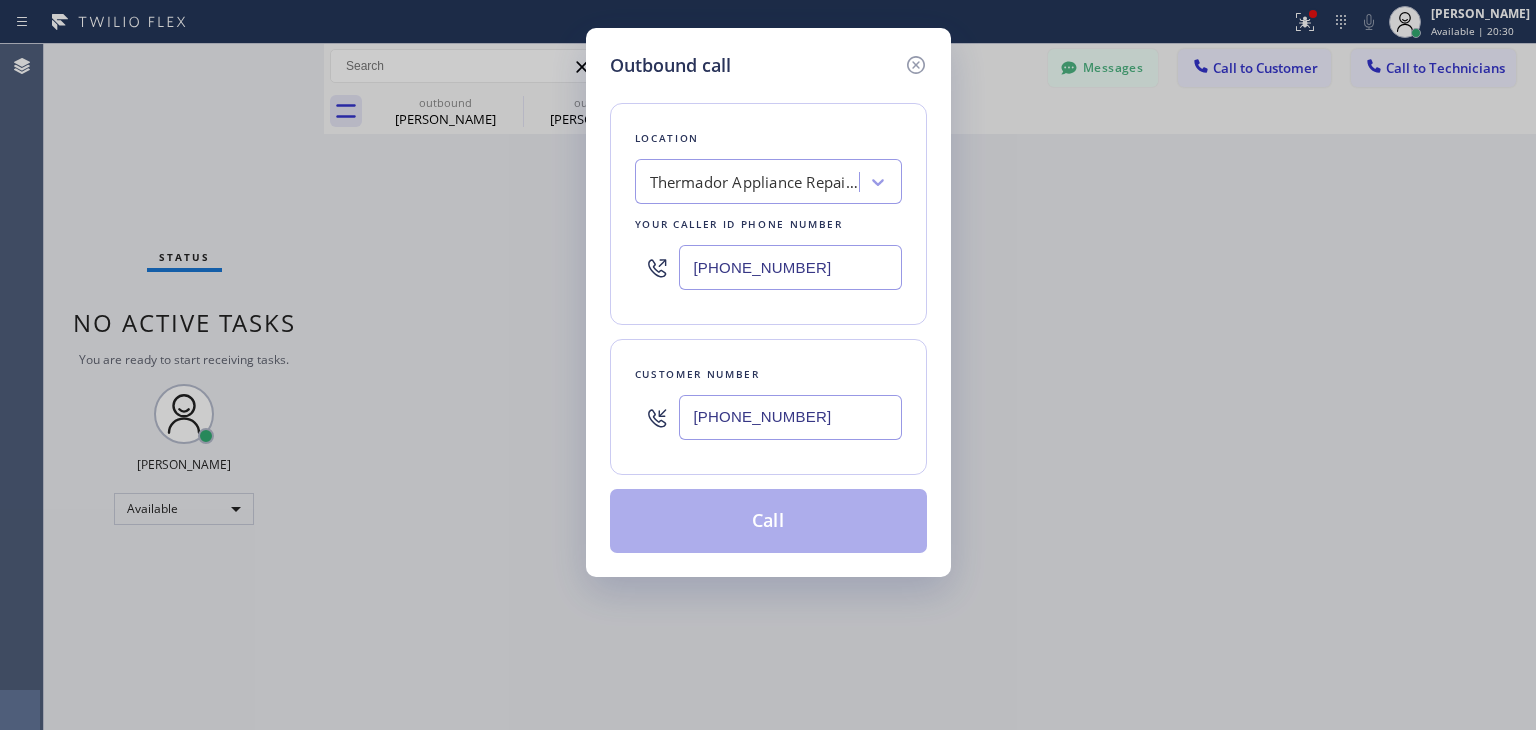 click on "[PHONE_NUMBER]" at bounding box center [790, 417] 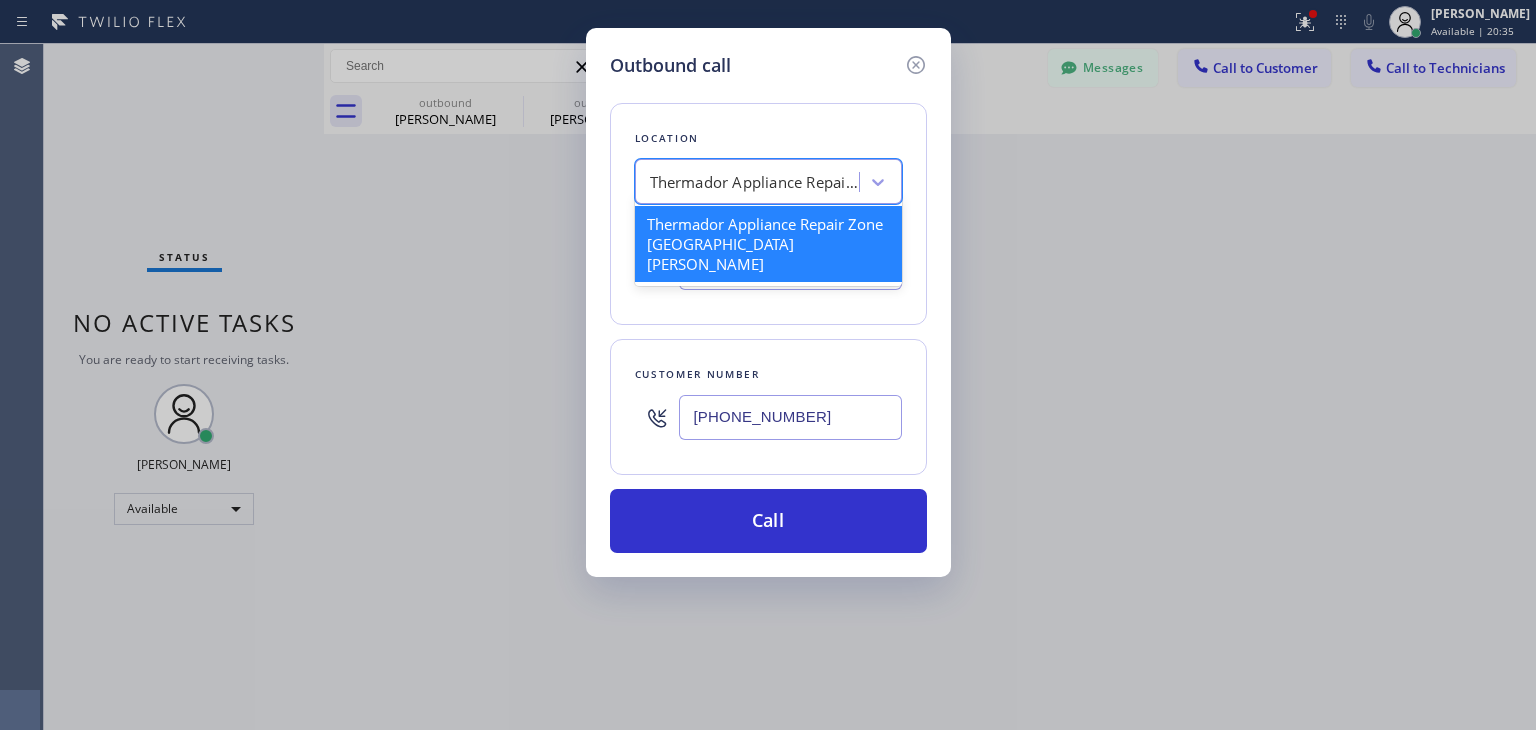 paste on "Sub Zero Appliance Repair" 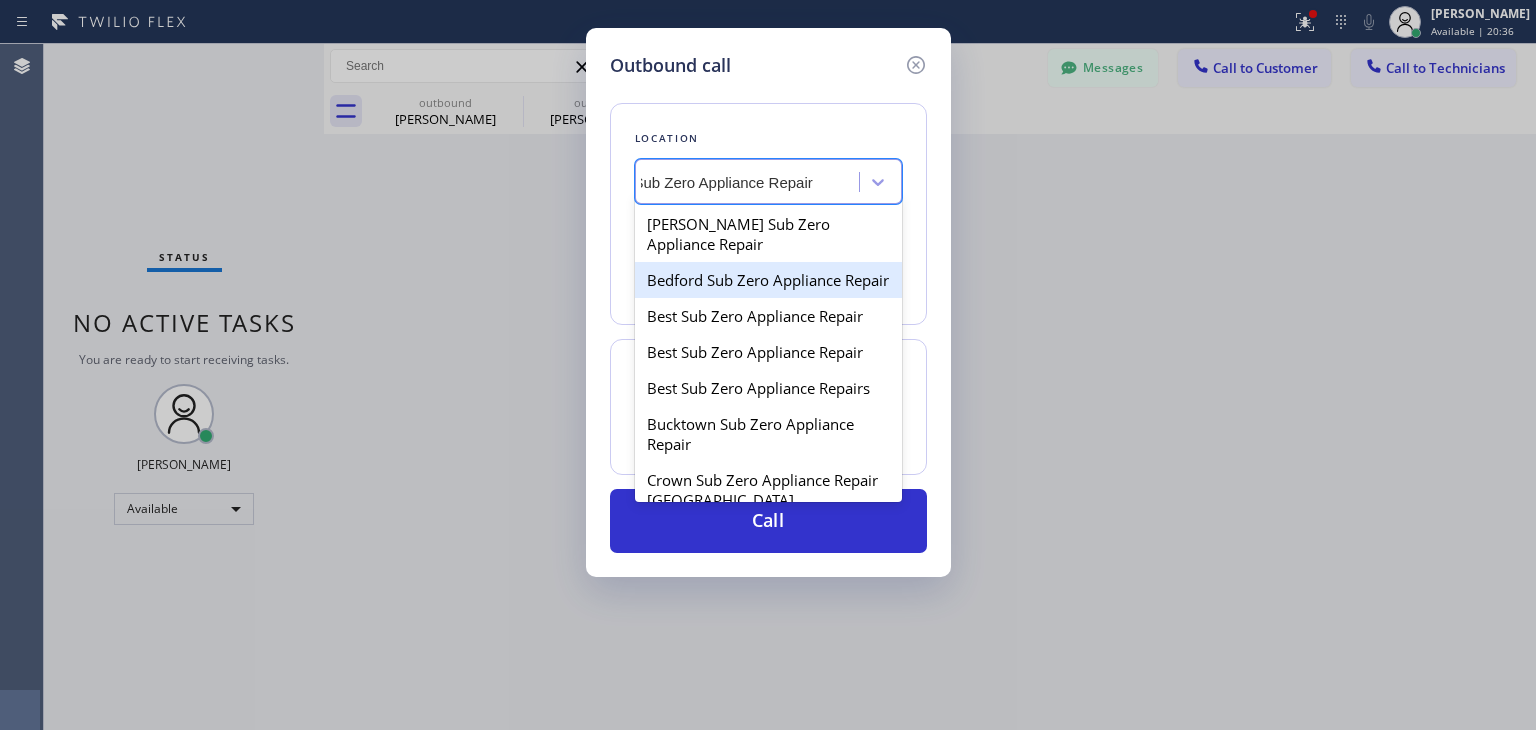 scroll, scrollTop: 0, scrollLeft: 16, axis: horizontal 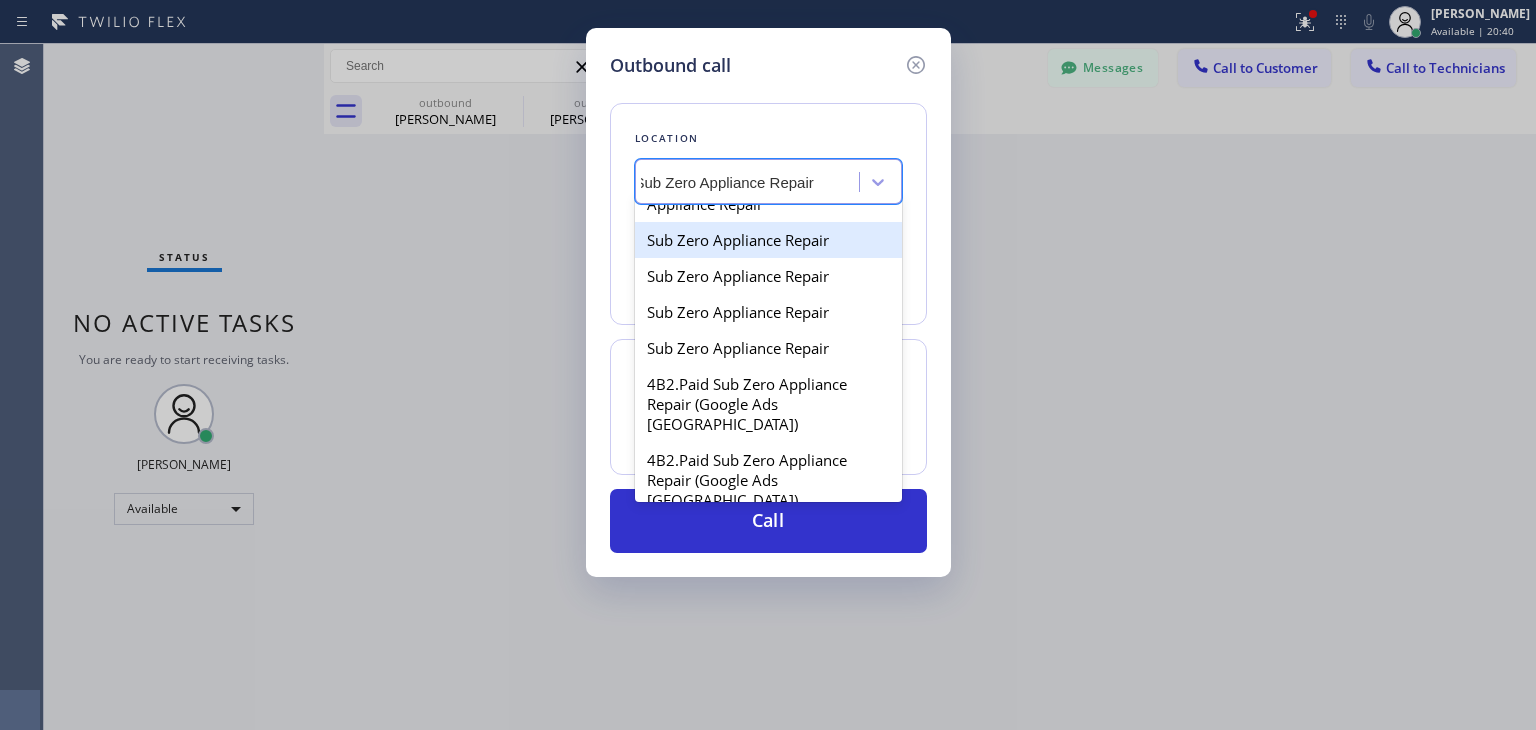 click on "Sub Zero Appliance Repair" at bounding box center [768, 240] 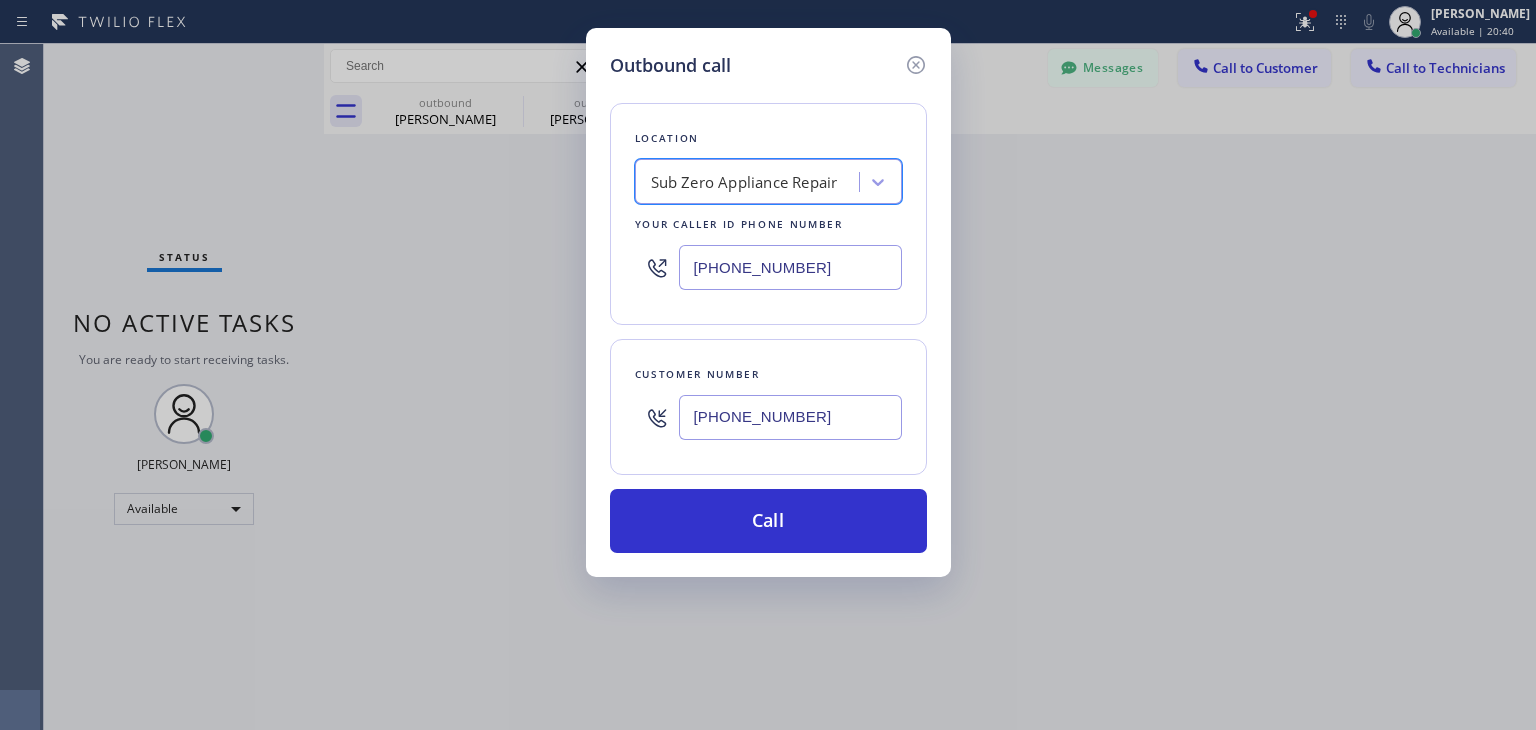 scroll, scrollTop: 0, scrollLeft: 0, axis: both 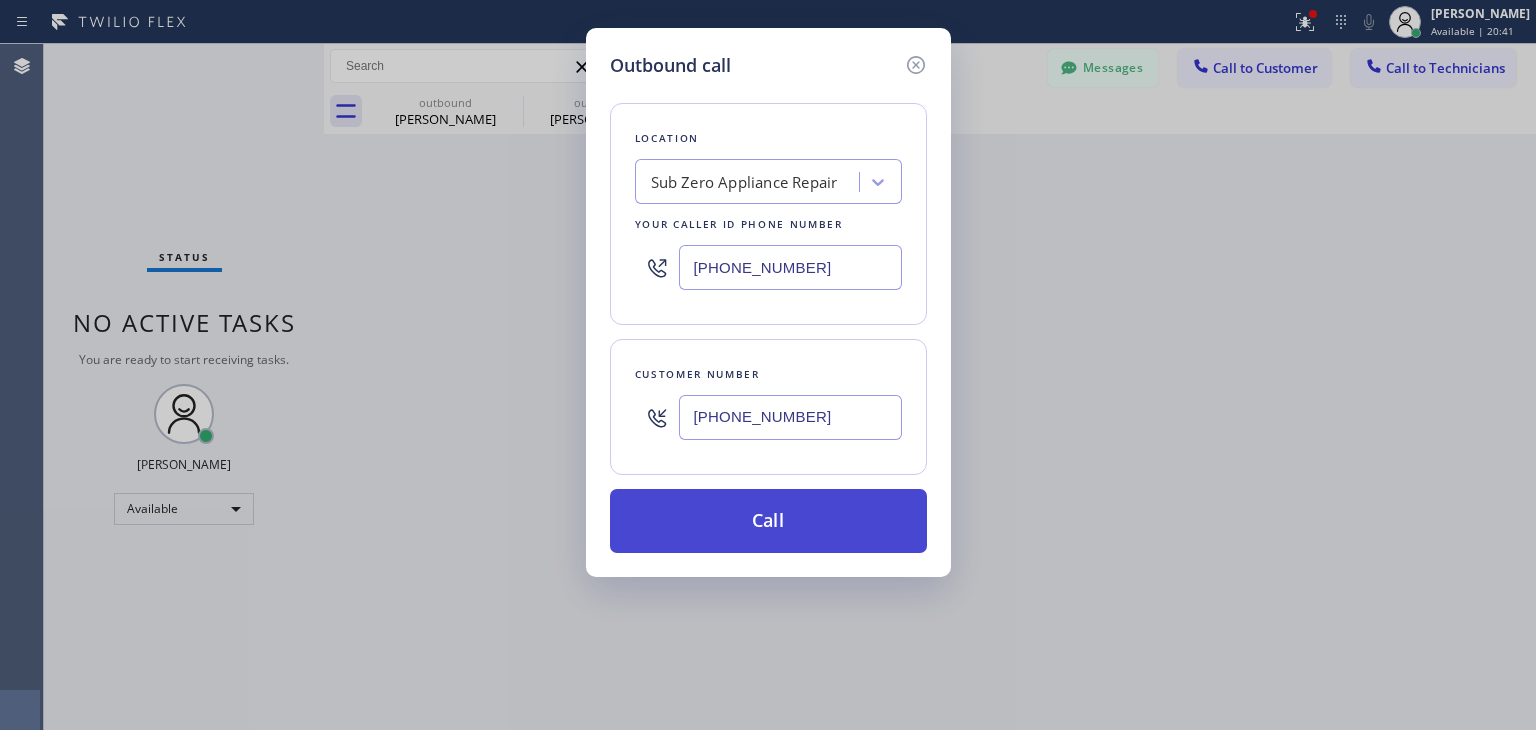 click on "Call" at bounding box center [768, 521] 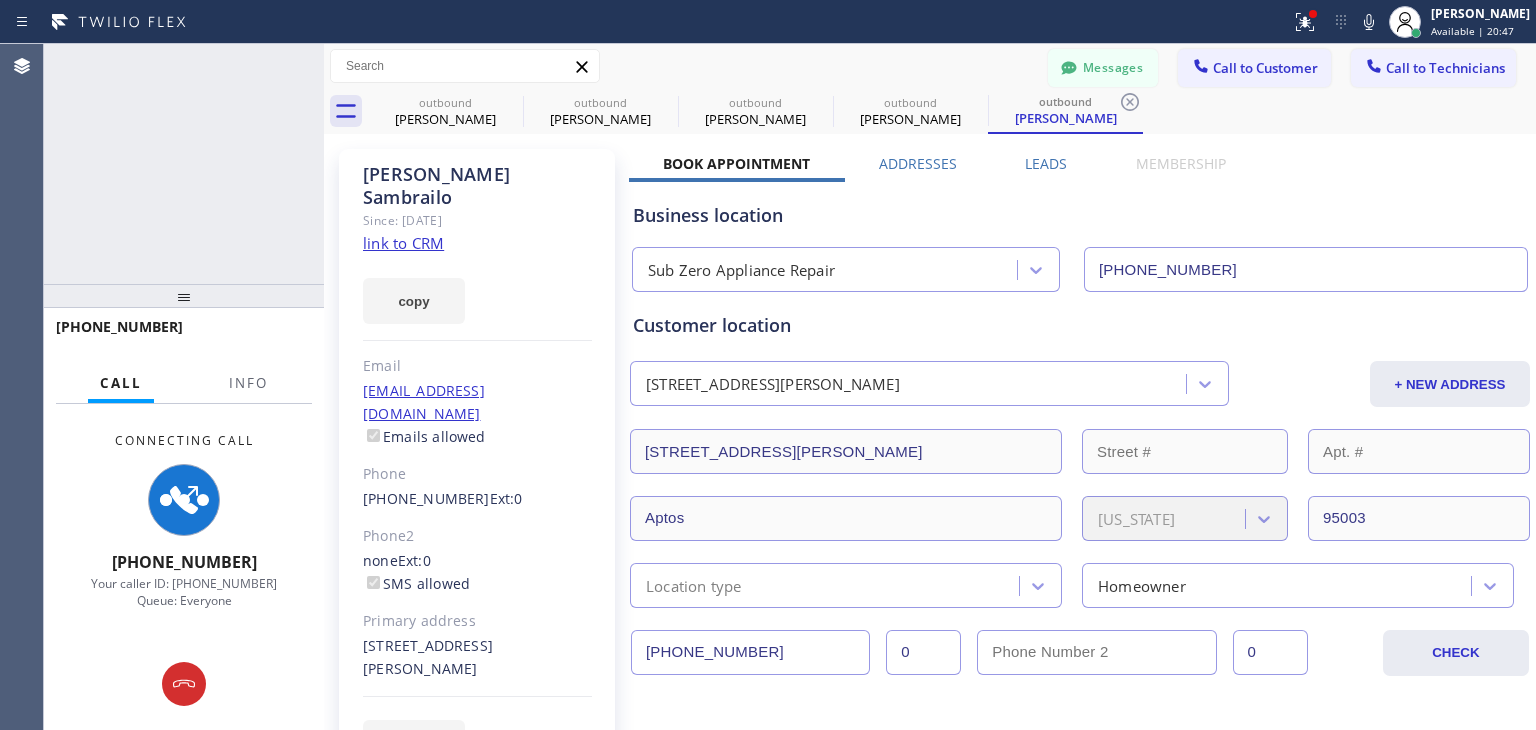 type on "[PHONE_NUMBER]" 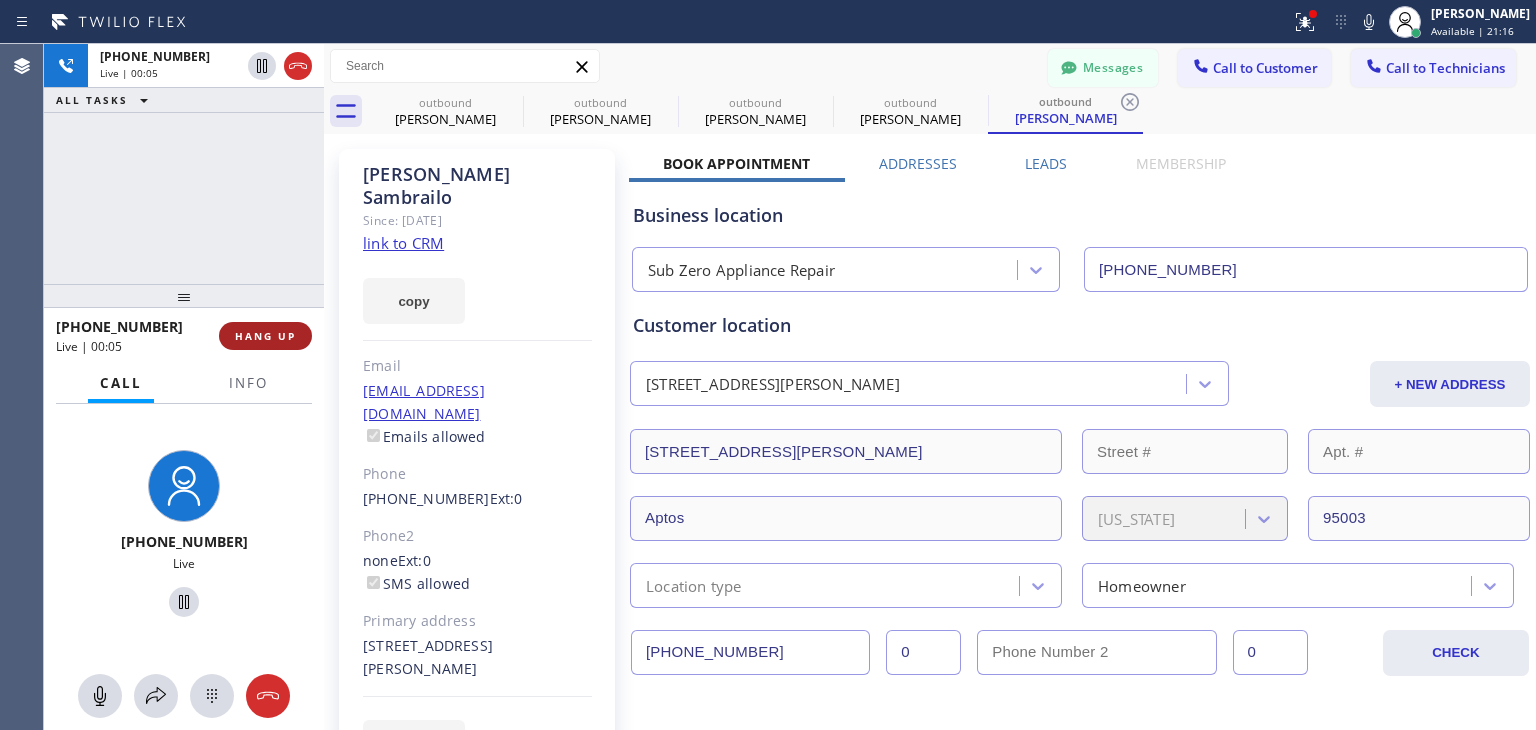 click on "HANG UP" at bounding box center (265, 336) 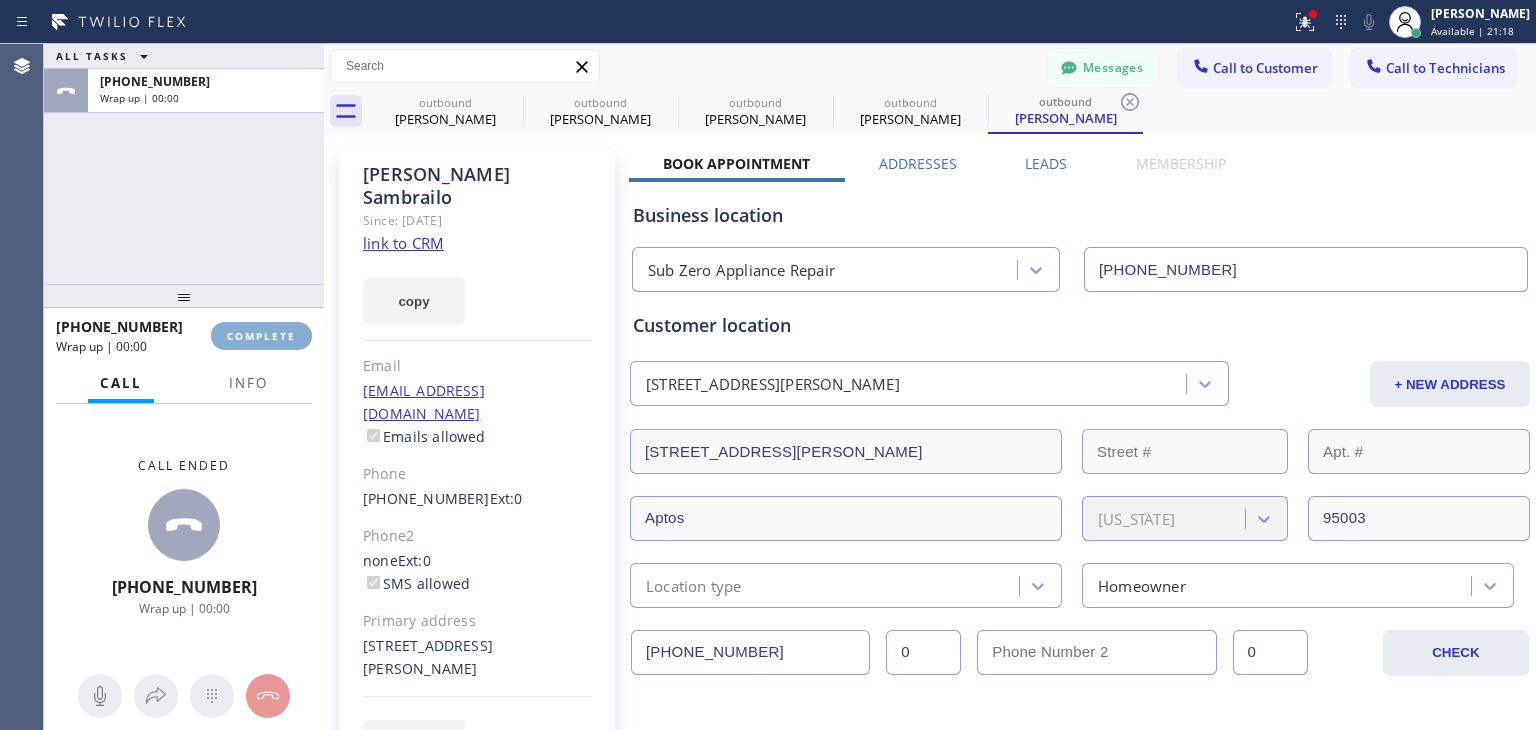 click on "COMPLETE" at bounding box center [261, 336] 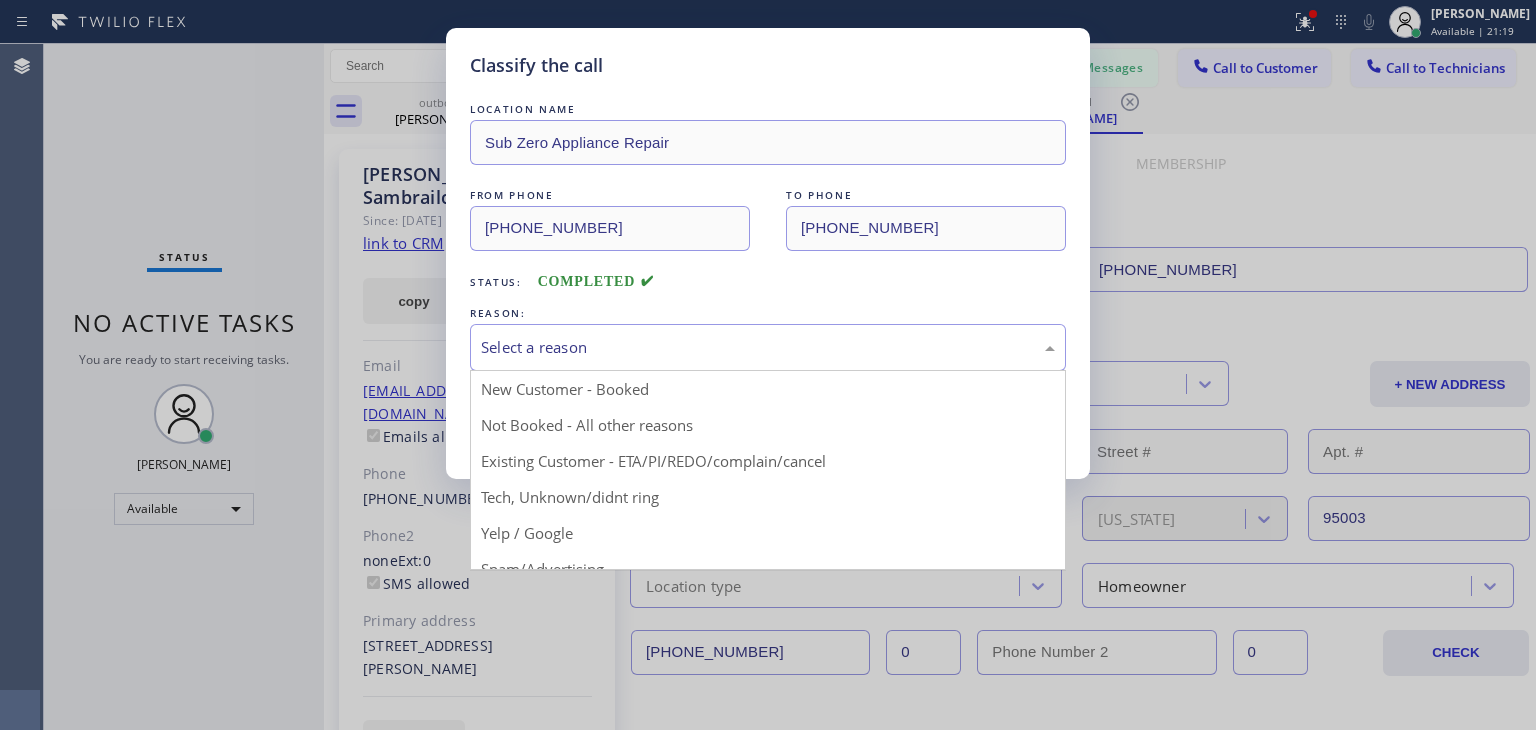 click on "Select a reason" at bounding box center [768, 347] 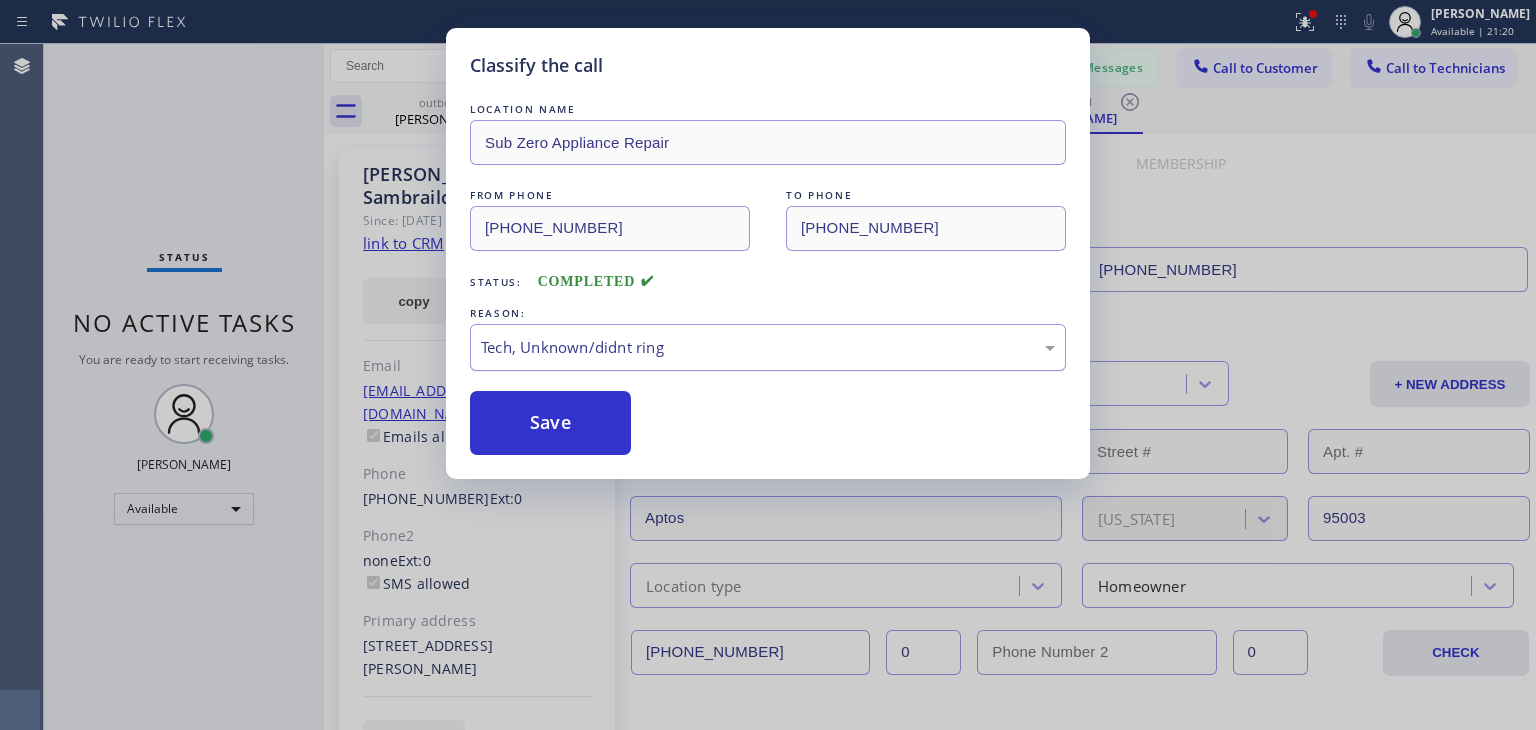 drag, startPoint x: 713, startPoint y: 477, endPoint x: 677, endPoint y: 332, distance: 149.40215 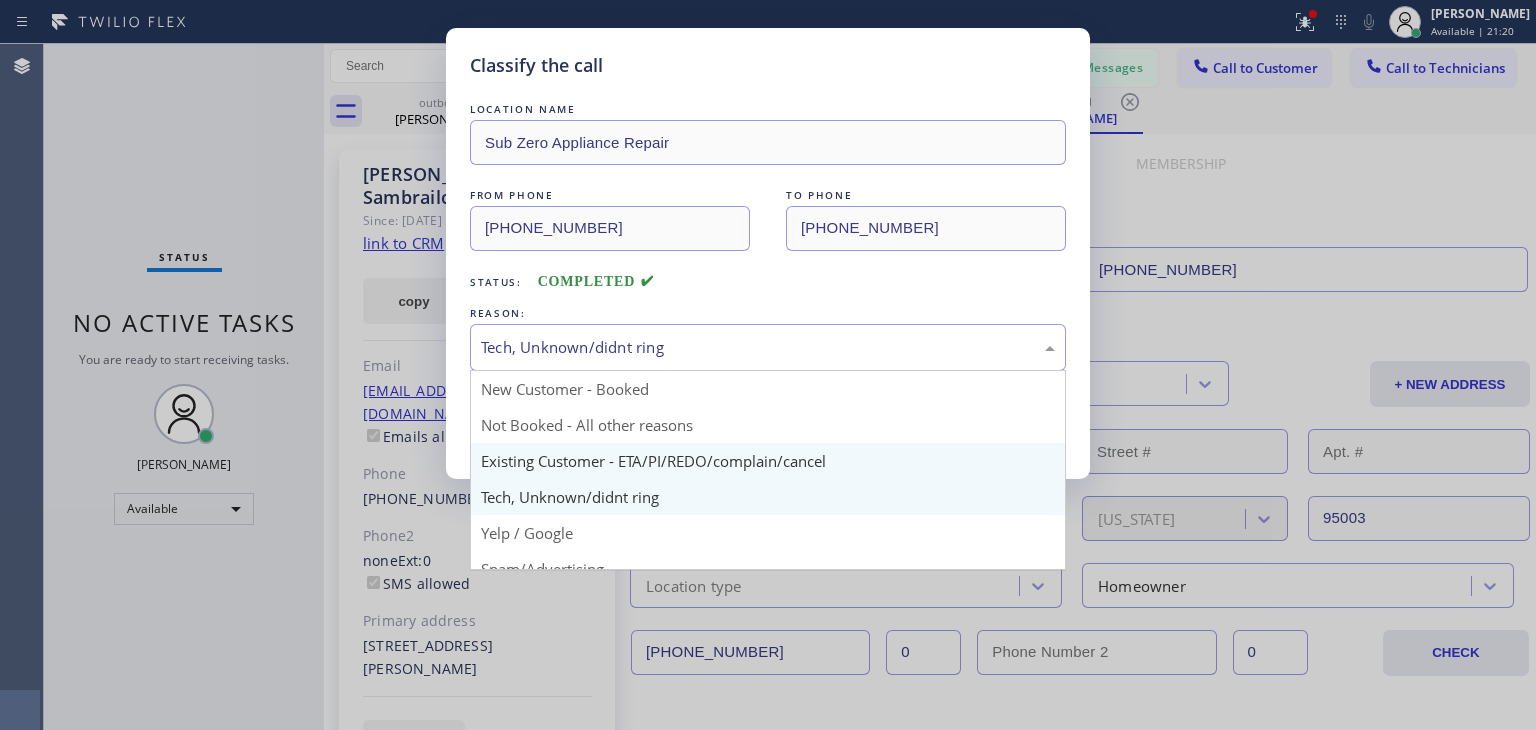 drag, startPoint x: 677, startPoint y: 332, endPoint x: 678, endPoint y: 449, distance: 117.00427 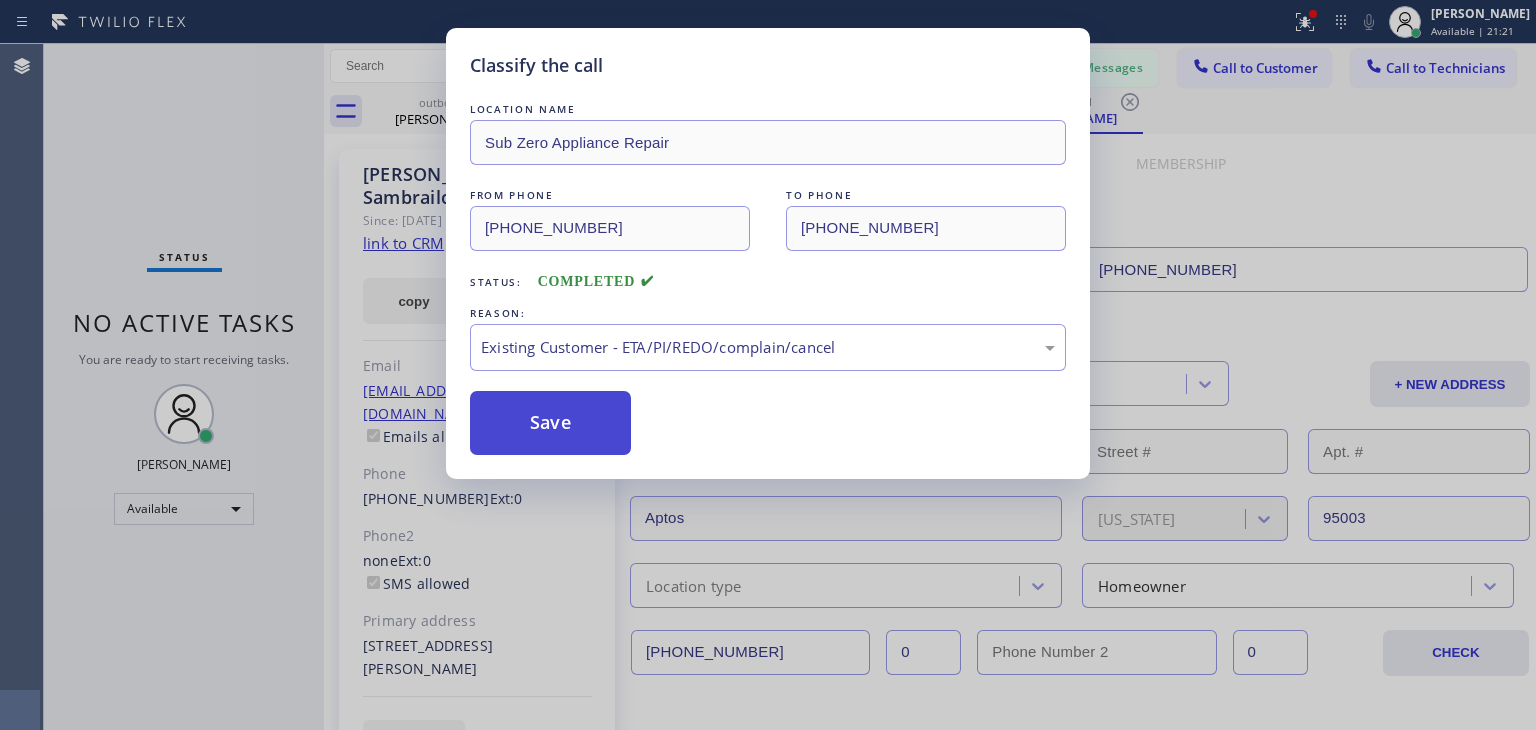 click on "Save" at bounding box center (550, 423) 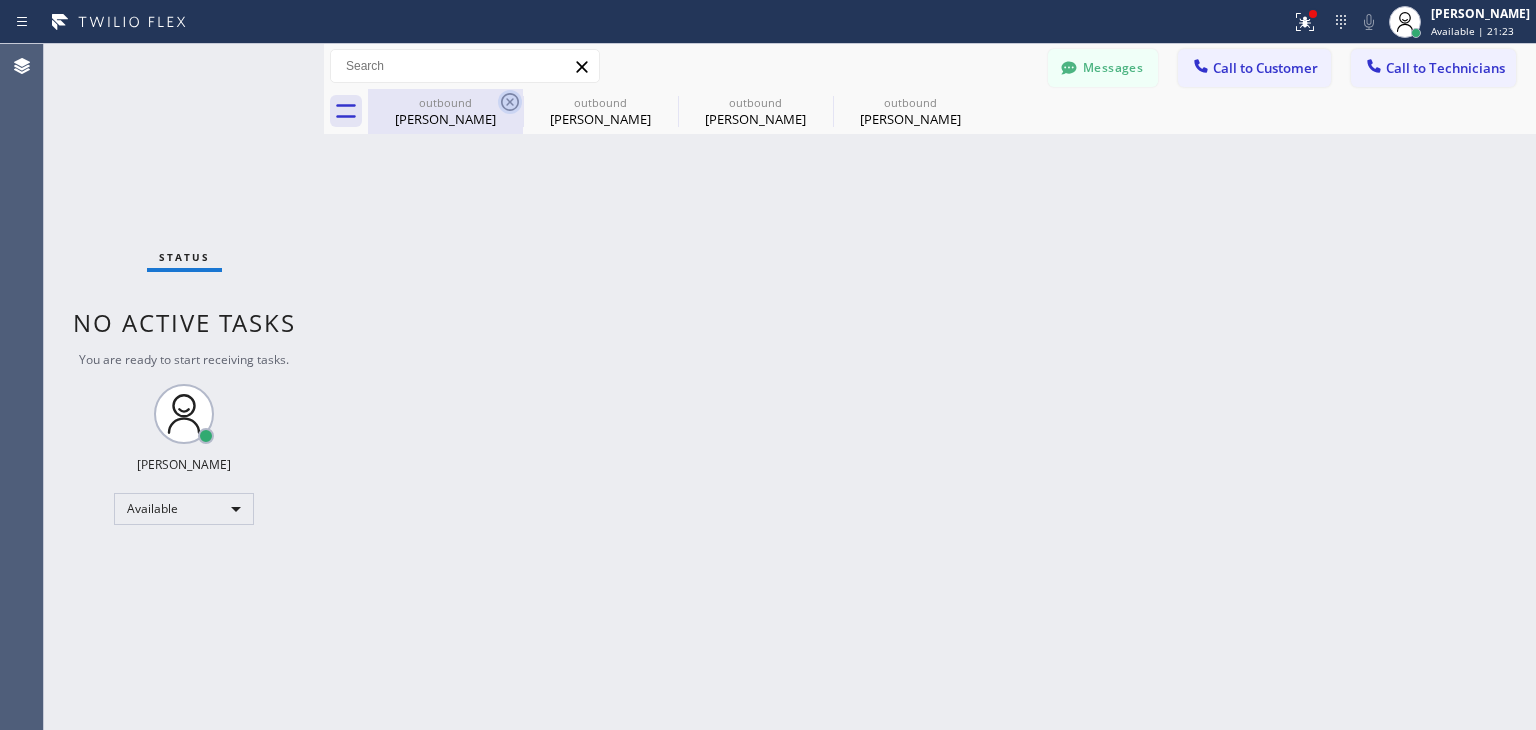 click 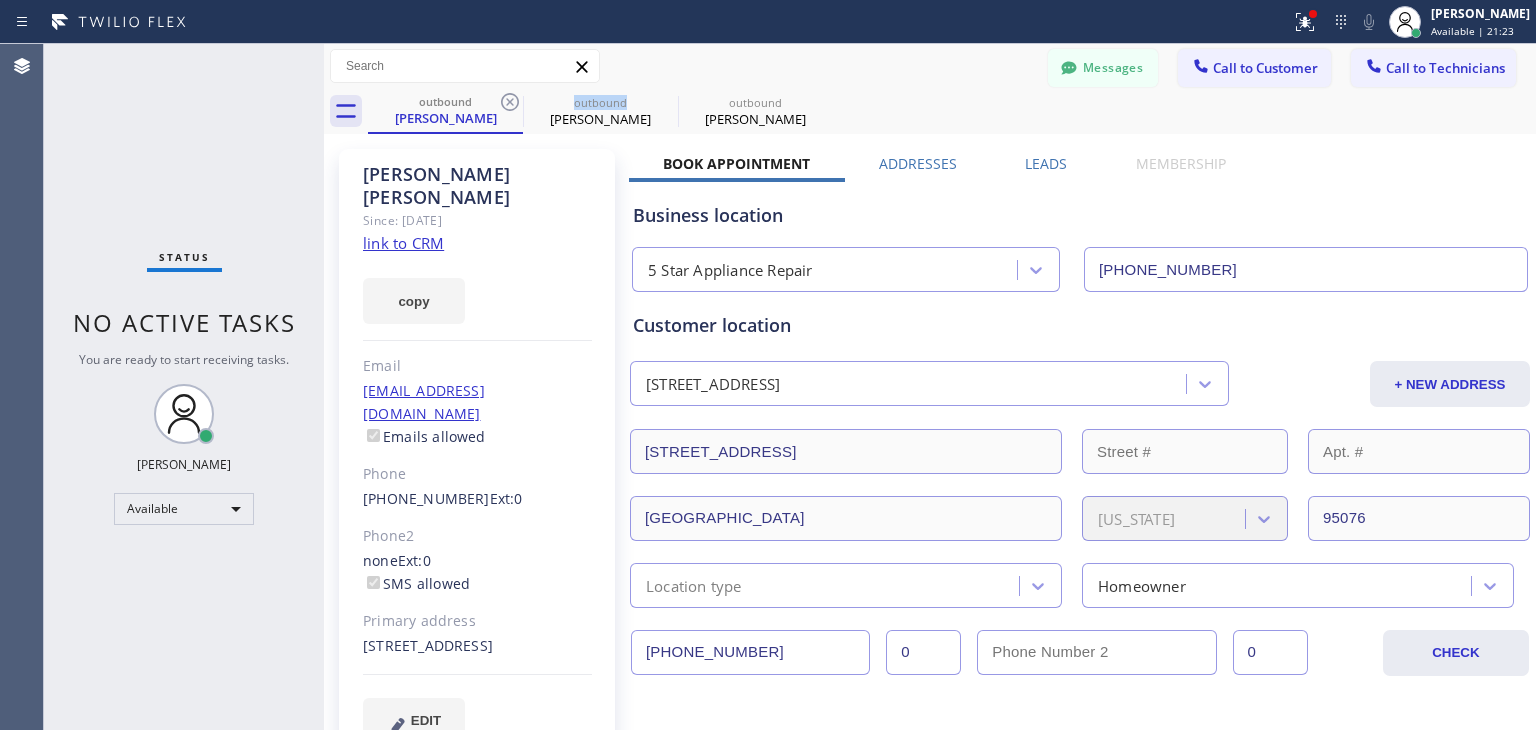 click 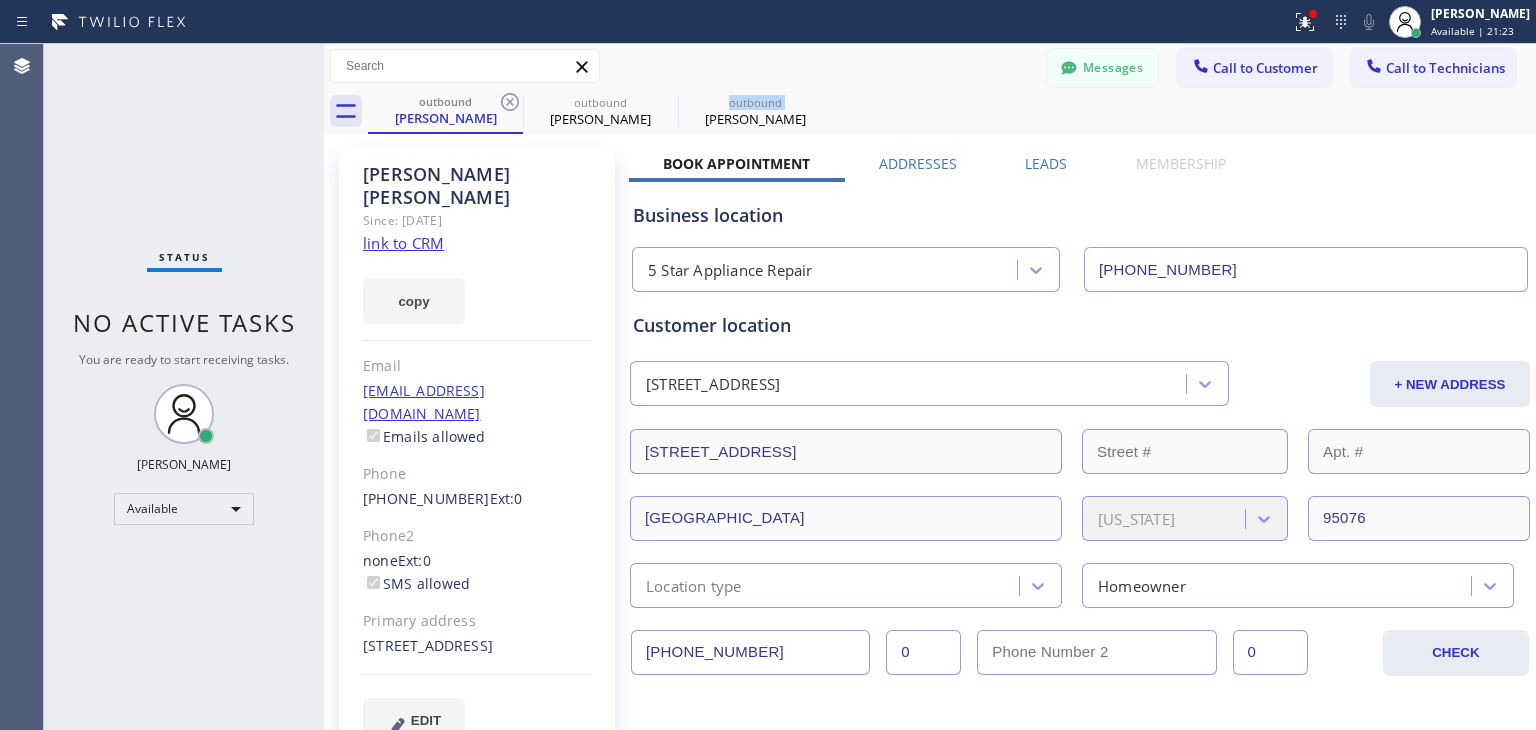 click 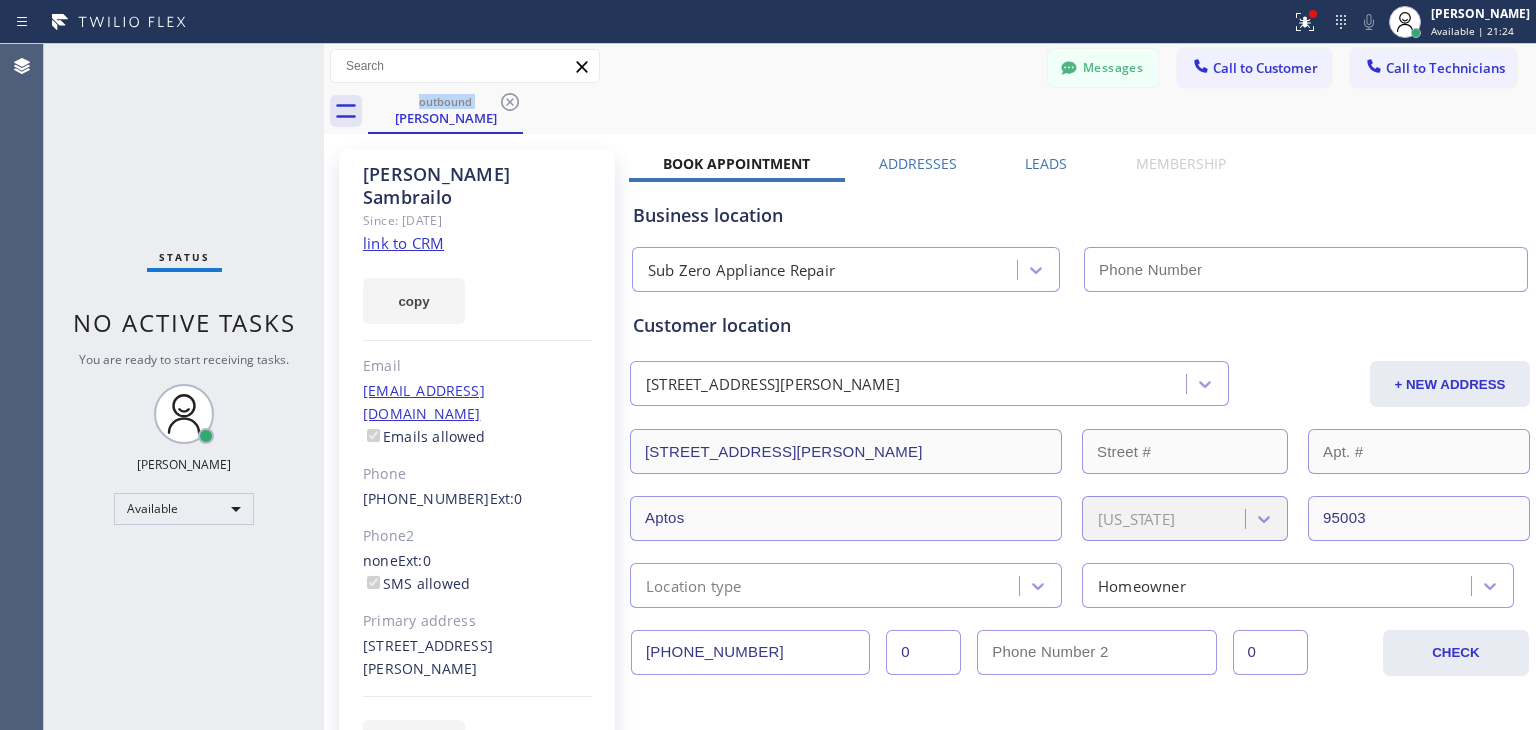type on "[PHONE_NUMBER]" 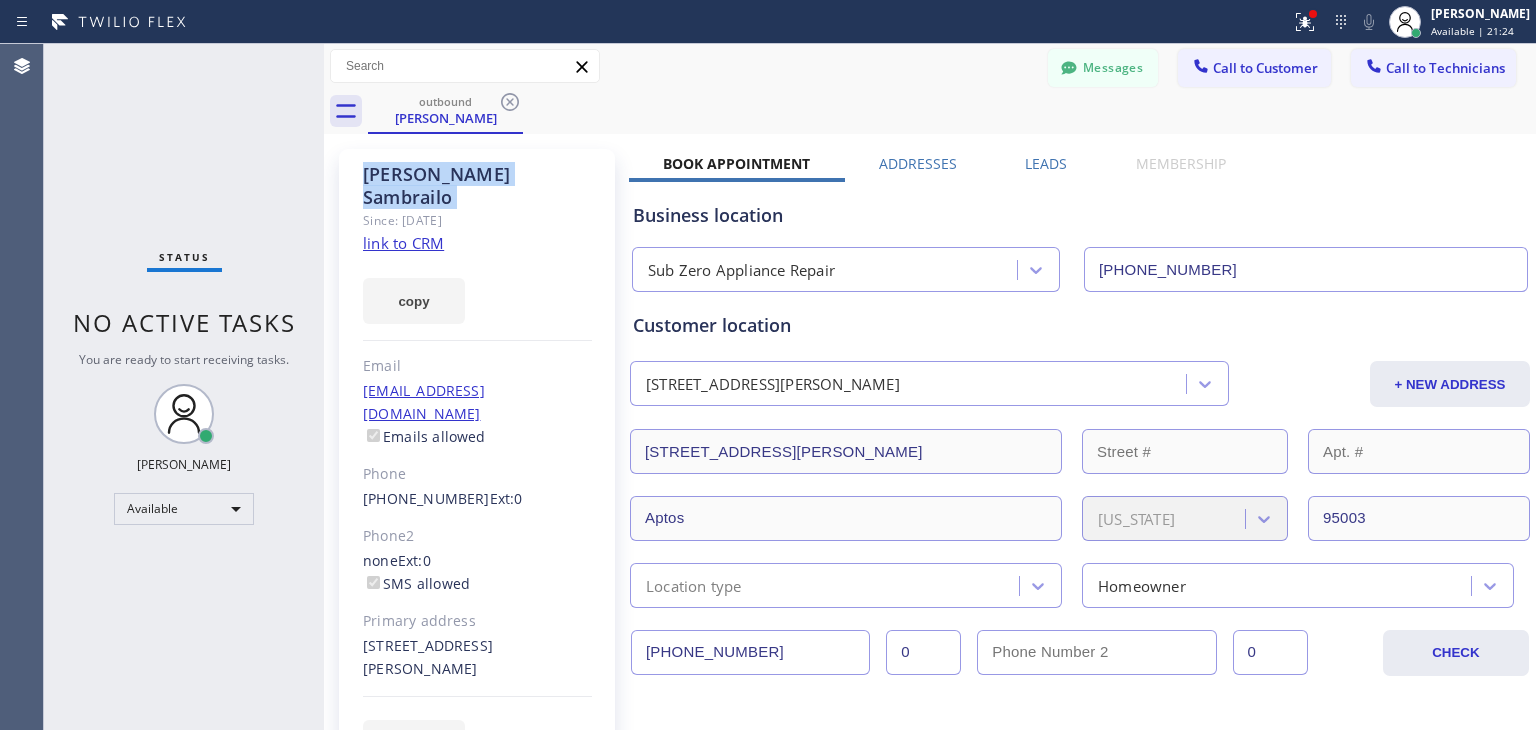 click 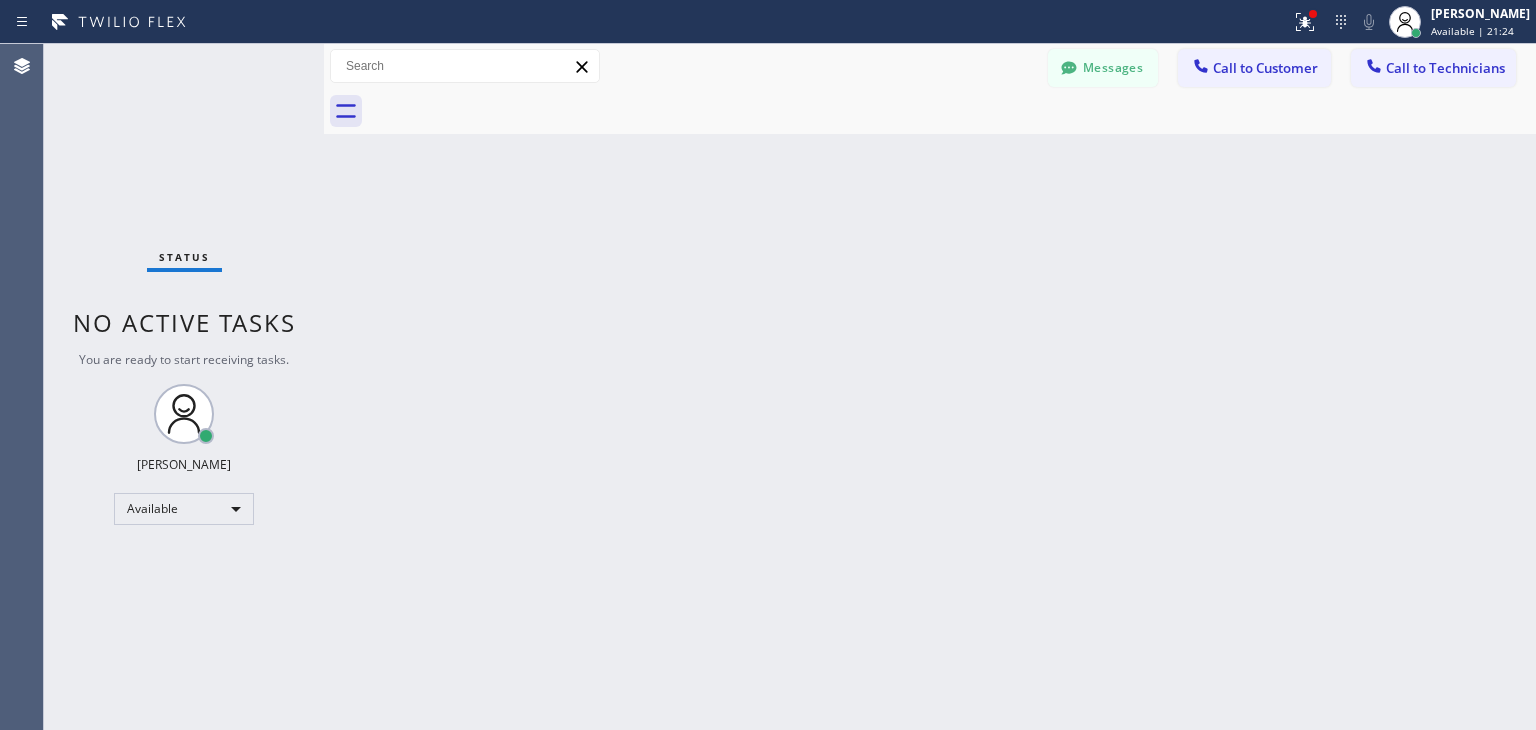 click at bounding box center [952, 111] 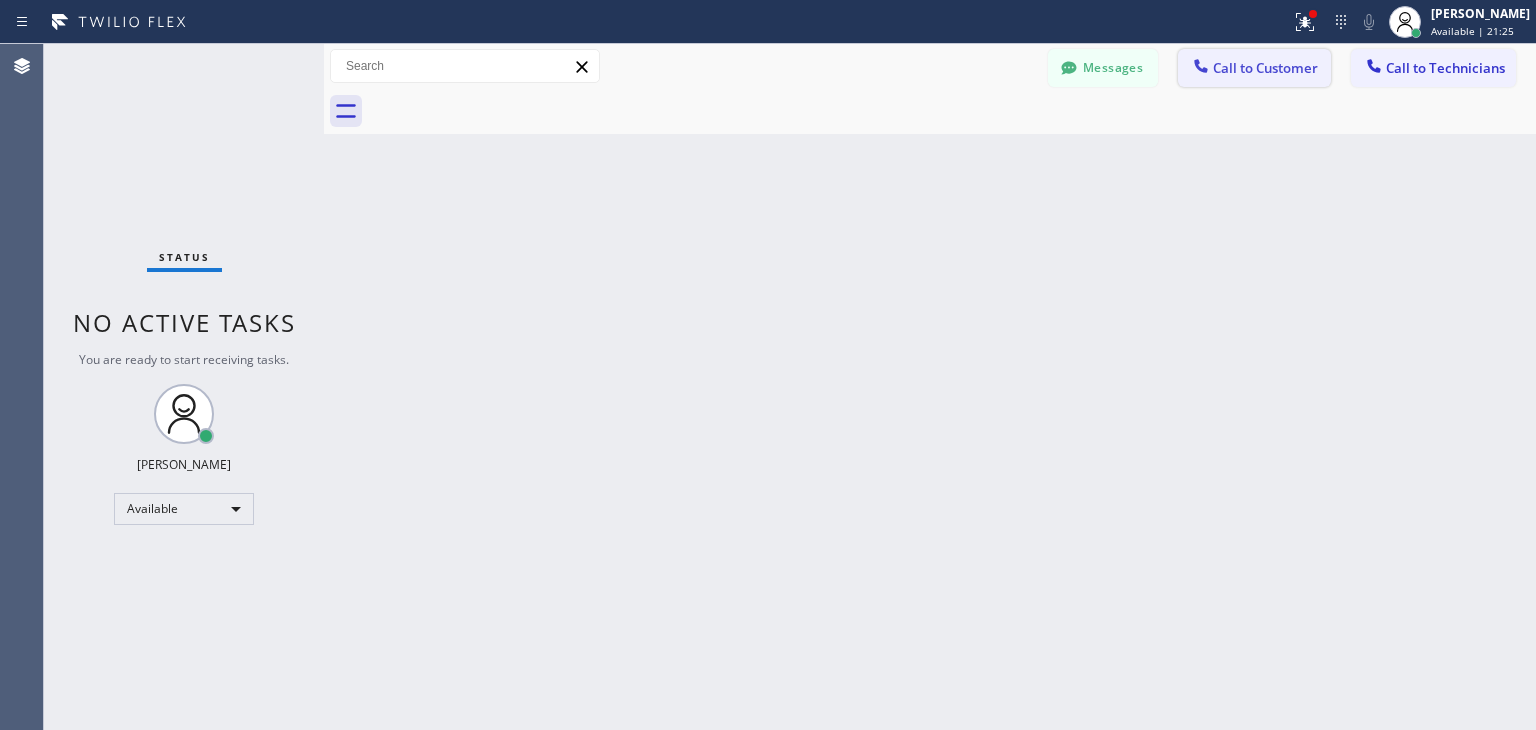 click on "Call to Customer" at bounding box center [1254, 68] 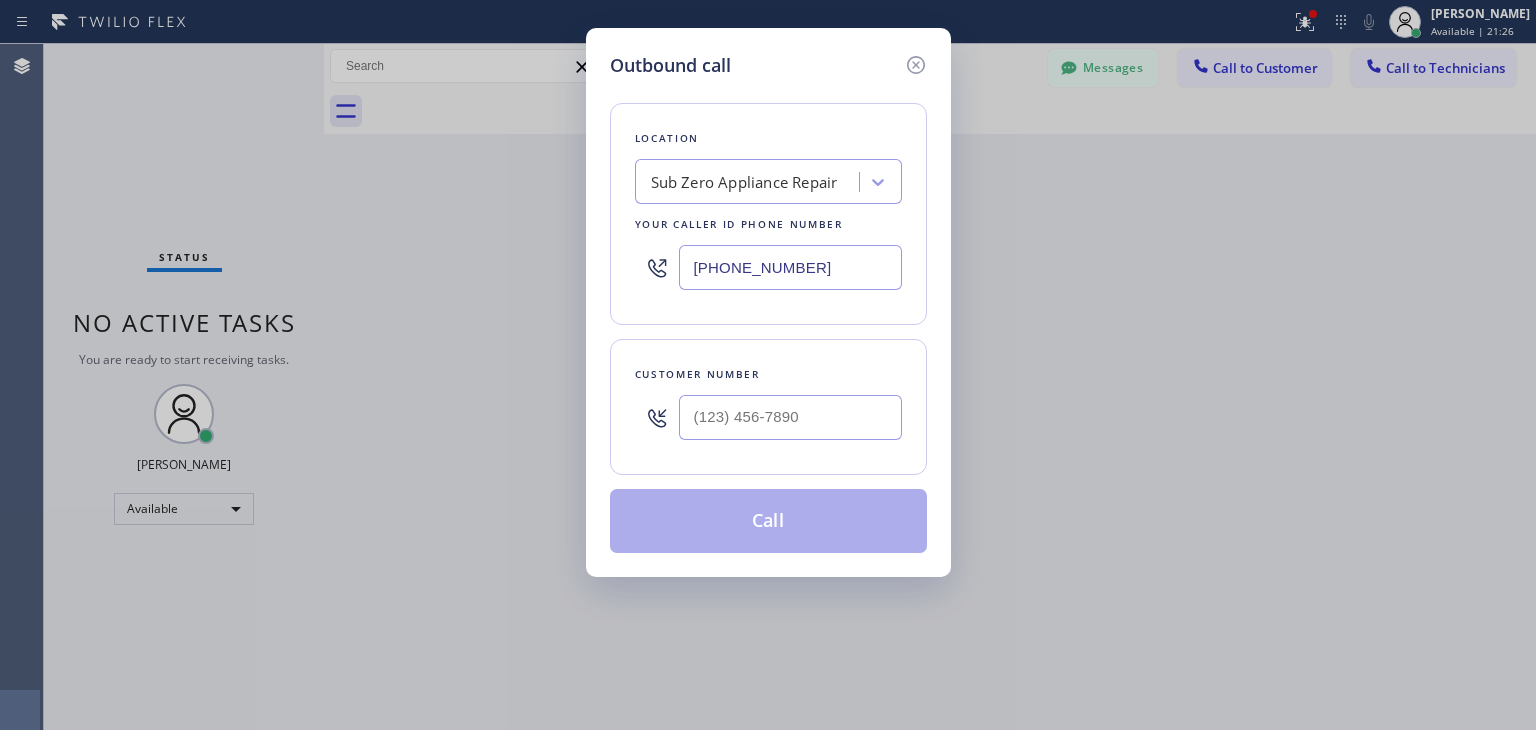 click at bounding box center [790, 417] 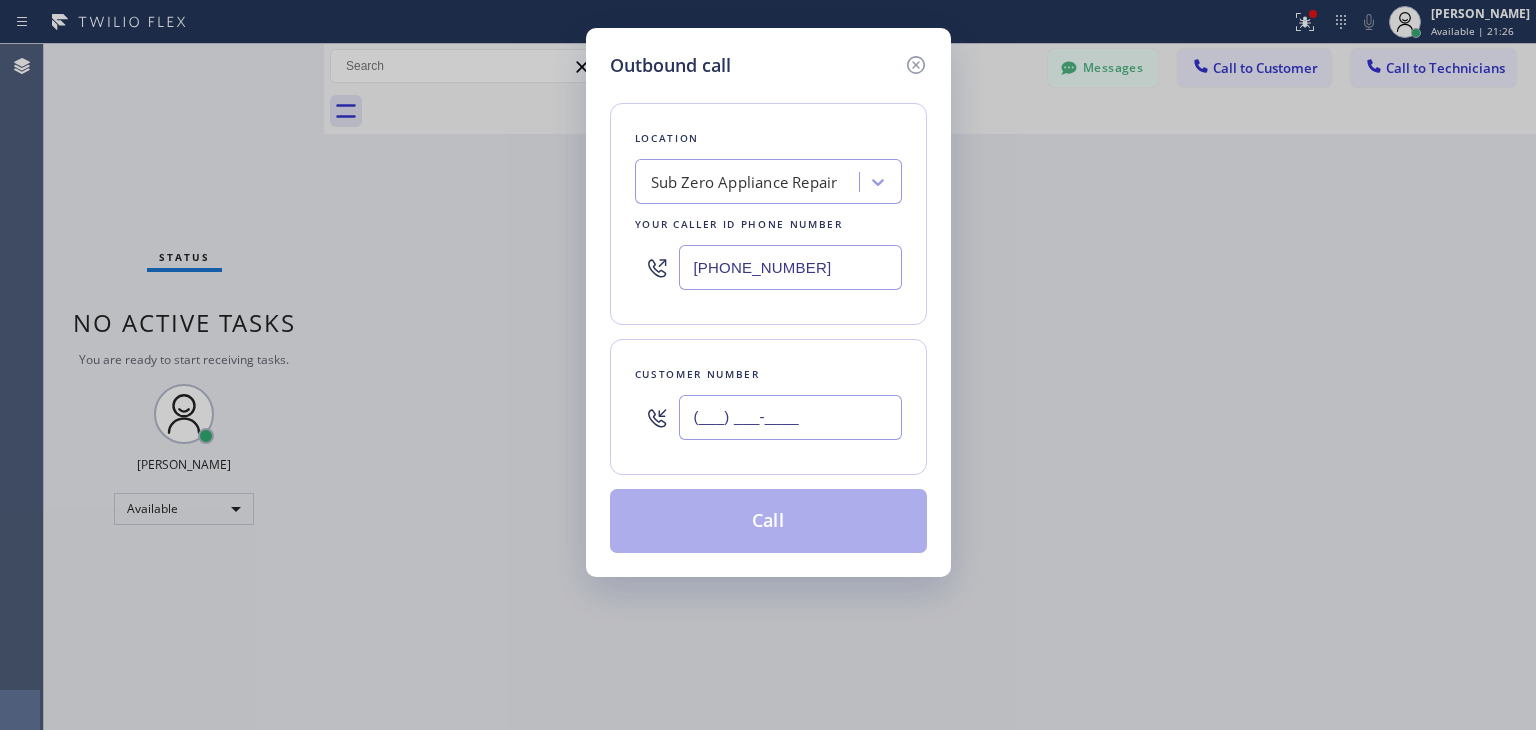 click on "(___) ___-____" at bounding box center [790, 417] 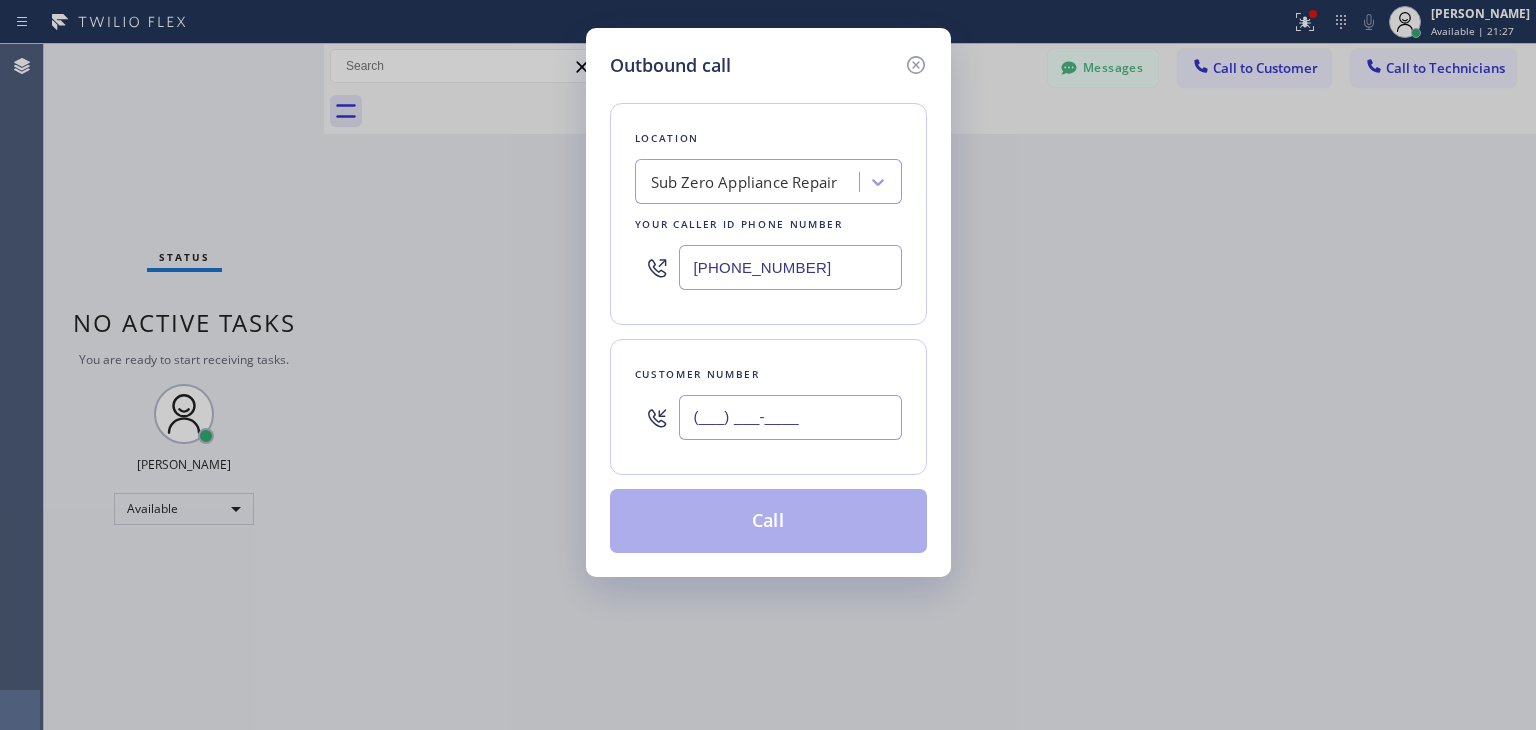 paste on "831) 234-5840" 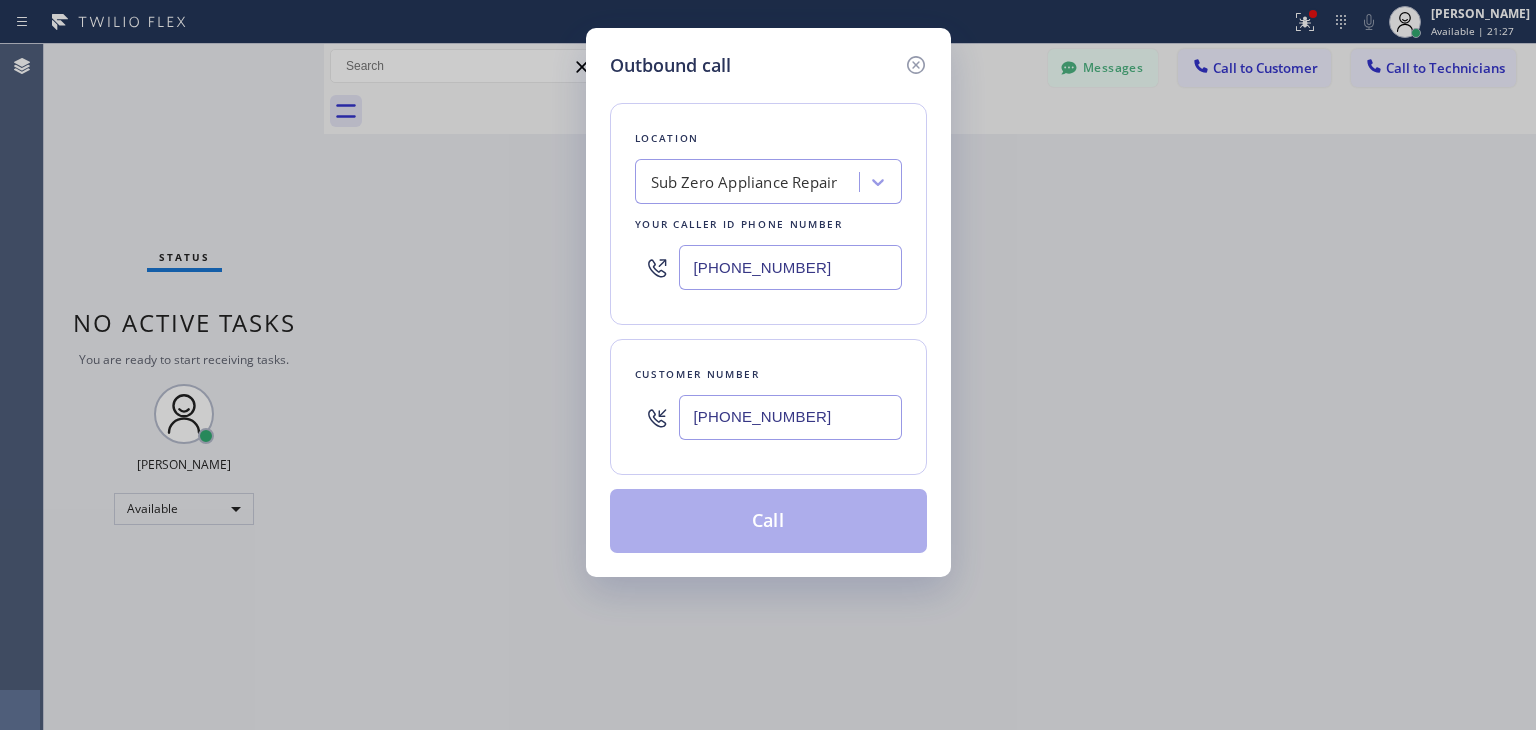 type on "[PHONE_NUMBER]" 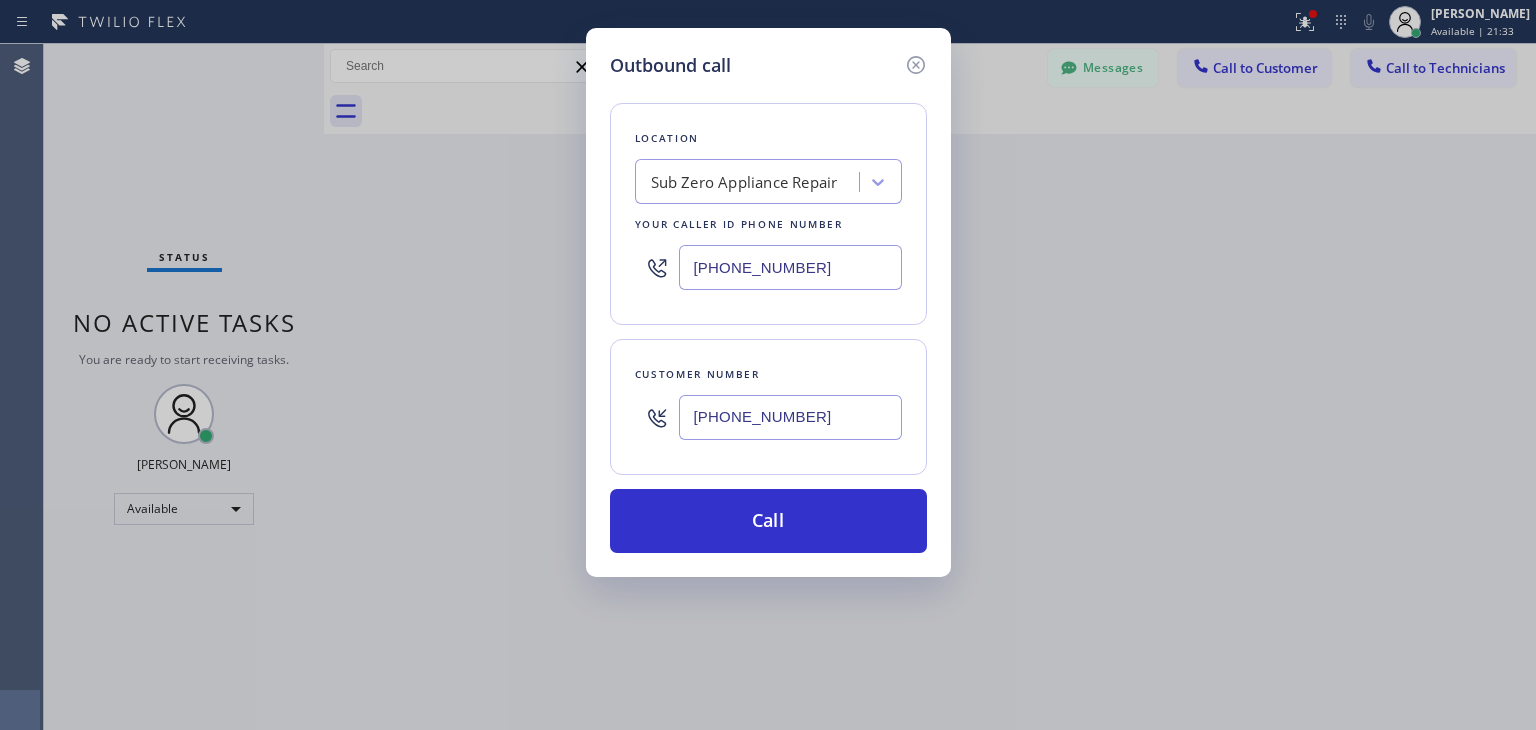 click on "Location Sub Zero Appliance Repair Your caller id phone number [PHONE_NUMBER]" at bounding box center [768, 214] 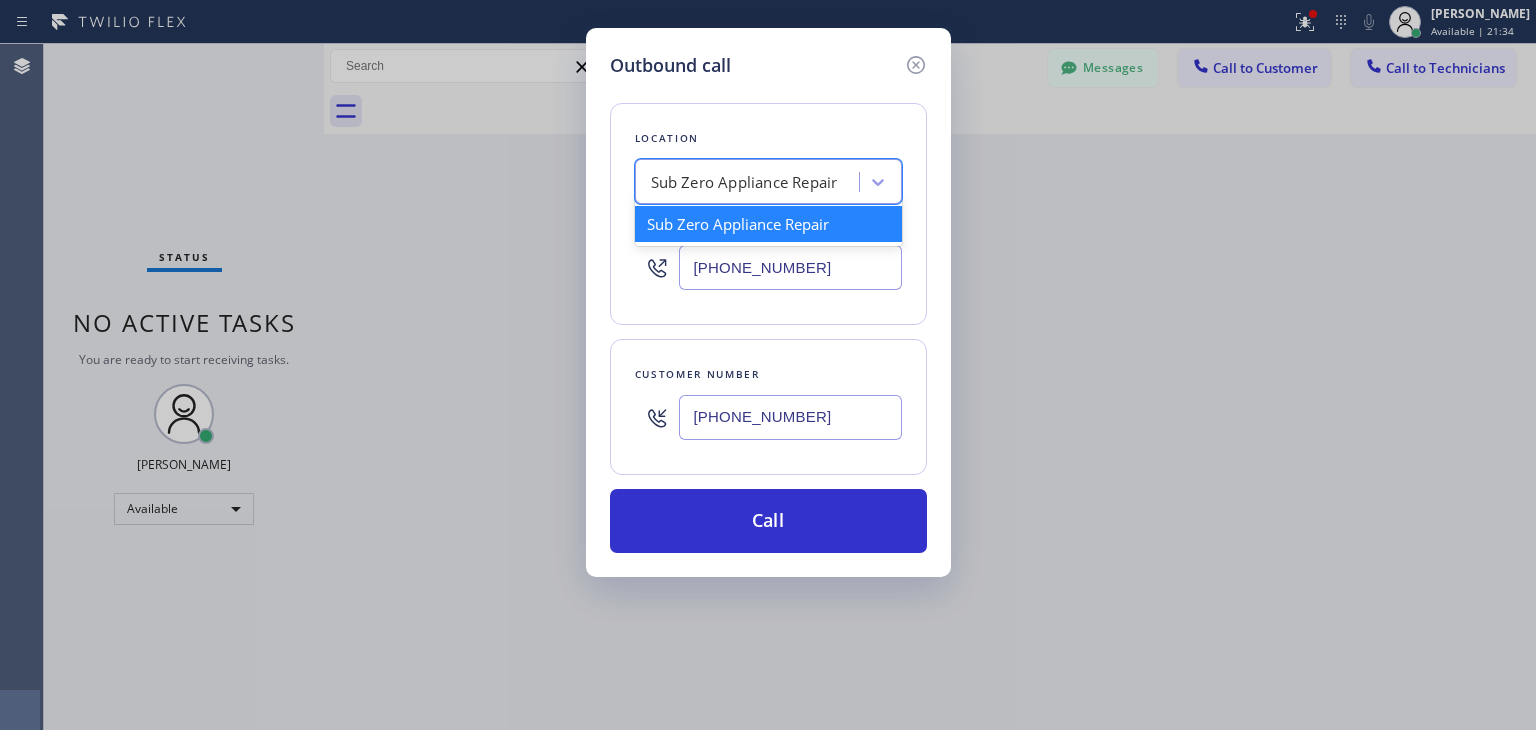 paste on "Sub Zero Appliance Repair (Google Ads, SJ)" 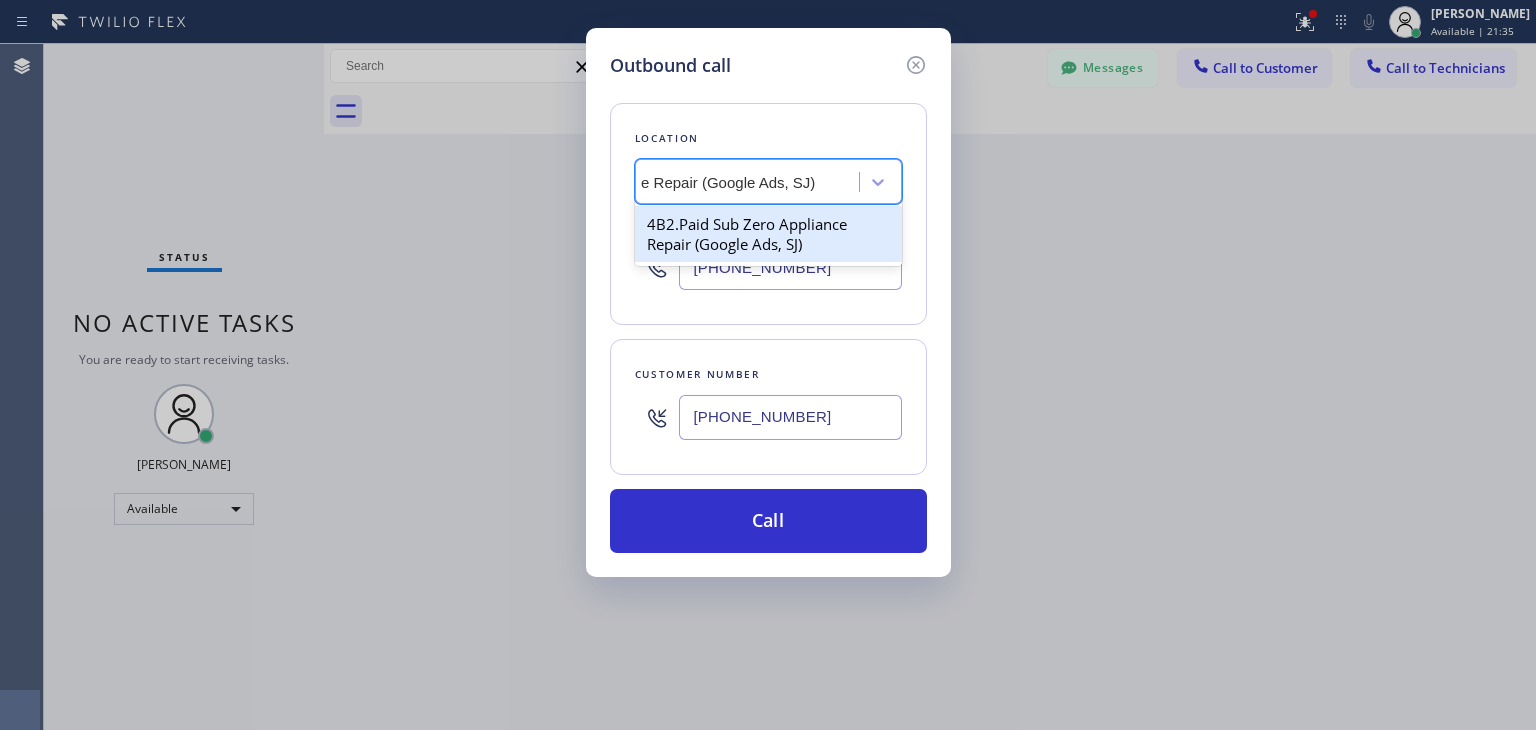 click on "4B2.Paid Sub Zero Appliance Repair (Google Ads, SJ)" at bounding box center [768, 234] 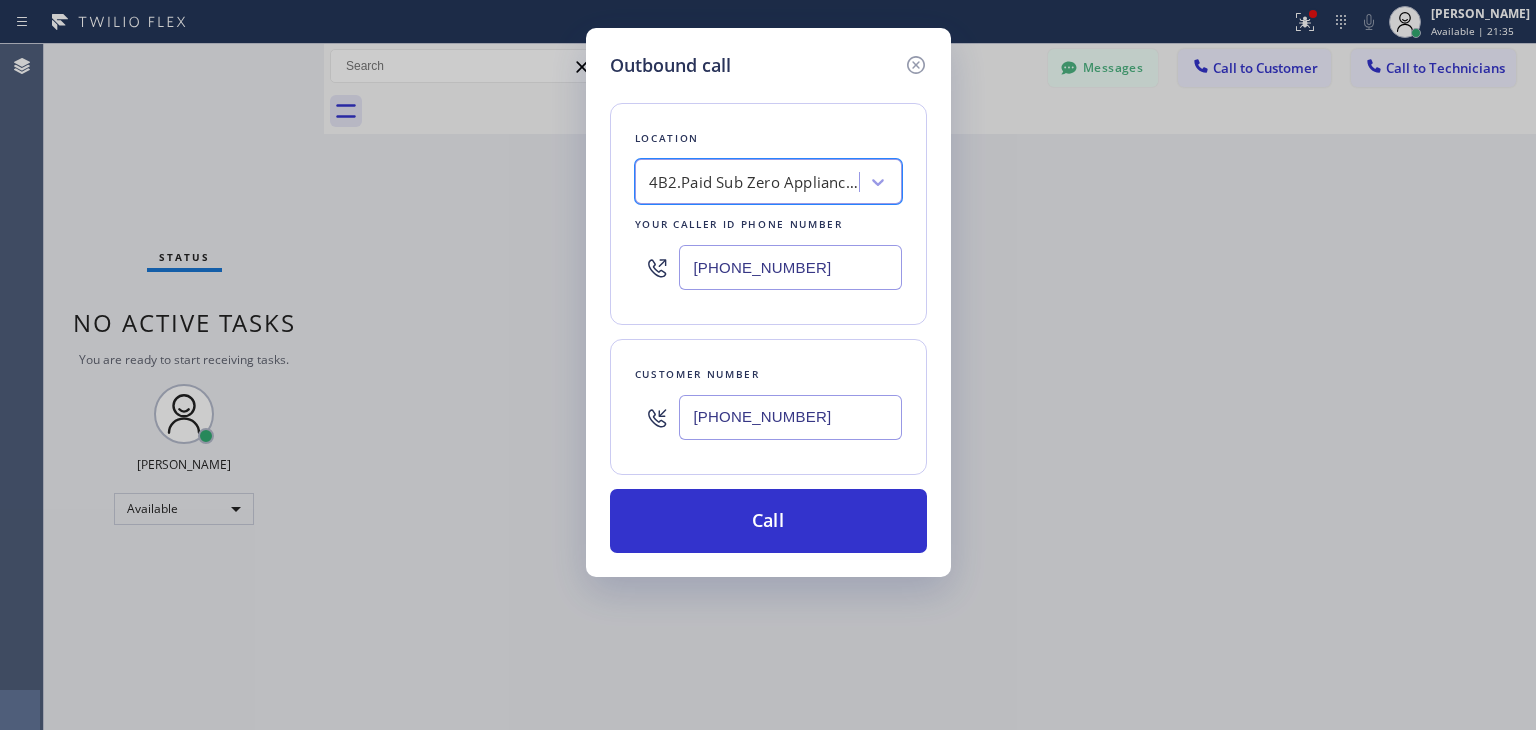 scroll, scrollTop: 0, scrollLeft: 1, axis: horizontal 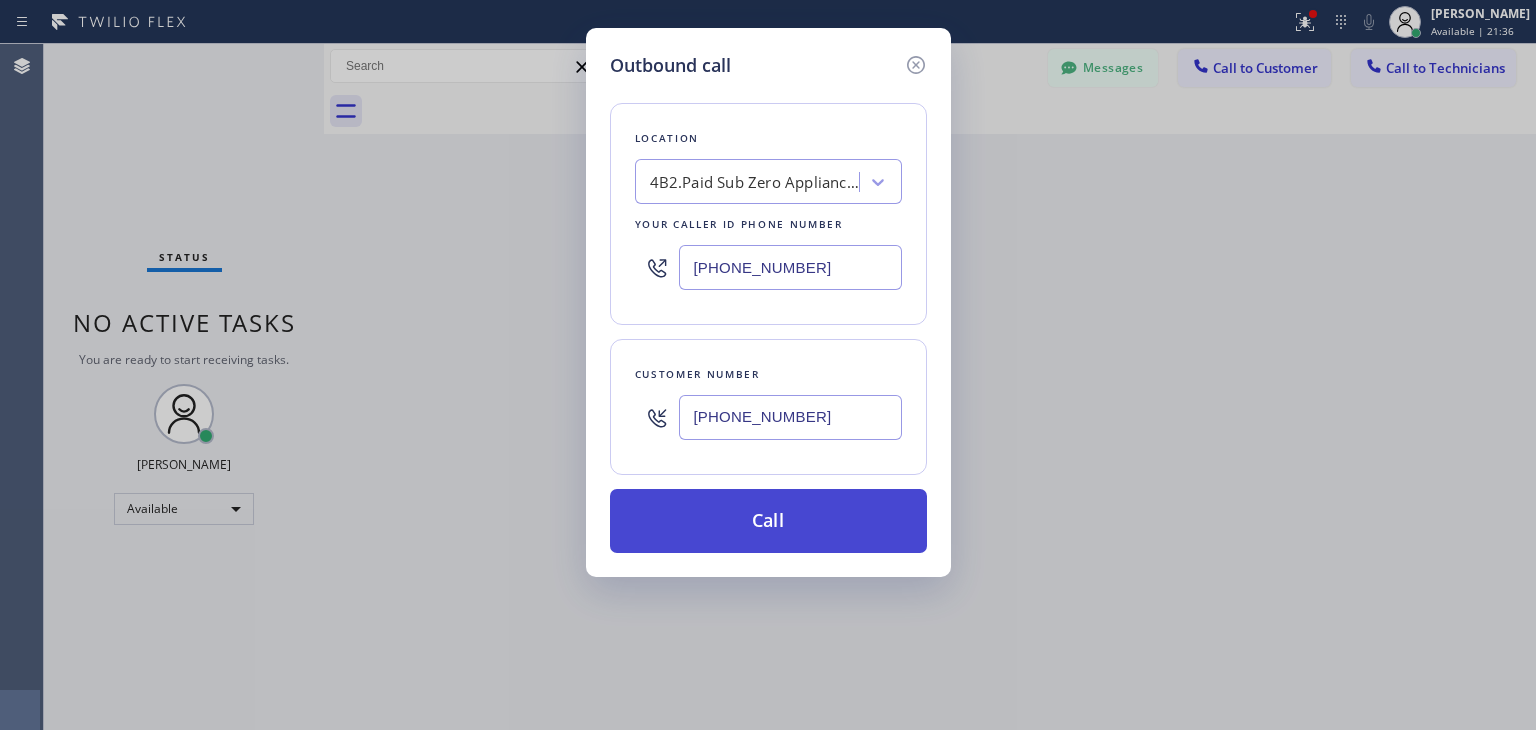 click on "Call" at bounding box center [768, 521] 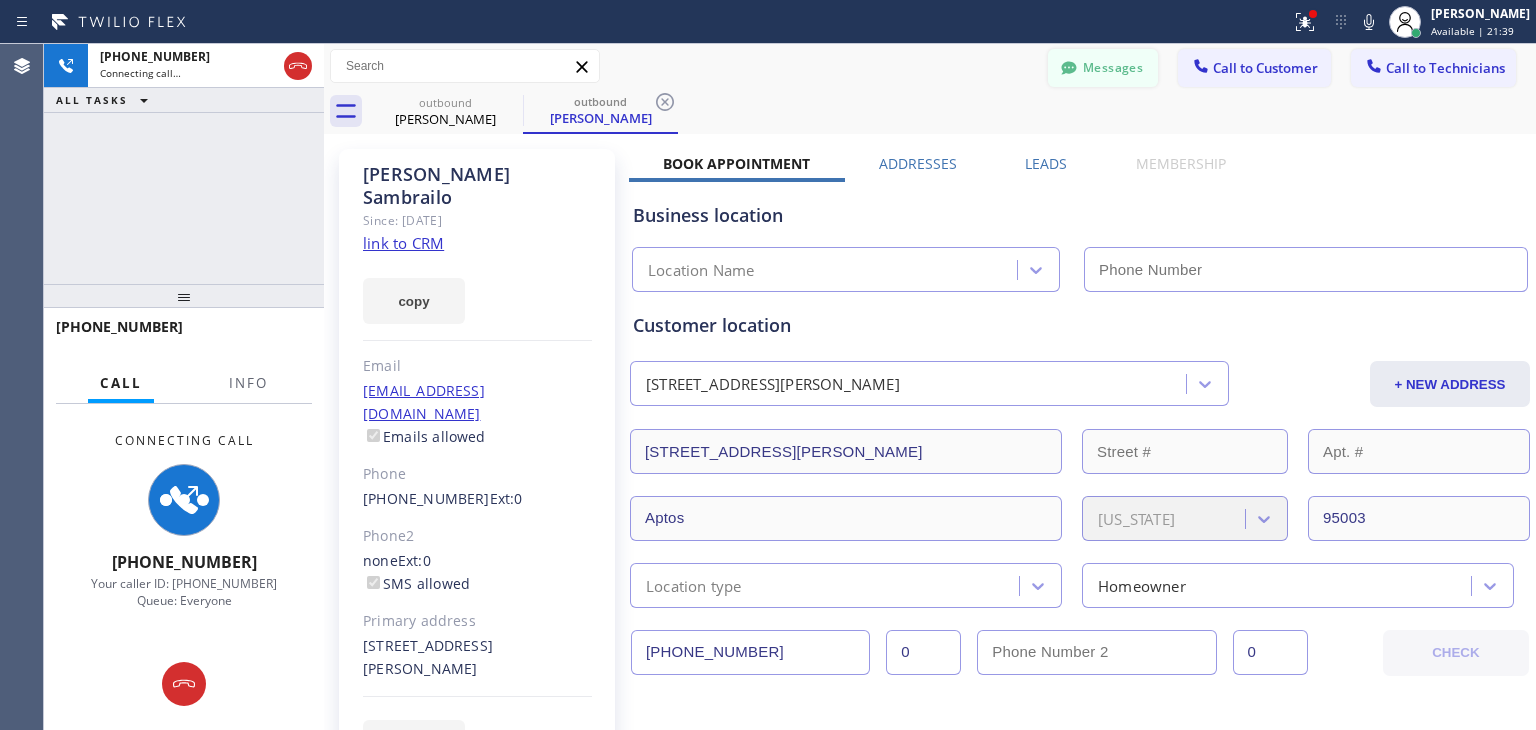 click on "Messages" at bounding box center (1103, 68) 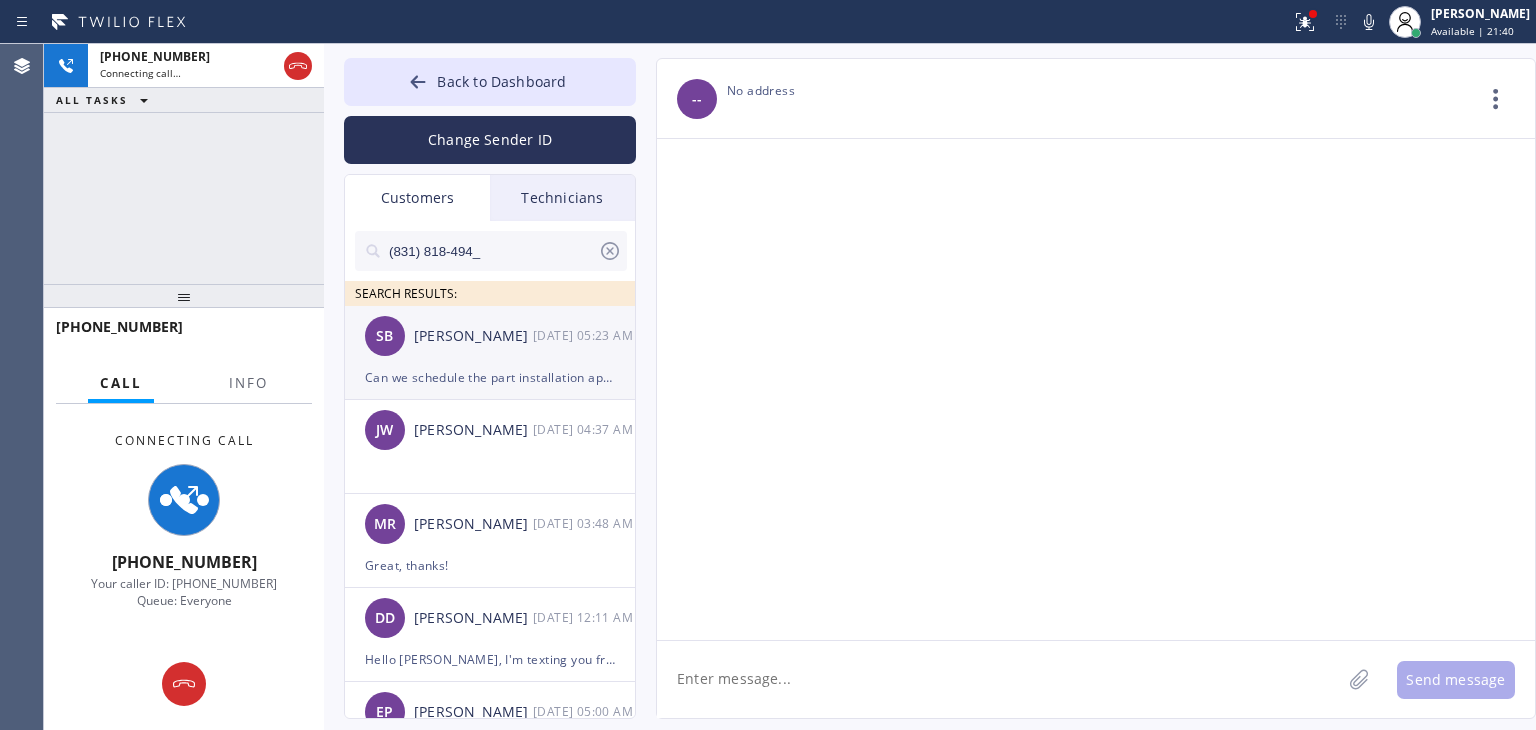 type on "[PHONE_NUMBER]" 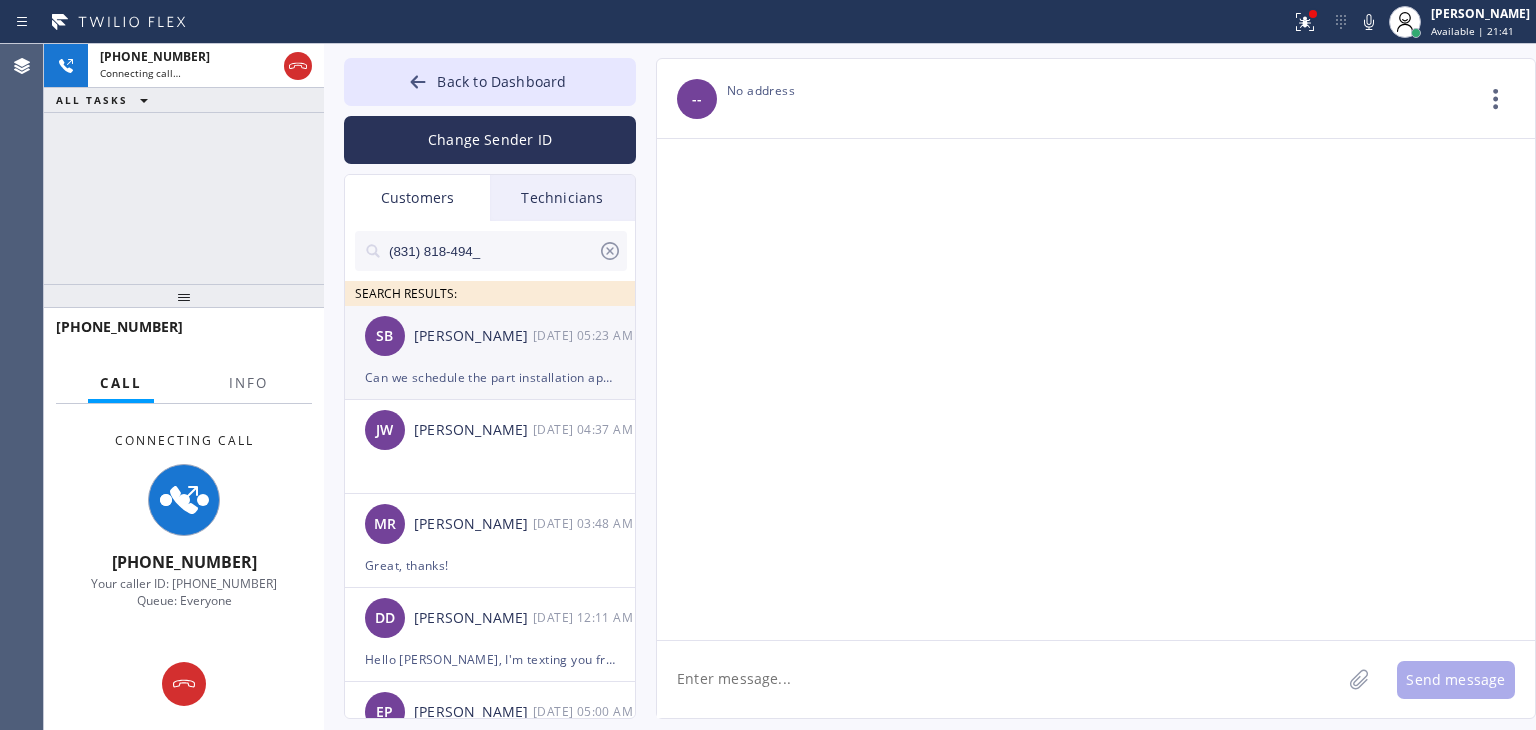 click on "SB [PERSON_NAME] [DATE] 05:23 AM" at bounding box center (491, 336) 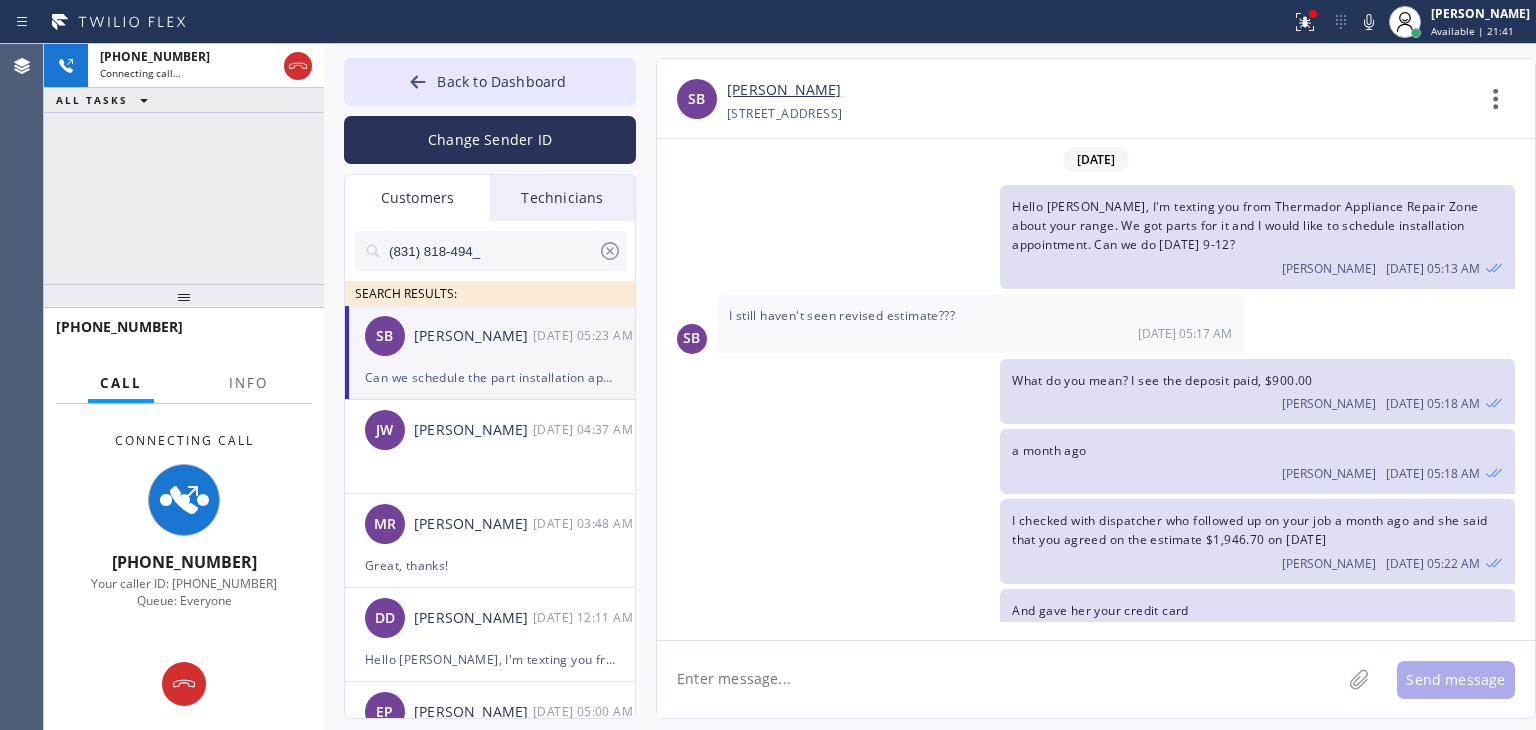 scroll, scrollTop: 100, scrollLeft: 0, axis: vertical 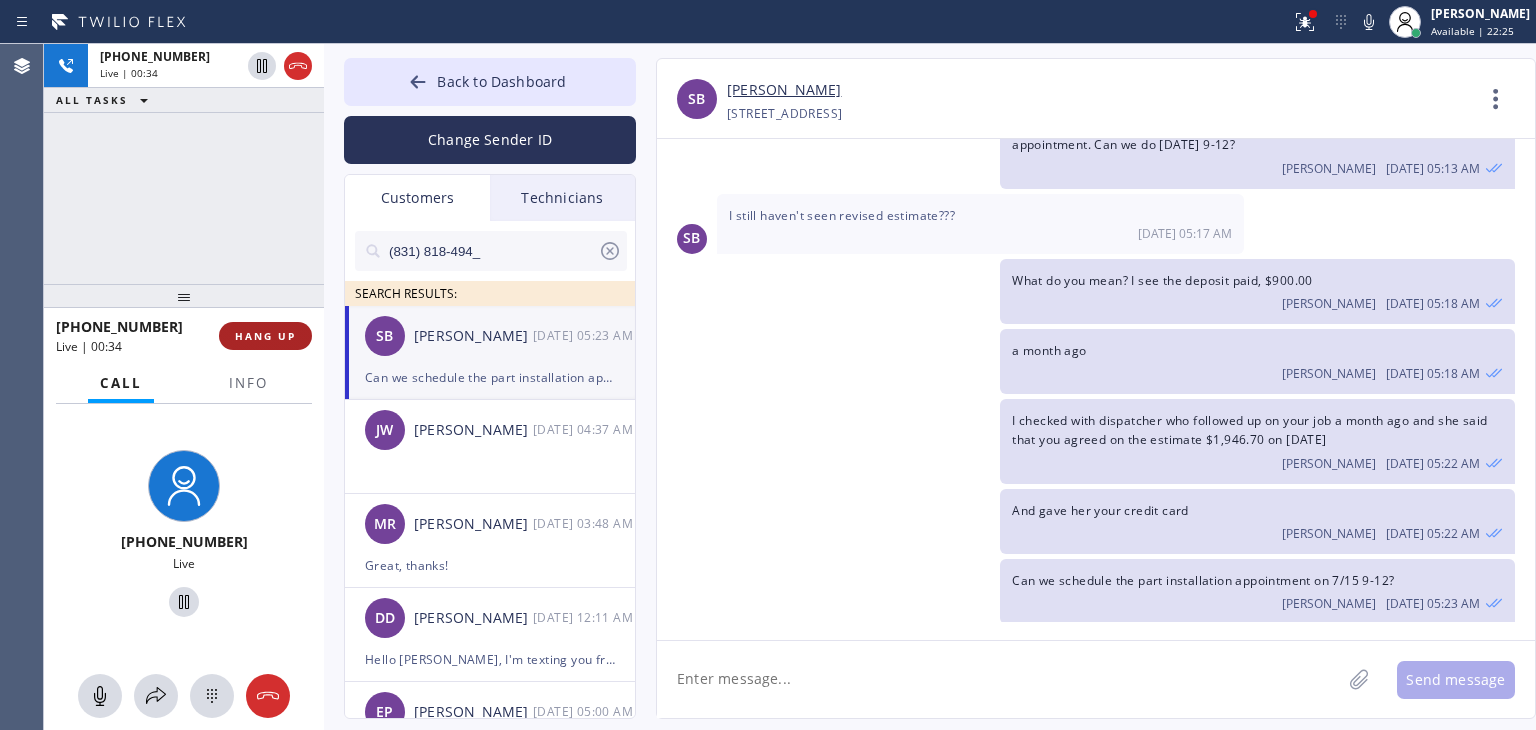 click on "HANG UP" at bounding box center [265, 336] 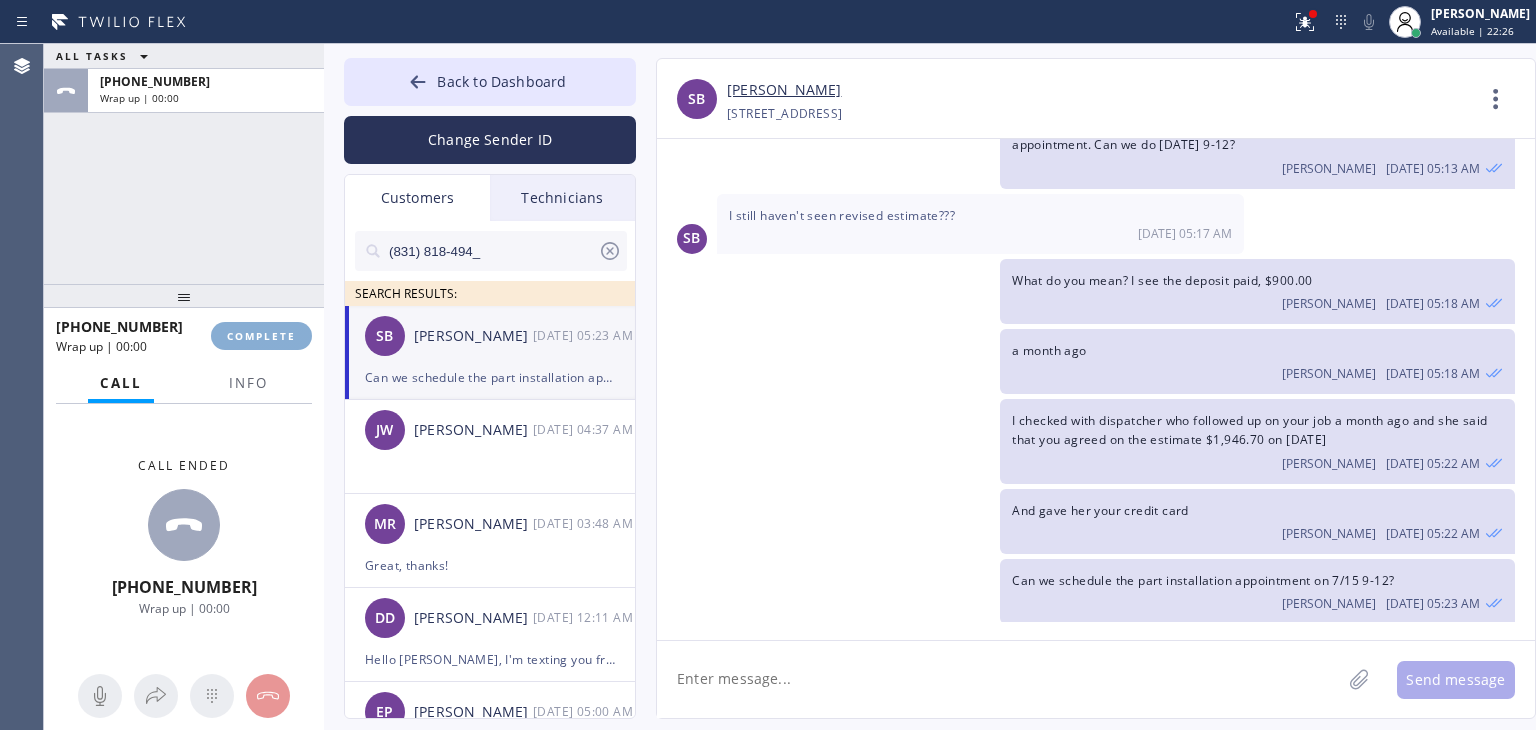 click on "COMPLETE" at bounding box center [261, 336] 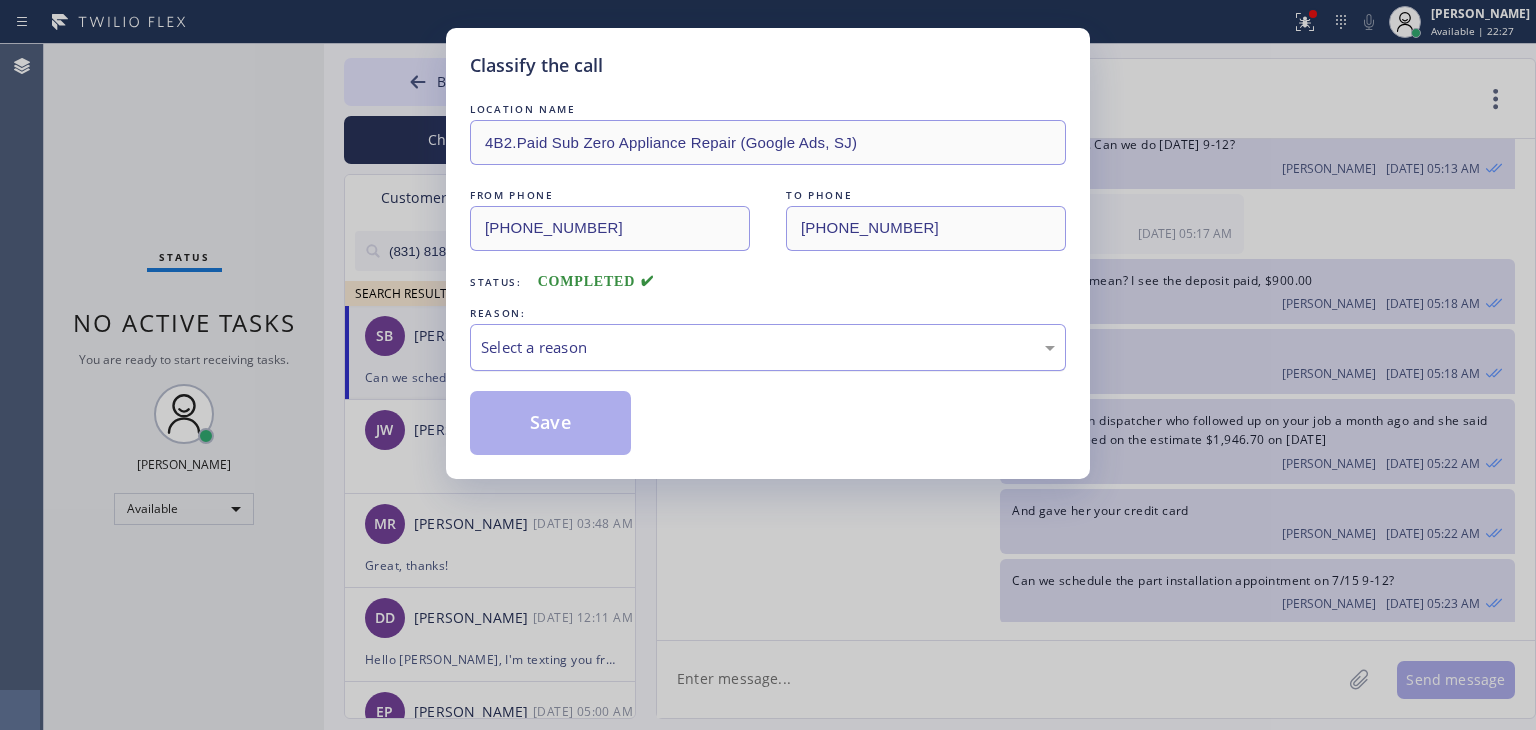 drag, startPoint x: 912, startPoint y: 369, endPoint x: 924, endPoint y: 357, distance: 16.970562 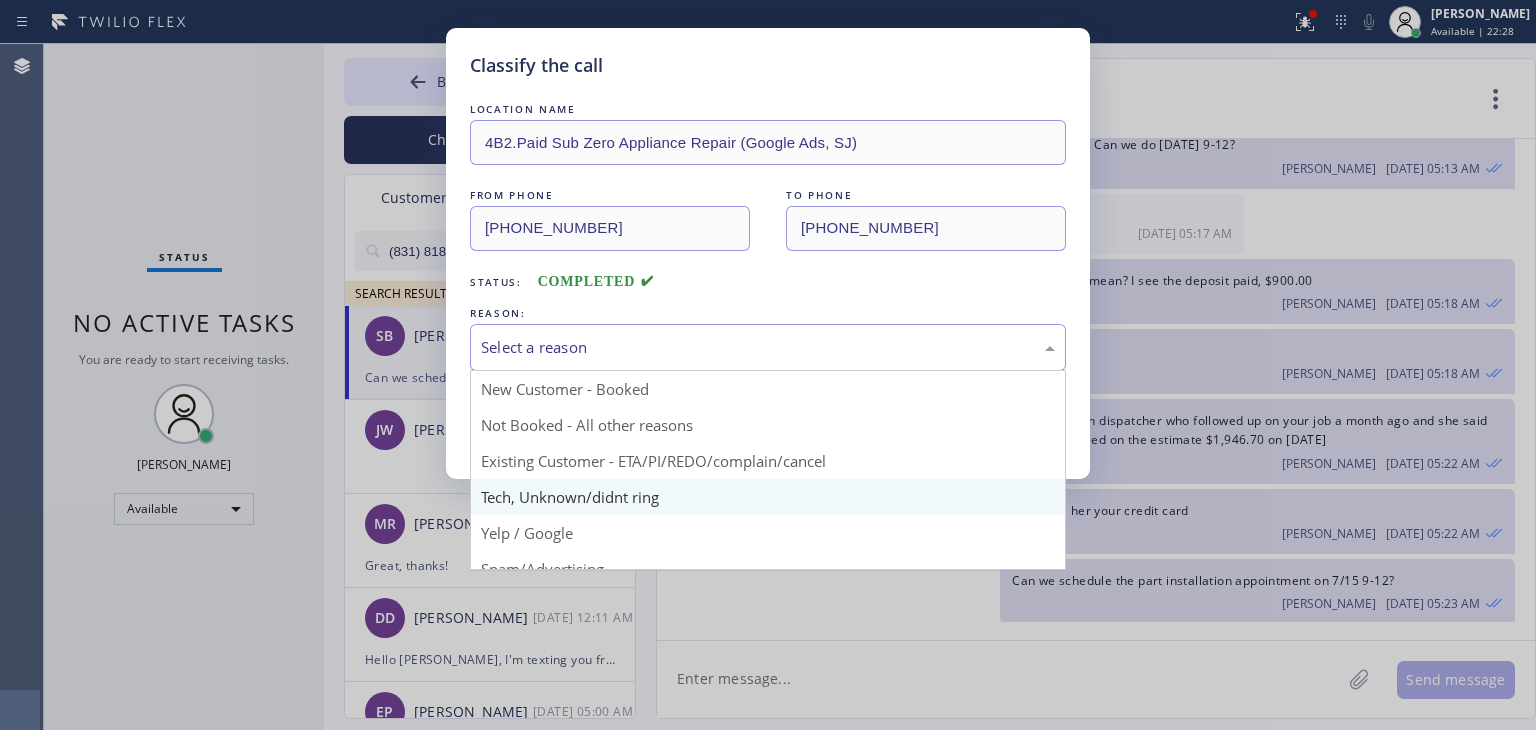 drag, startPoint x: 924, startPoint y: 357, endPoint x: 836, endPoint y: 484, distance: 154.5089 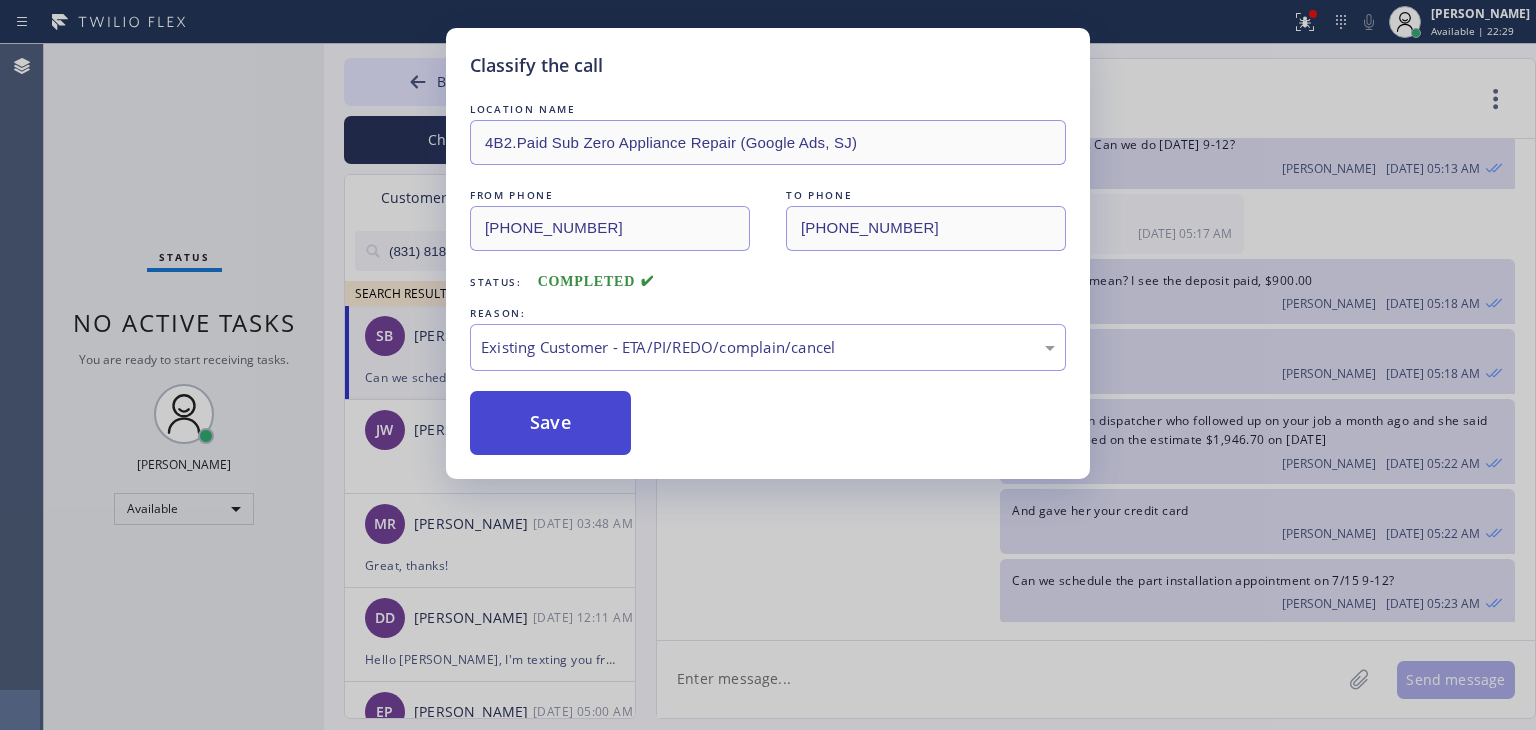 drag, startPoint x: 848, startPoint y: 460, endPoint x: 482, endPoint y: 427, distance: 367.48468 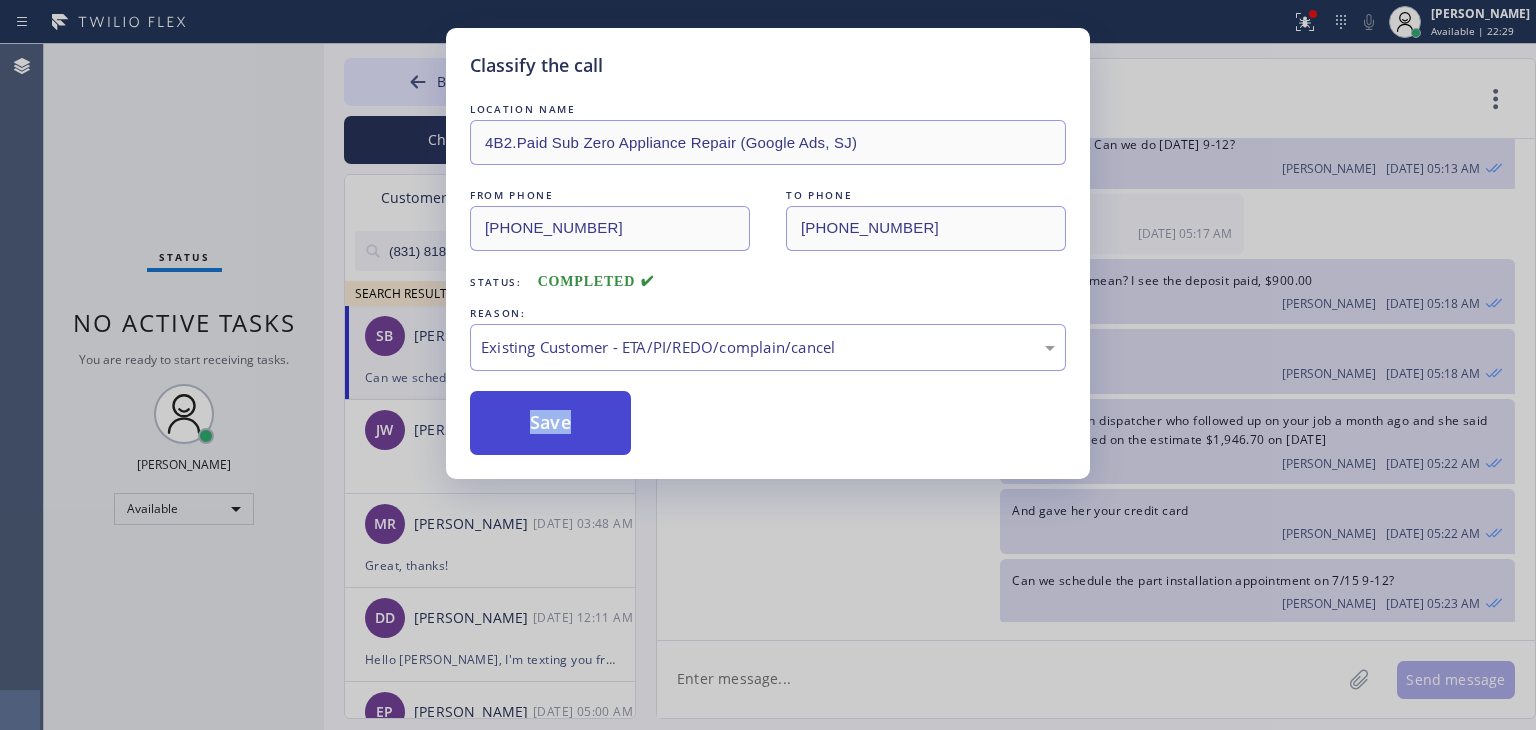 click on "Save" at bounding box center [550, 423] 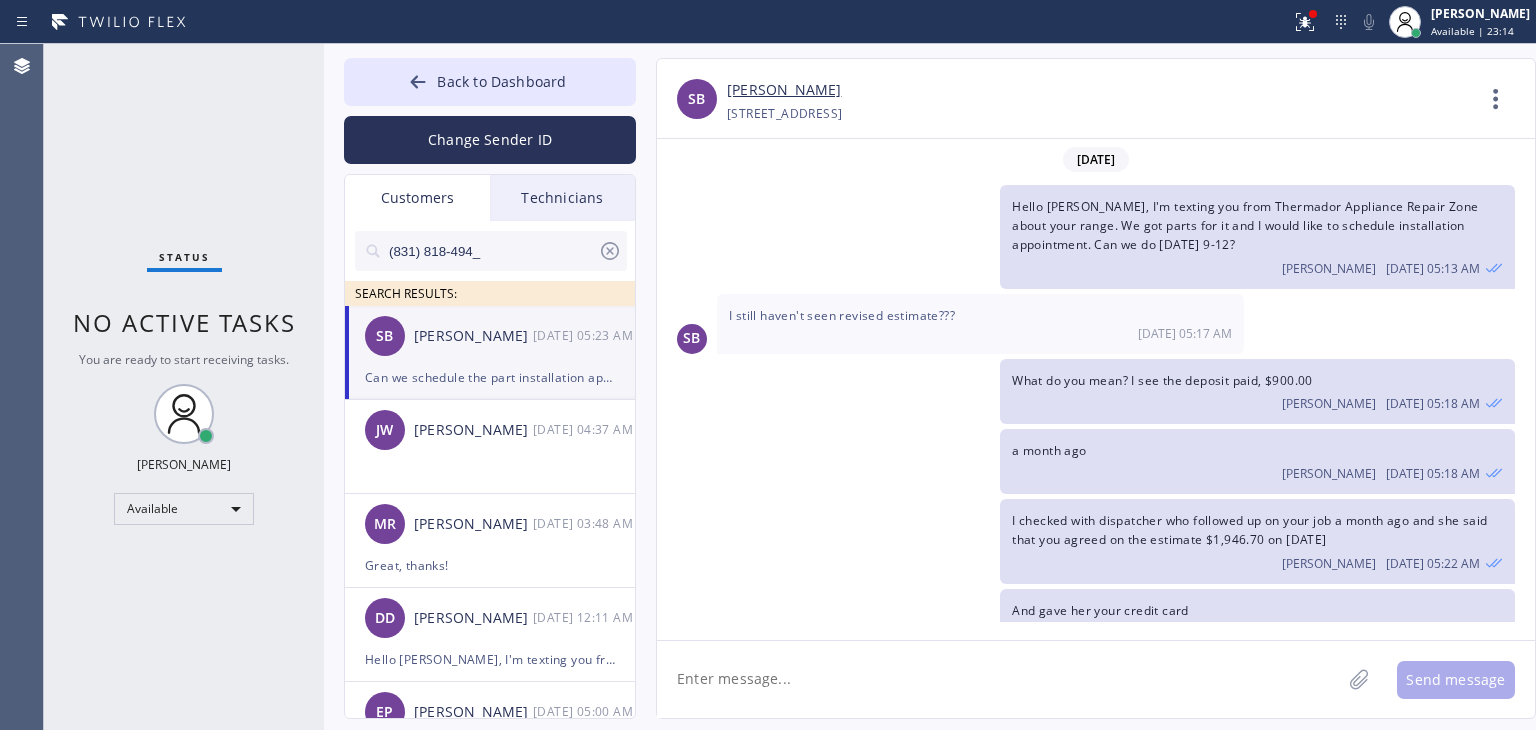 scroll, scrollTop: 0, scrollLeft: 0, axis: both 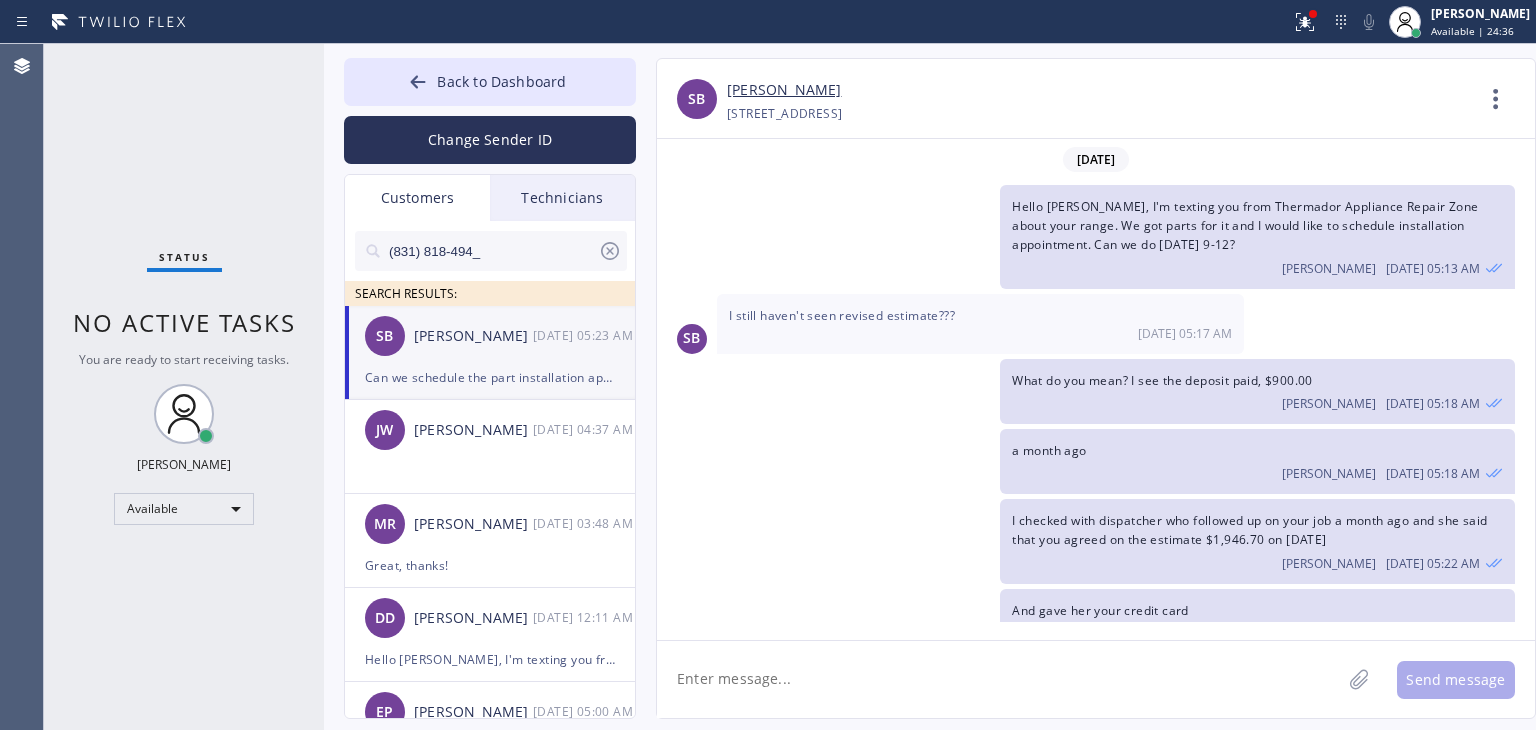 click 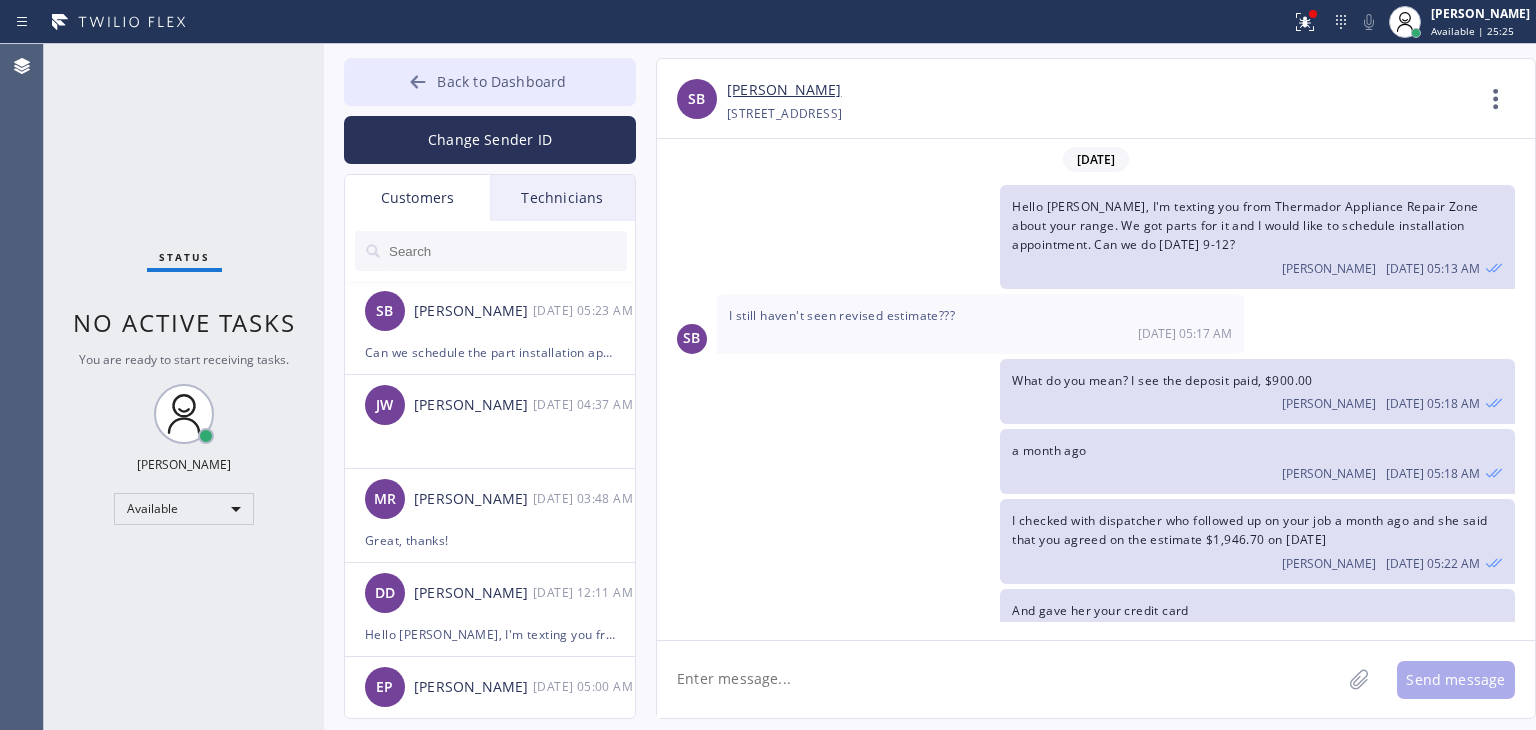 click on "Back to Dashboard" at bounding box center [490, 82] 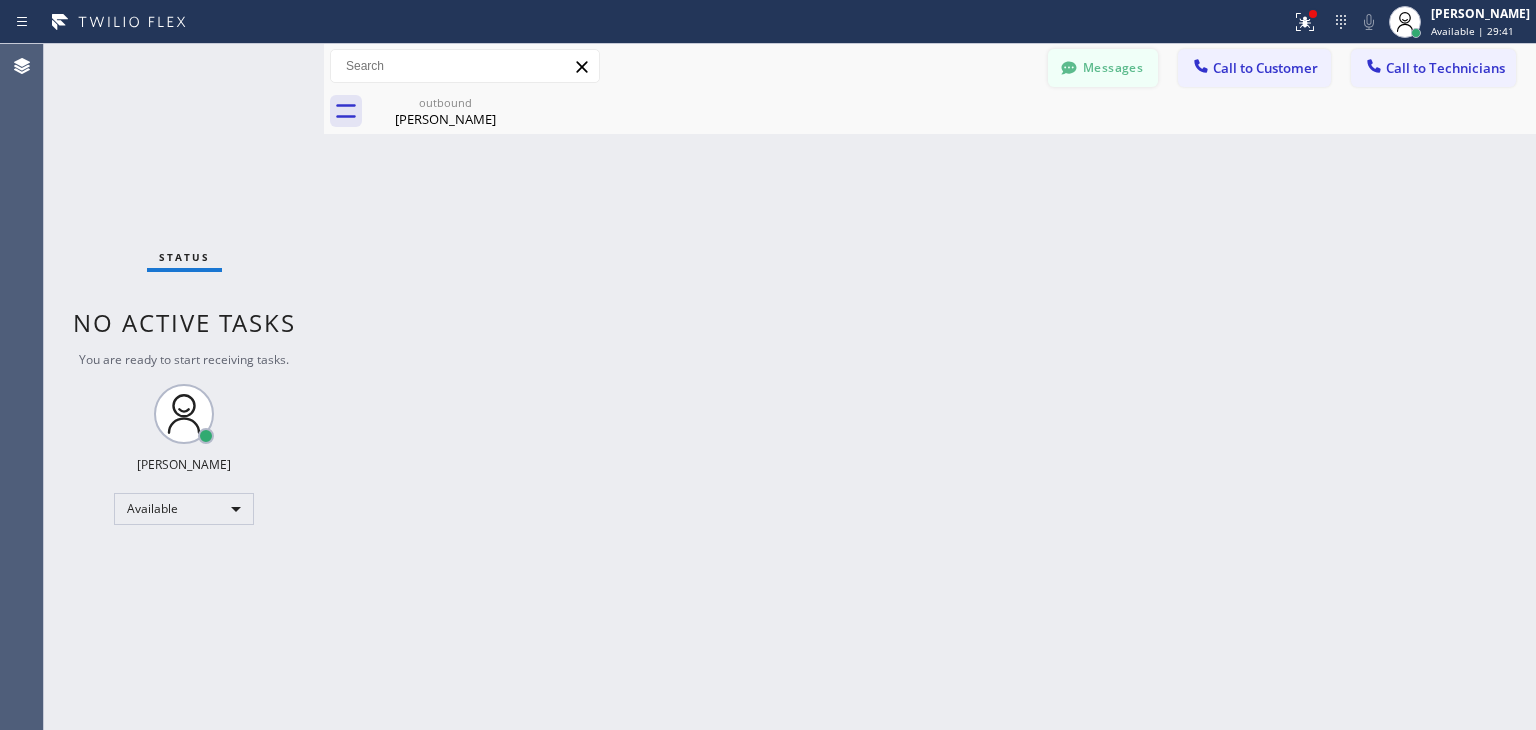 click at bounding box center (1069, 70) 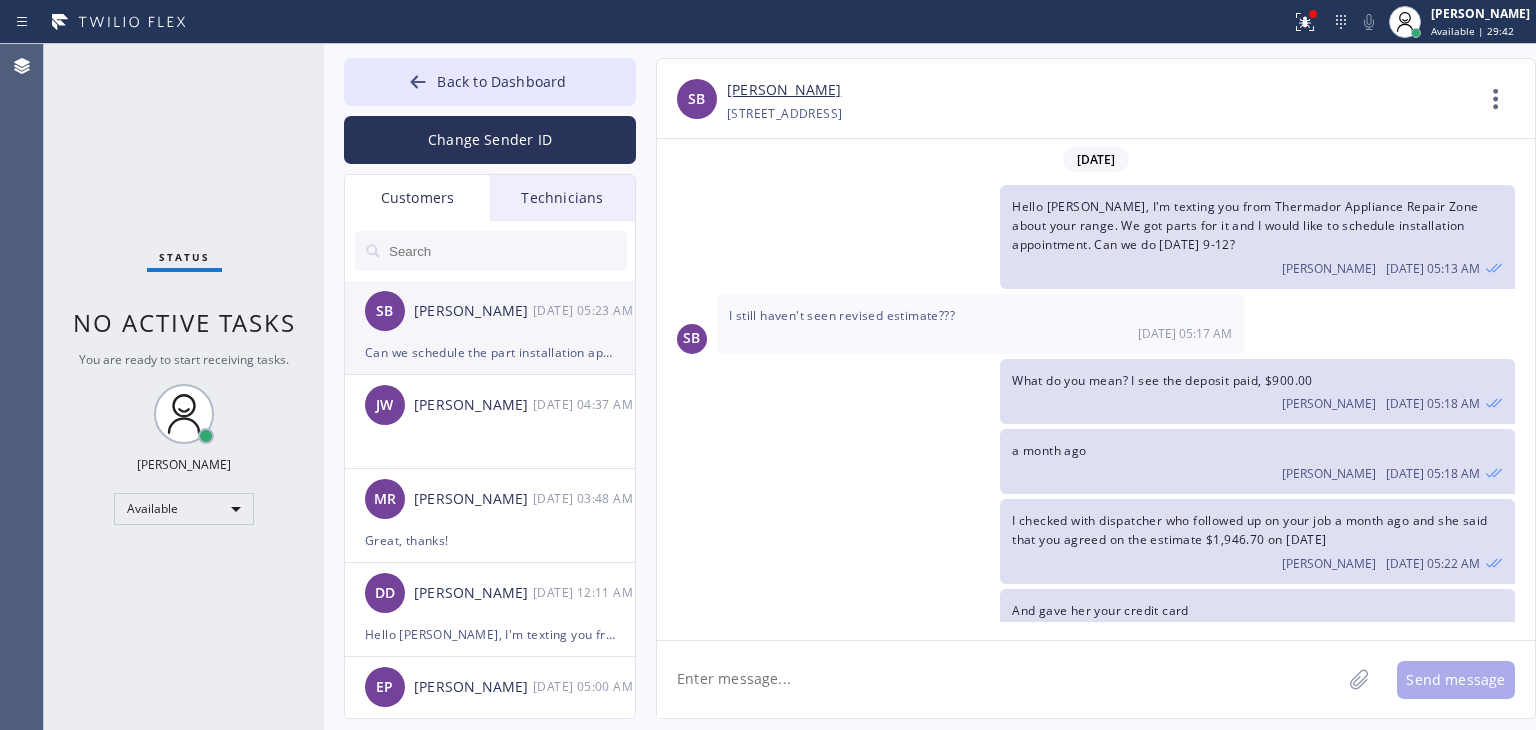 click on "SB [PERSON_NAME] [DATE] 05:23 AM" at bounding box center [491, 311] 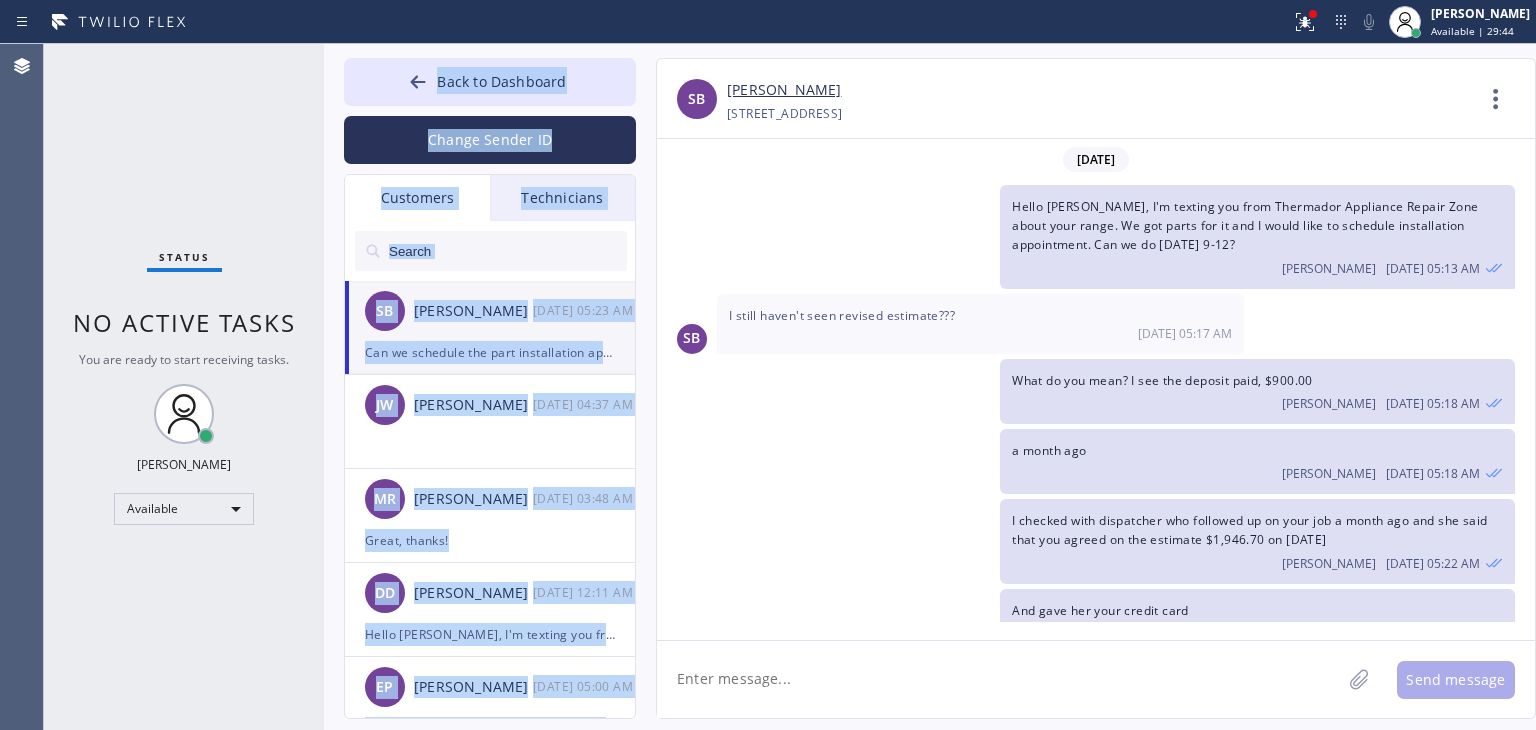 drag, startPoint x: 644, startPoint y: 116, endPoint x: 575, endPoint y: 54, distance: 92.76314 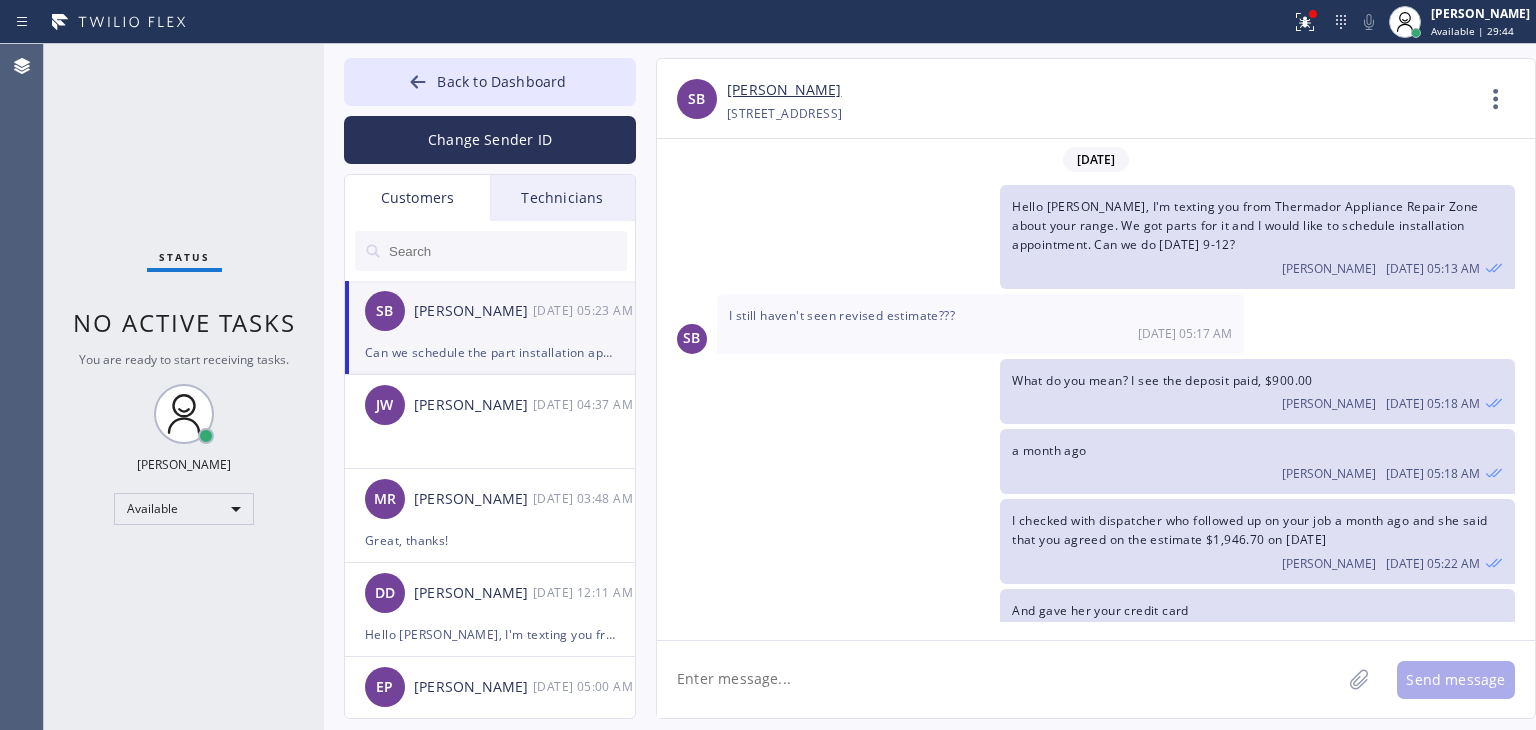 click on "Back to Dashboard Change Sender ID Customers Technicians SB [PERSON_NAME] [DATE] 05:23 AM Can we schedule the part installation appointment on 7/15 9-12? [PERSON_NAME] [DATE] 04:37 AM MR [PERSON_NAME] [DATE] 03:48 AM Great, thanks! DD [PERSON_NAME] [DATE] 12:11 AM Hello [PERSON_NAME], I'm texting you from Subzero Repair Professionals about your wine cooler. As I know you declined our services so right now you owe us $125.00 for service call fee. Please pay it using this link: [URL][DOMAIN_NAME] Please let us know once you paid so we will close the job in our system. Thank you! Best regards, Subzero Repair Professionals DBA 5 Star Appliance Repair [PHONE_NUMBER] EP [PERSON_NAME] [DATE] 05:00 AM Hello [PERSON_NAME], I'm texting you from Viking Repair Service about your microwave. We are sorry but unfortunately we don't have anybody for microwaves in your area so we have to cancel your appointment. Sorry for inconveniences. Thank you! Best regards [PERSON_NAME] SK MS AS" at bounding box center [930, 387] 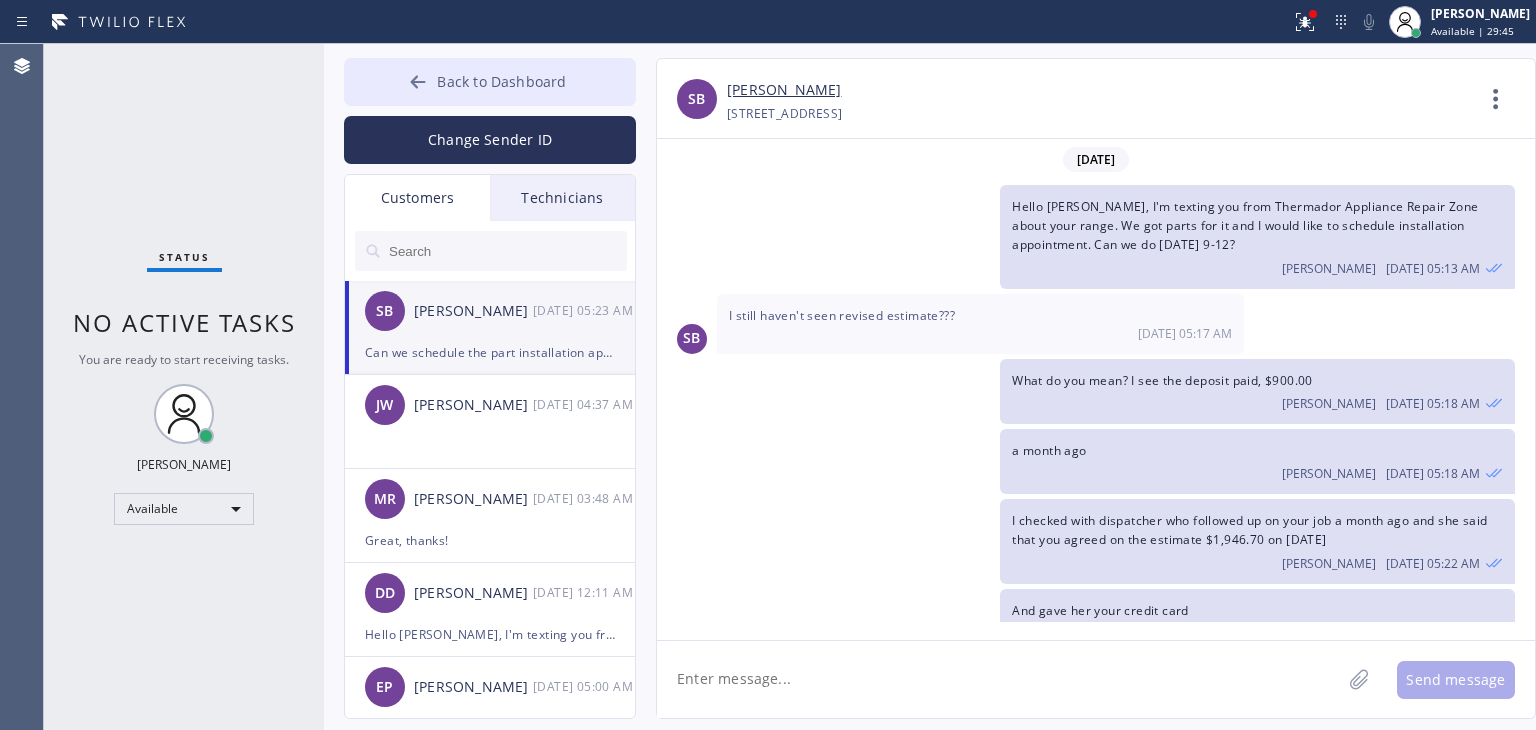 click on "Back to Dashboard" at bounding box center [490, 82] 